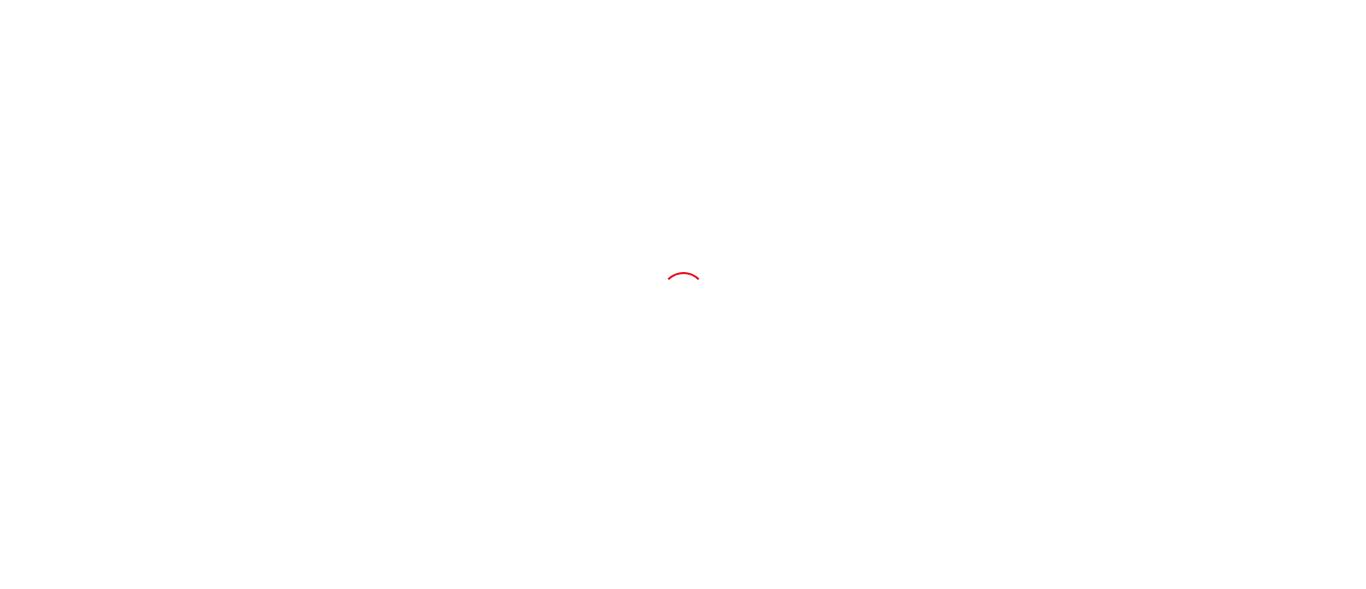 scroll, scrollTop: 0, scrollLeft: 0, axis: both 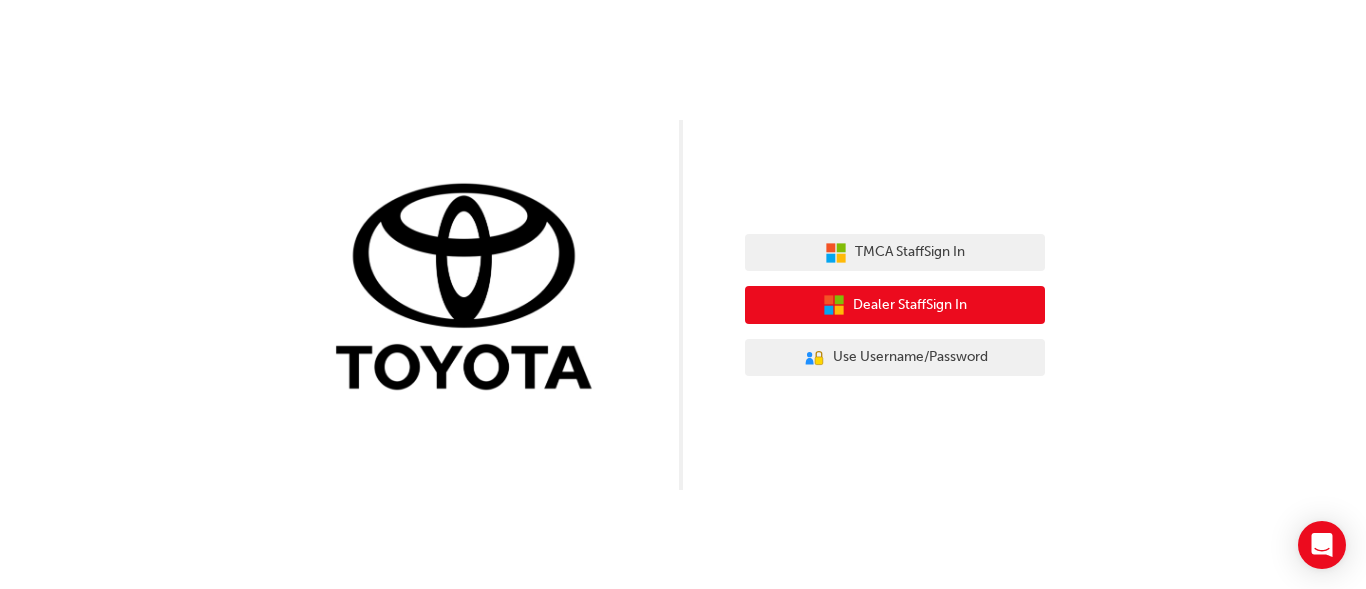 click on "Dealer Staff  Sign In" at bounding box center [910, 305] 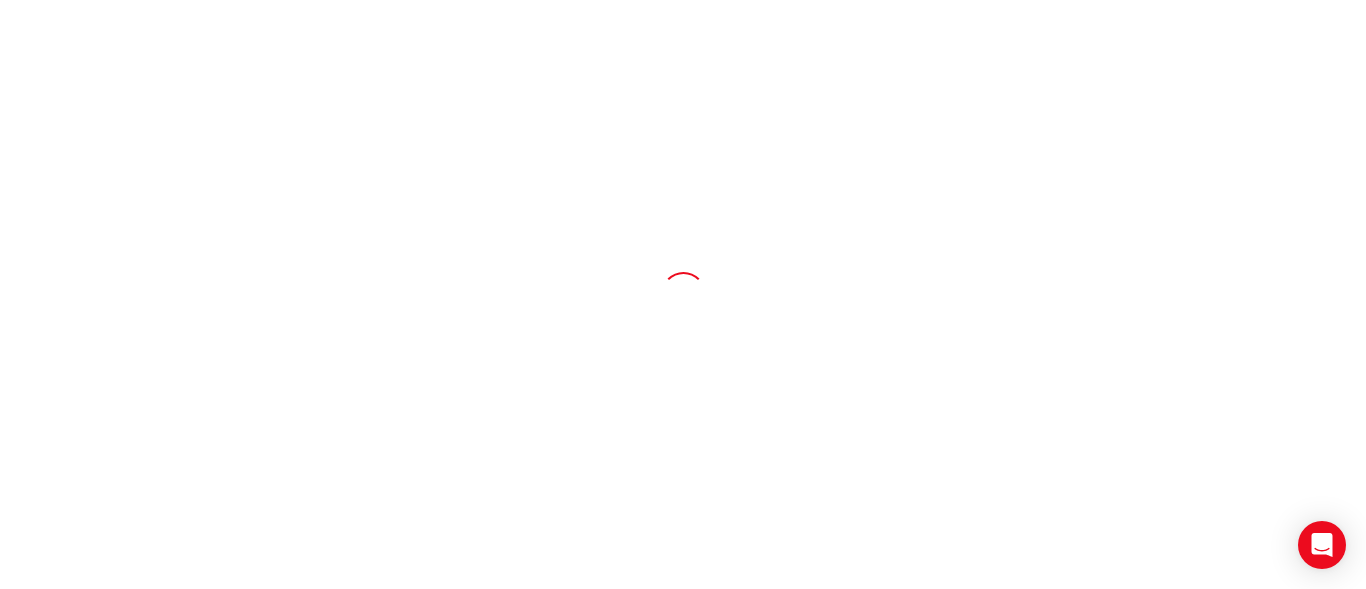 scroll, scrollTop: 0, scrollLeft: 0, axis: both 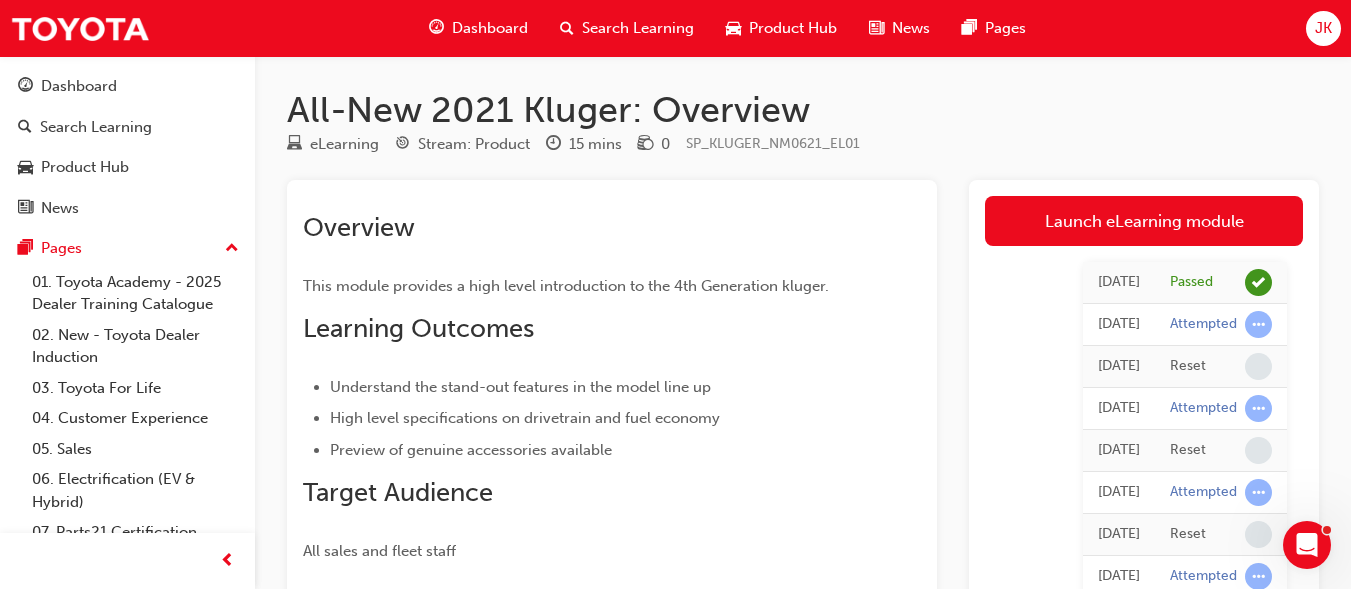 click on "Dashboard" at bounding box center [490, 28] 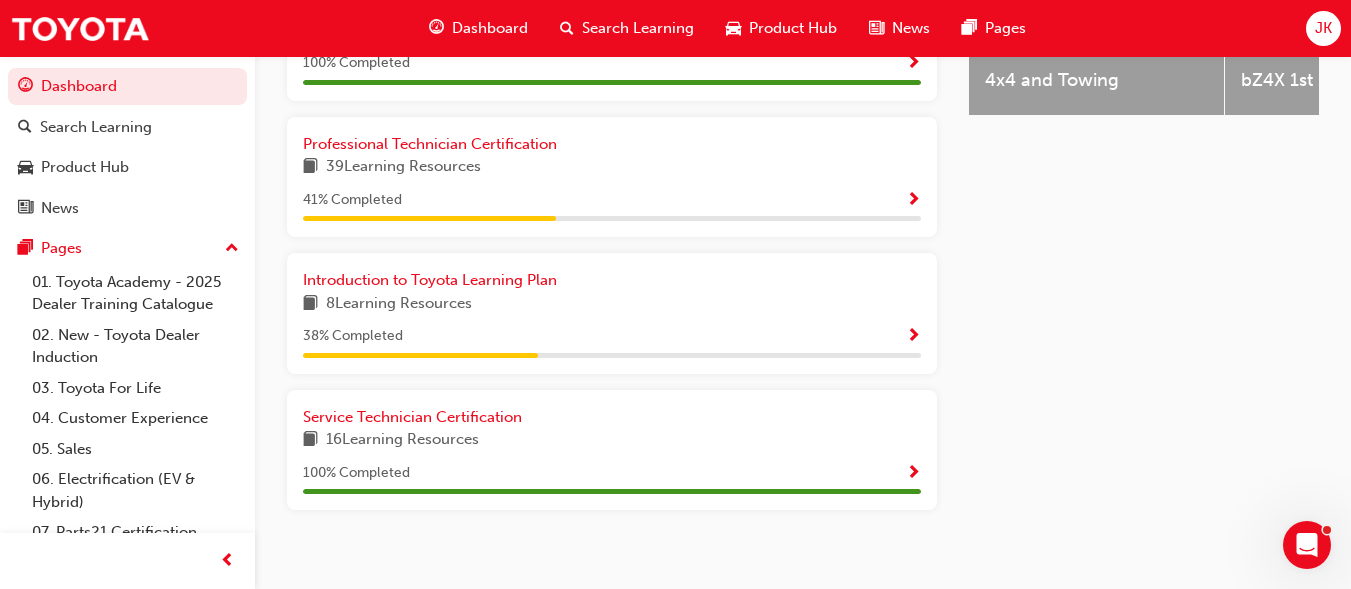 scroll, scrollTop: 1005, scrollLeft: 0, axis: vertical 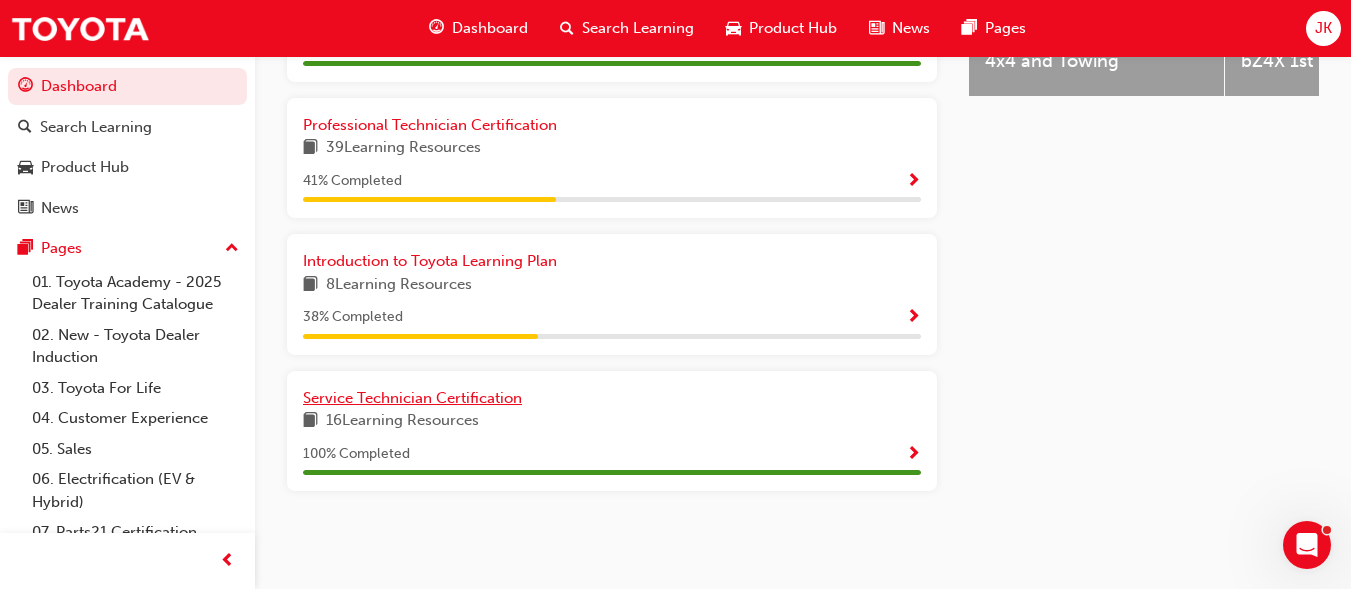 click on "Service Technician Certification" at bounding box center [412, 398] 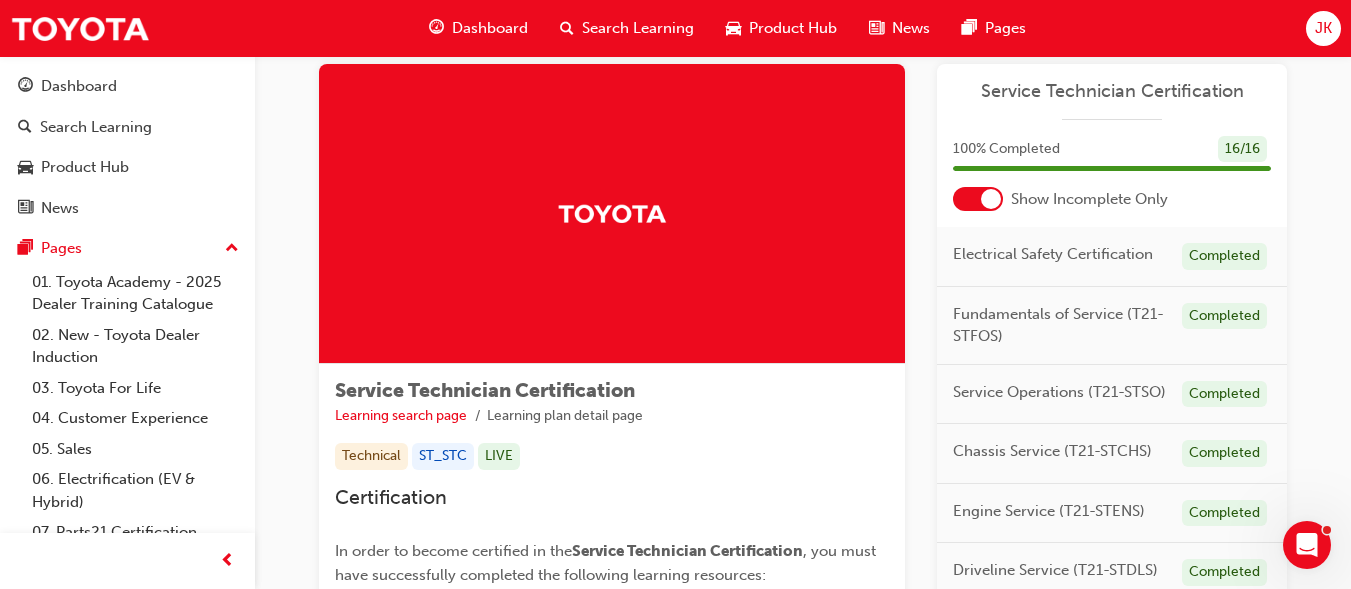 scroll, scrollTop: 80, scrollLeft: 0, axis: vertical 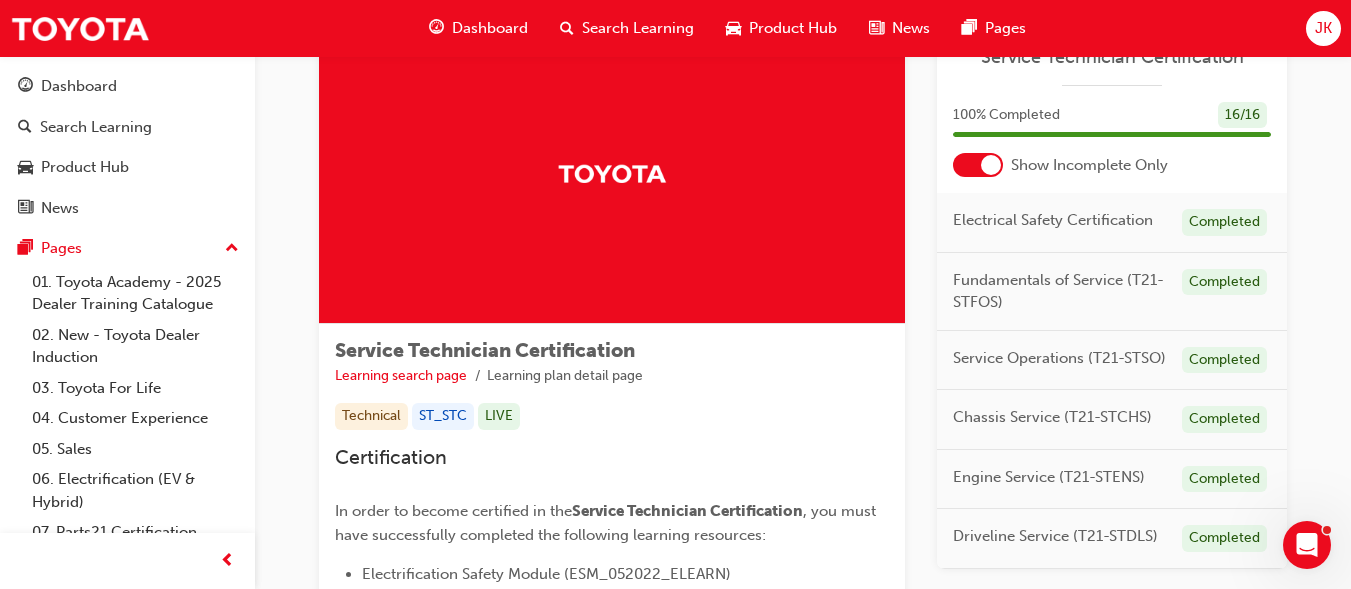 click on "Service Technician Certification   Learning search page Learning plan detail page Technical ST_STC LIVE Certification In order to become certified in the  Service Technician Certification , you must have successfully completed the following learning resources: Electrification Safety Module (ESM_052022_ELEARN) ST Fundamentals of Service - Final Assessment (T21-STFOS_EXAM) ST Service Operations - Final Assessment (T21-STSO_EXAM) ST Chassis Service - Final Assessment (T21-STCHS_EXAM) ST Engine Service - Final Assessment (T21-STENS_EXAM) ST Driveline Service - Final Assessment (T21-STDLS_EXAM)" at bounding box center [612, 549] 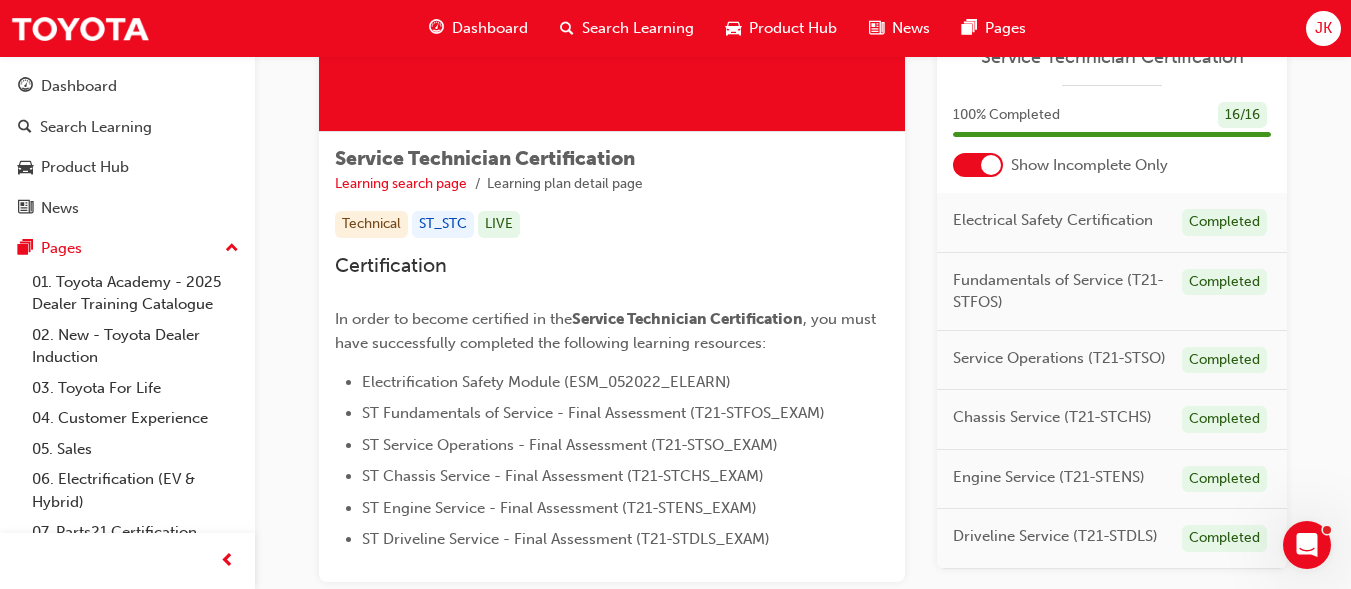 scroll, scrollTop: 411, scrollLeft: 0, axis: vertical 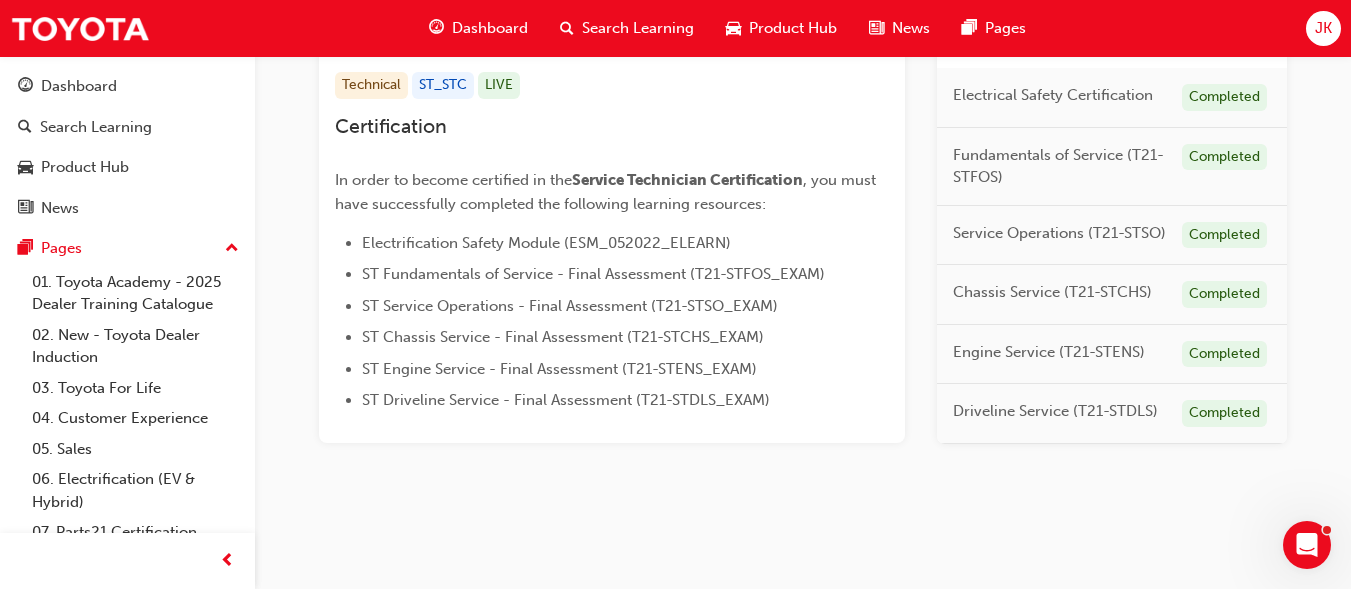 click on "Certification In order to become certified in the  Service Technician Certification , you must have successfully completed the following learning resources: Electrification Safety Module (ESM_052022_ELEARN) ST Fundamentals of Service - Final Assessment (T21-STFOS_EXAM) ST Service Operations - Final Assessment (T21-STSO_EXAM) ST Chassis Service - Final Assessment (T21-STCHS_EXAM) ST Engine Service - Final Assessment (T21-STENS_EXAM) ST Driveline Service - Final Assessment (T21-STDLS_EXAM)" at bounding box center (612, 264) 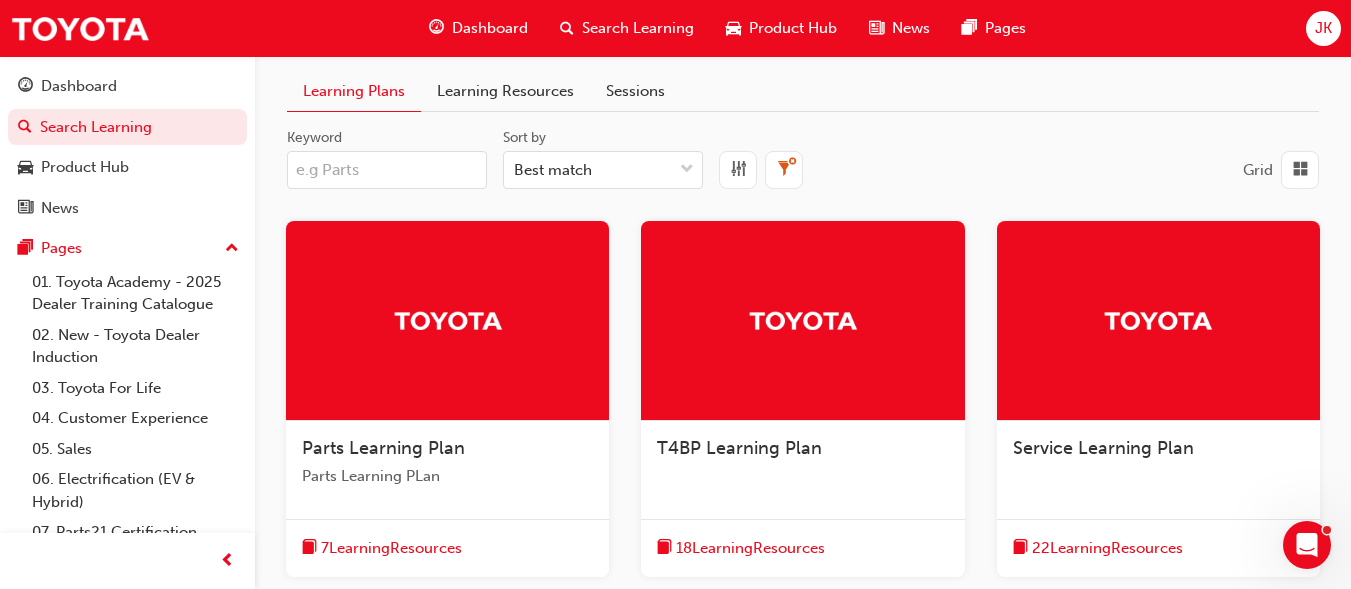 click on "Learning Plans Learning Resources Sessions" at bounding box center (803, 91) 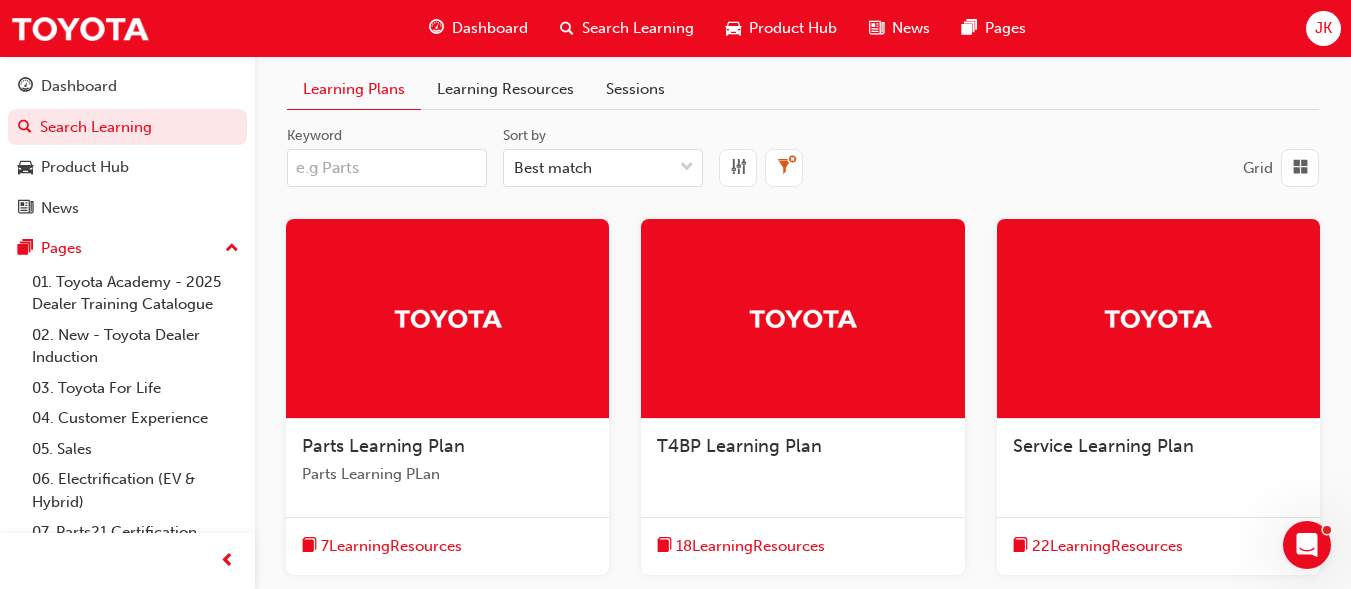 scroll, scrollTop: 0, scrollLeft: 0, axis: both 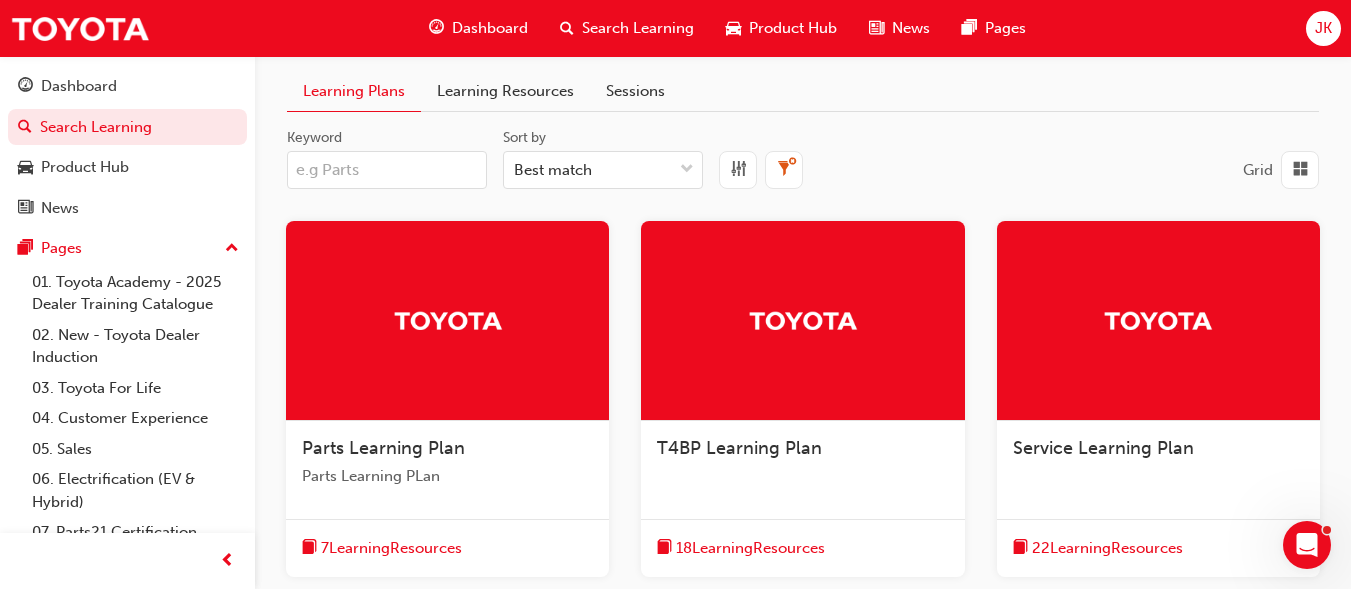 click on "Search Learning" at bounding box center (638, 28) 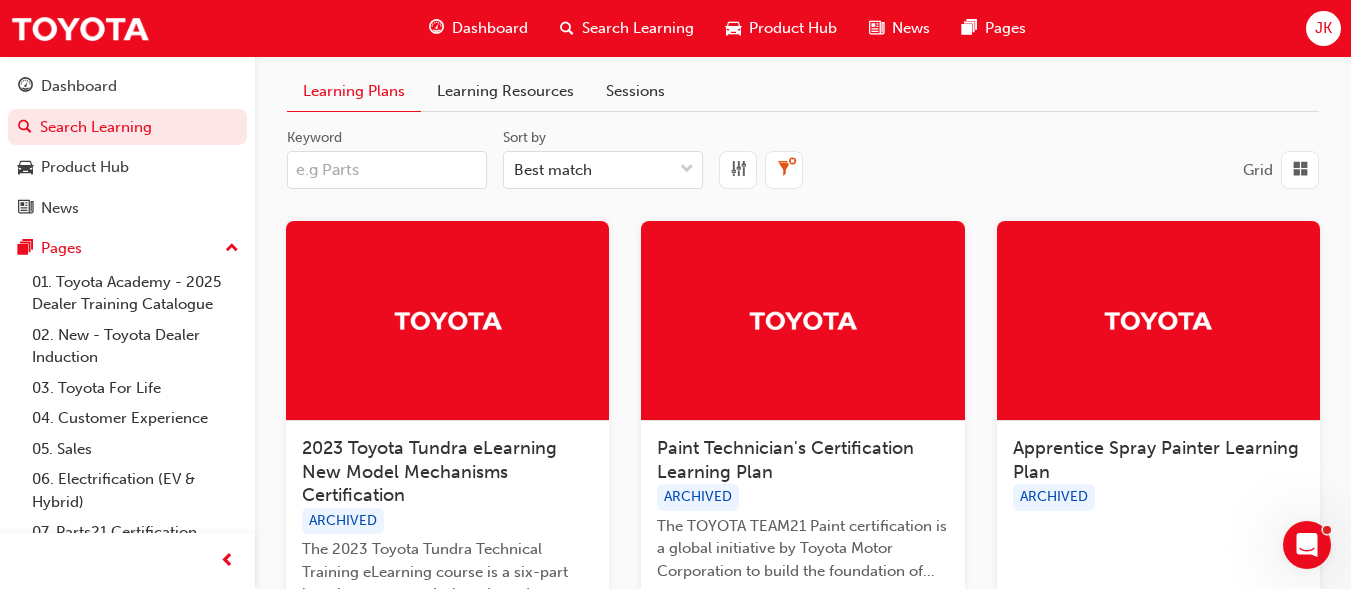 click on "Search Learning" at bounding box center (638, 28) 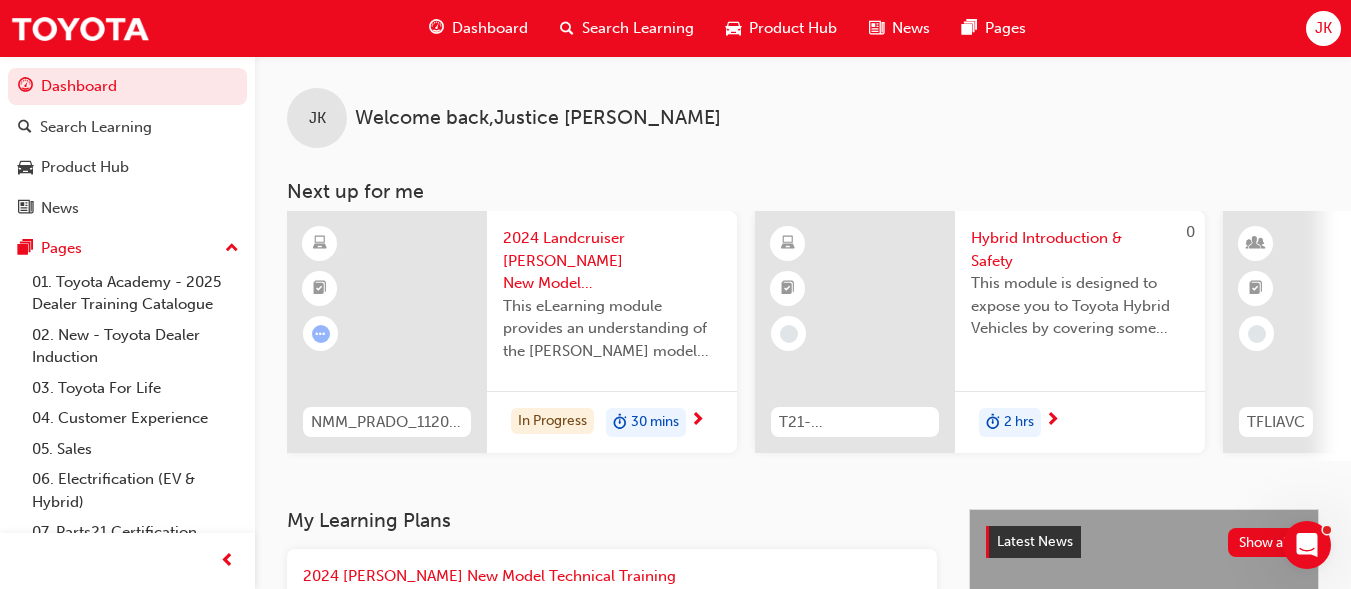 click on "JK Welcome back ,  Justice   [PERSON_NAME]" at bounding box center (803, 102) 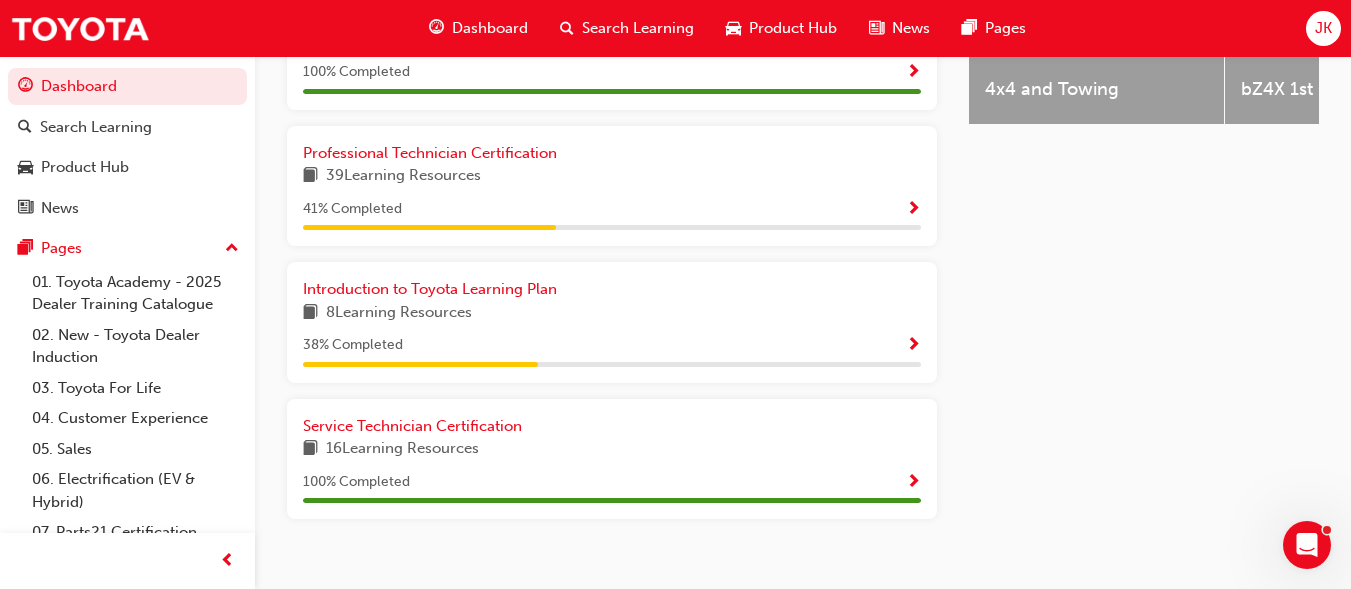 scroll, scrollTop: 965, scrollLeft: 0, axis: vertical 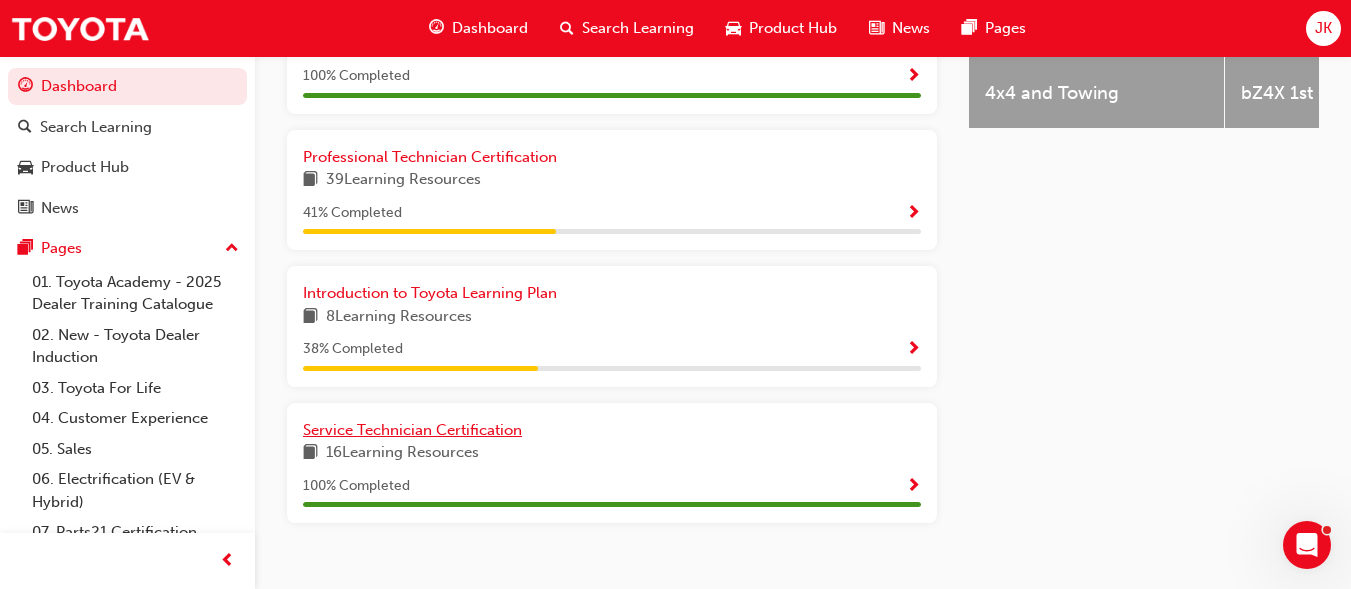 click on "Service Technician Certification" at bounding box center [412, 430] 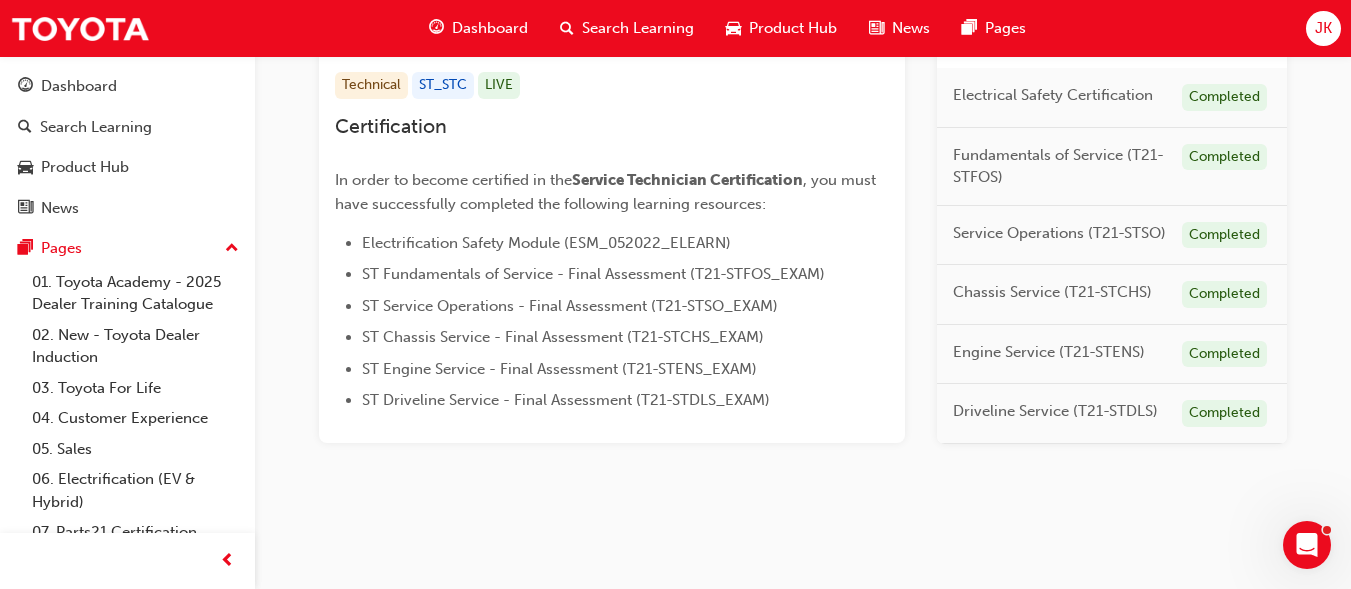 scroll, scrollTop: 411, scrollLeft: 0, axis: vertical 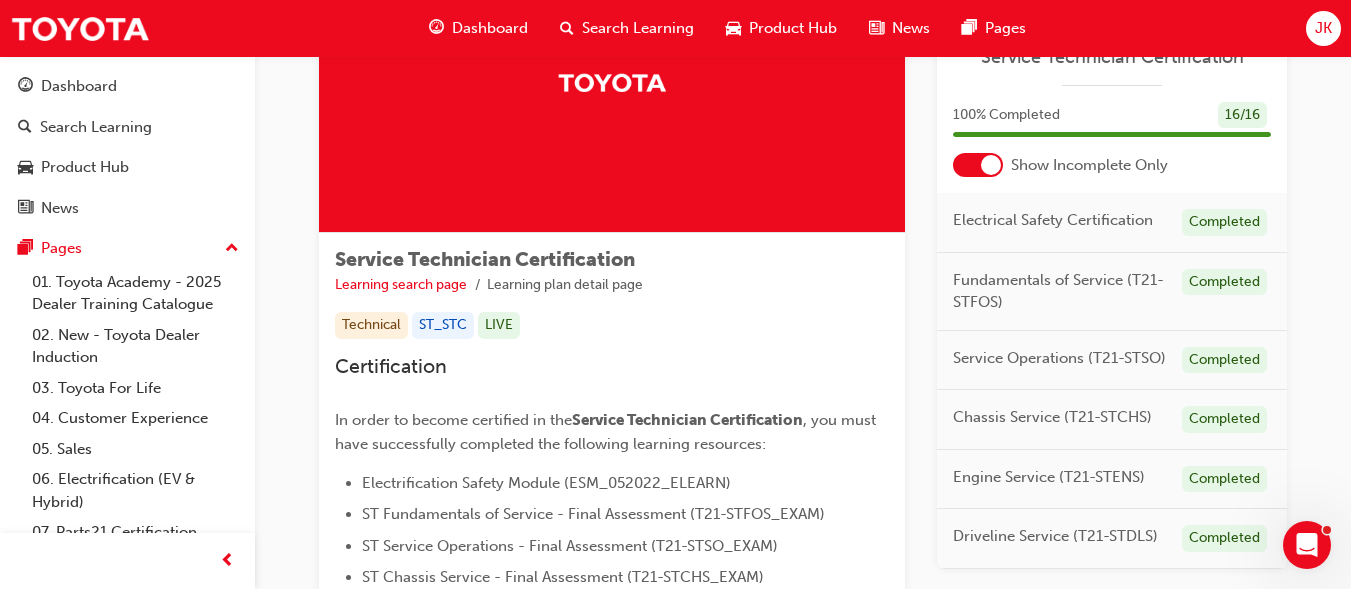 click on "Learning search page Learning plan detail page" at bounding box center (612, 285) 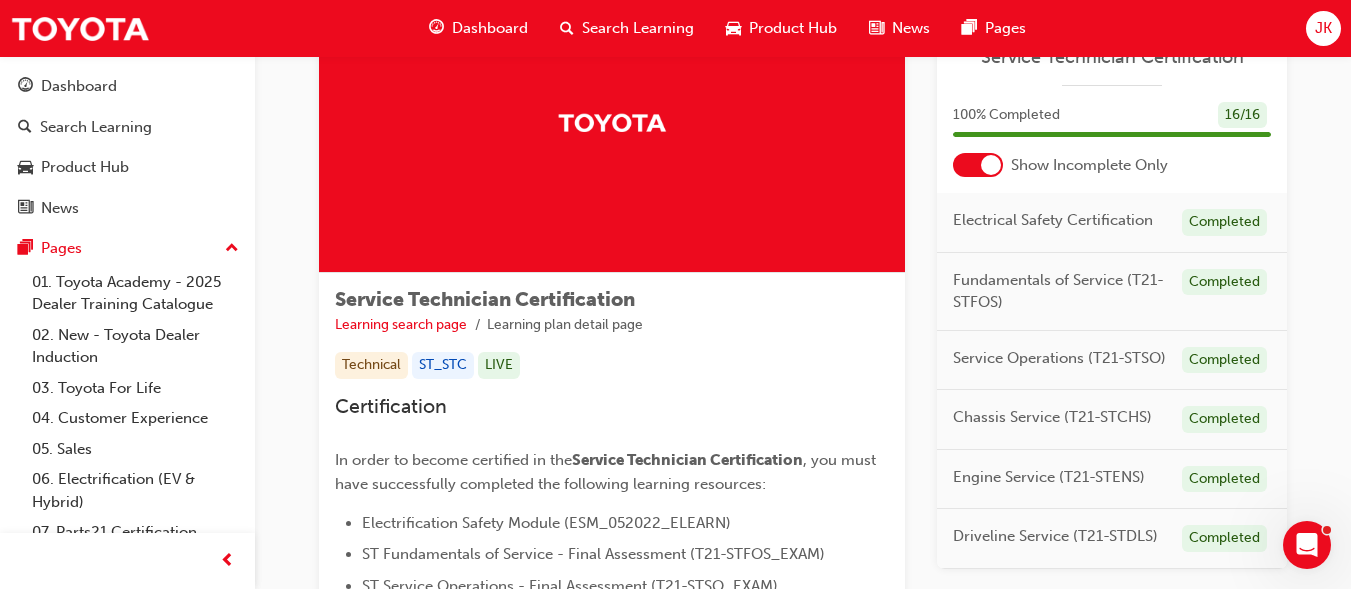 scroll, scrollTop: 91, scrollLeft: 0, axis: vertical 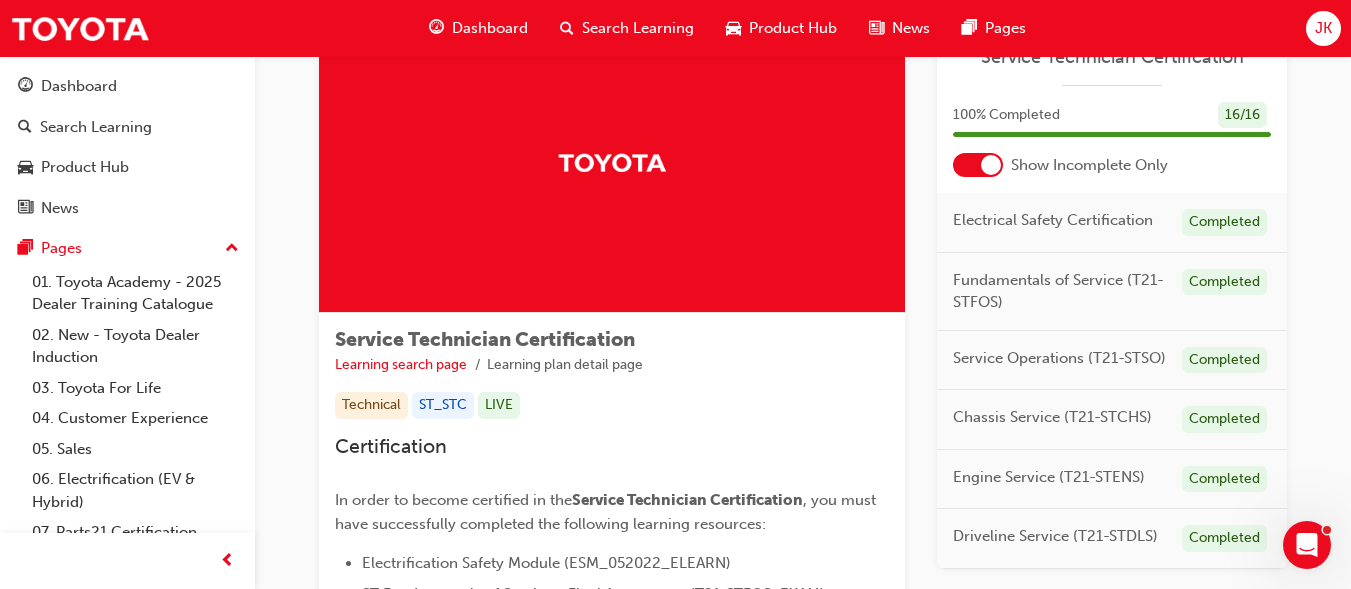 click on "Service Technician Certification   Learning search page Learning plan detail page Service Technician Certification   Learning search page Learning plan detail page Technical ST_STC LIVE Certification In order to become certified in the  Service Technician Certification , you must have successfully completed the following learning resources: Electrification Safety Module (ESM_052022_ELEARN) ST Fundamentals of Service - Final Assessment (T21-STFOS_EXAM) ST Service Operations - Final Assessment (T21-STSO_EXAM) ST Chassis Service - Final Assessment (T21-STCHS_EXAM) ST Engine Service - Final Assessment (T21-STENS_EXAM) ST Driveline Service - Final Assessment (T21-STDLS_EXAM) Learning Plan Service Technician Certification 100 % Completed 16 / 16 Show Incomplete Only Electrical Safety Certification Completed Fundamentals of Service (T21-STFOS) Completed Service Operations (T21-STSO) Completed Chassis Service (T21-STCHS) Completed Engine Service (T21-STENS) Completed Driveline Service (T21-STDLS) Completed" at bounding box center [803, 412] 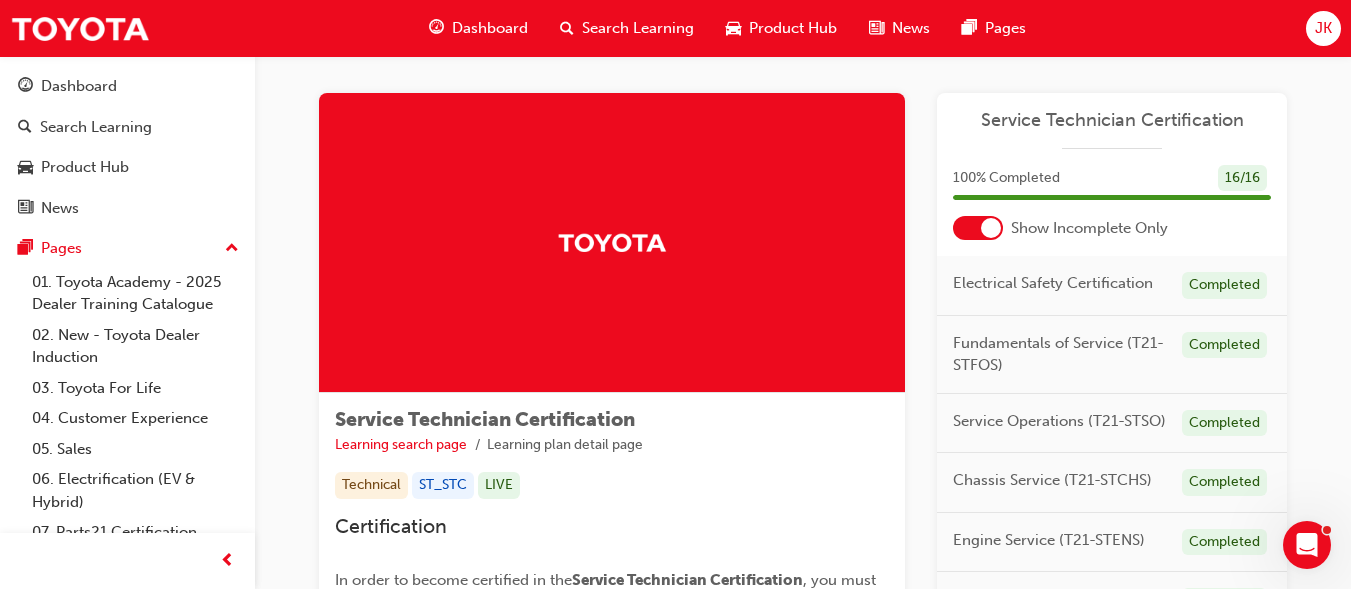 scroll, scrollTop: 0, scrollLeft: 0, axis: both 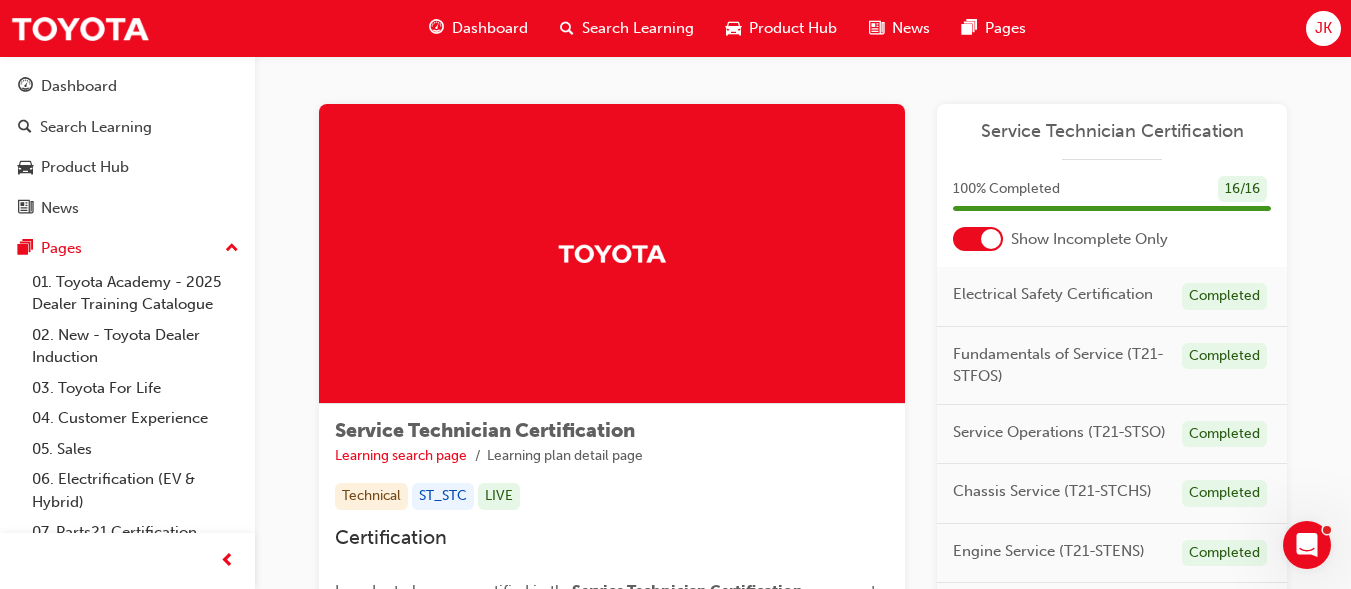 click at bounding box center [991, 239] 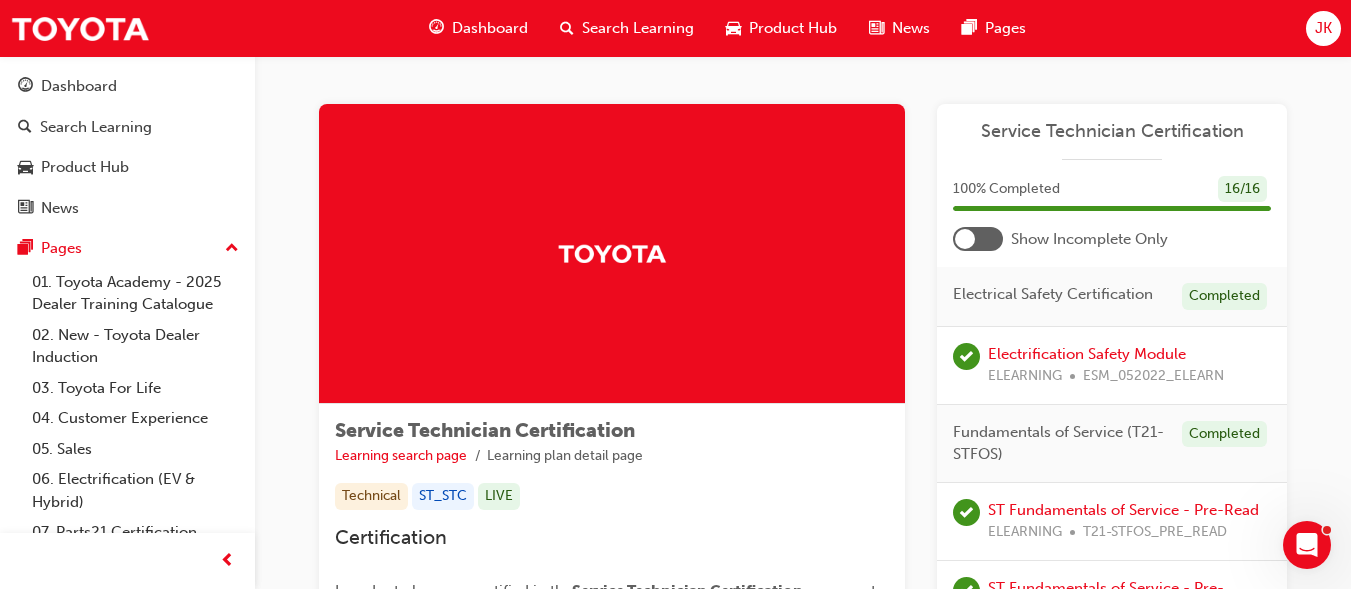 click on "Learning search page Learning plan detail page" at bounding box center [612, 456] 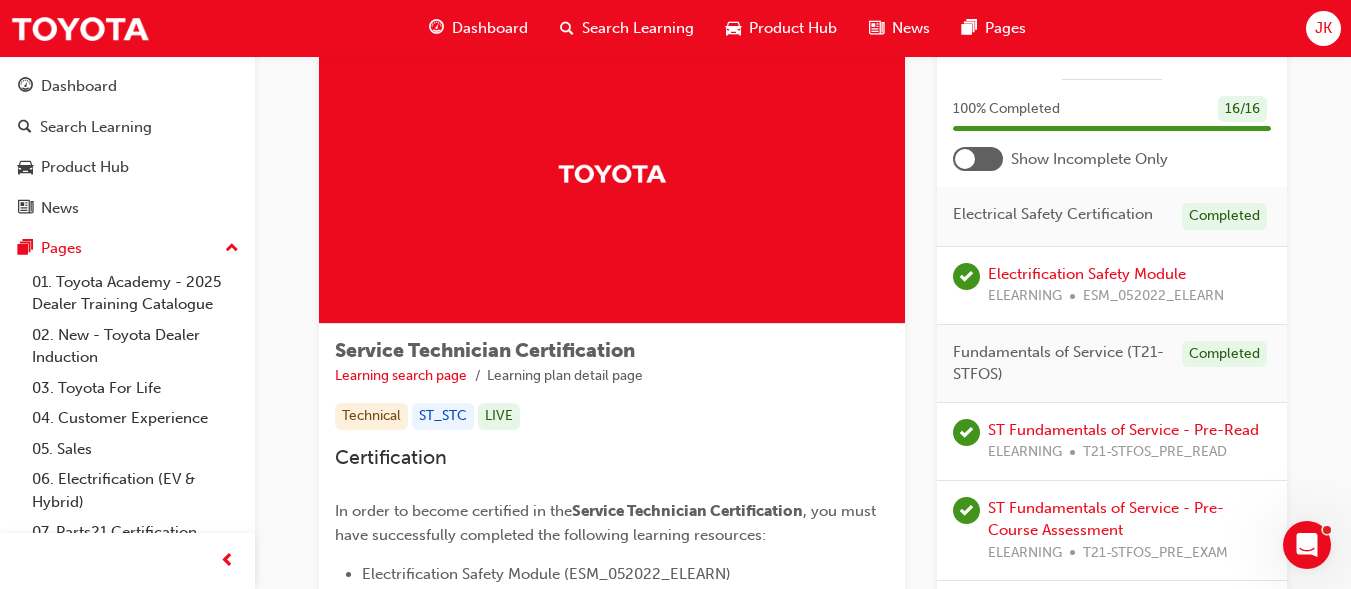 scroll, scrollTop: 120, scrollLeft: 0, axis: vertical 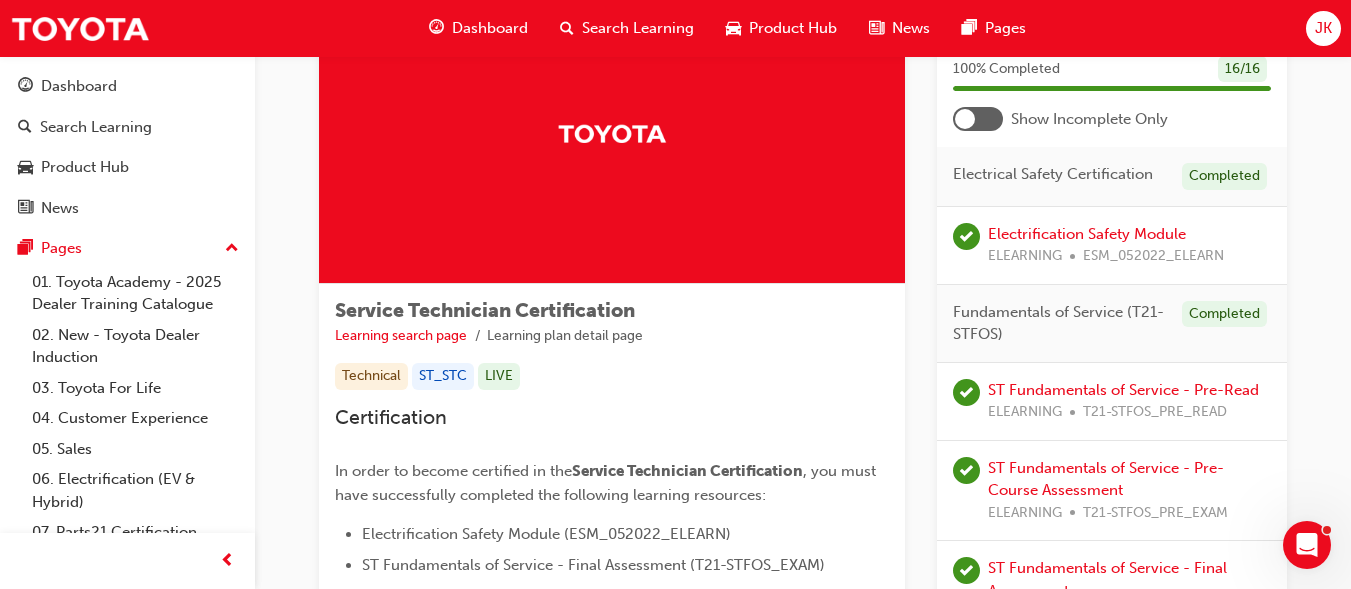 click at bounding box center [978, 119] 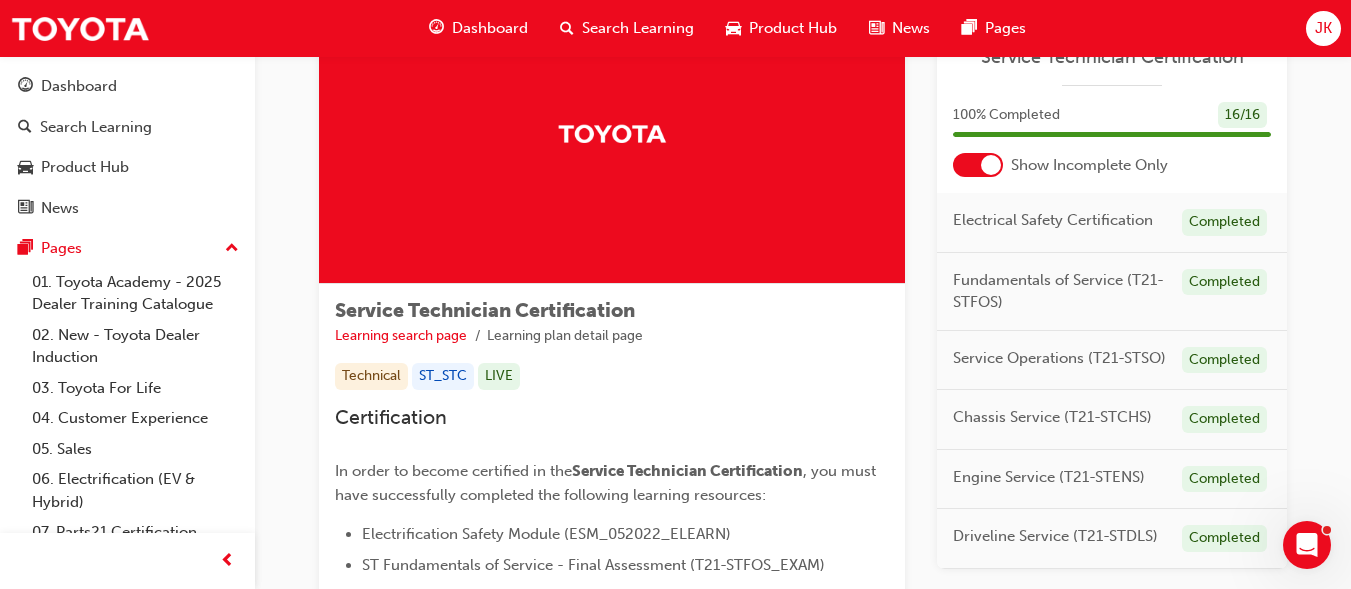 click on "Learning search page Learning plan detail page" at bounding box center [612, 336] 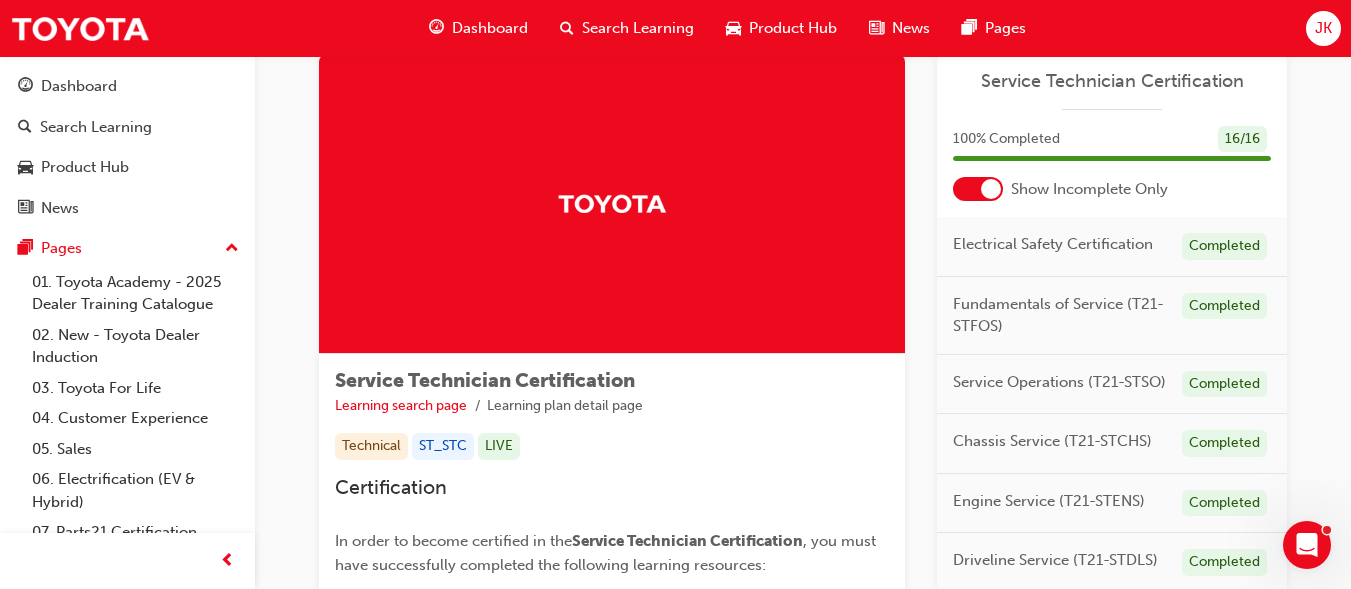 scroll, scrollTop: 40, scrollLeft: 0, axis: vertical 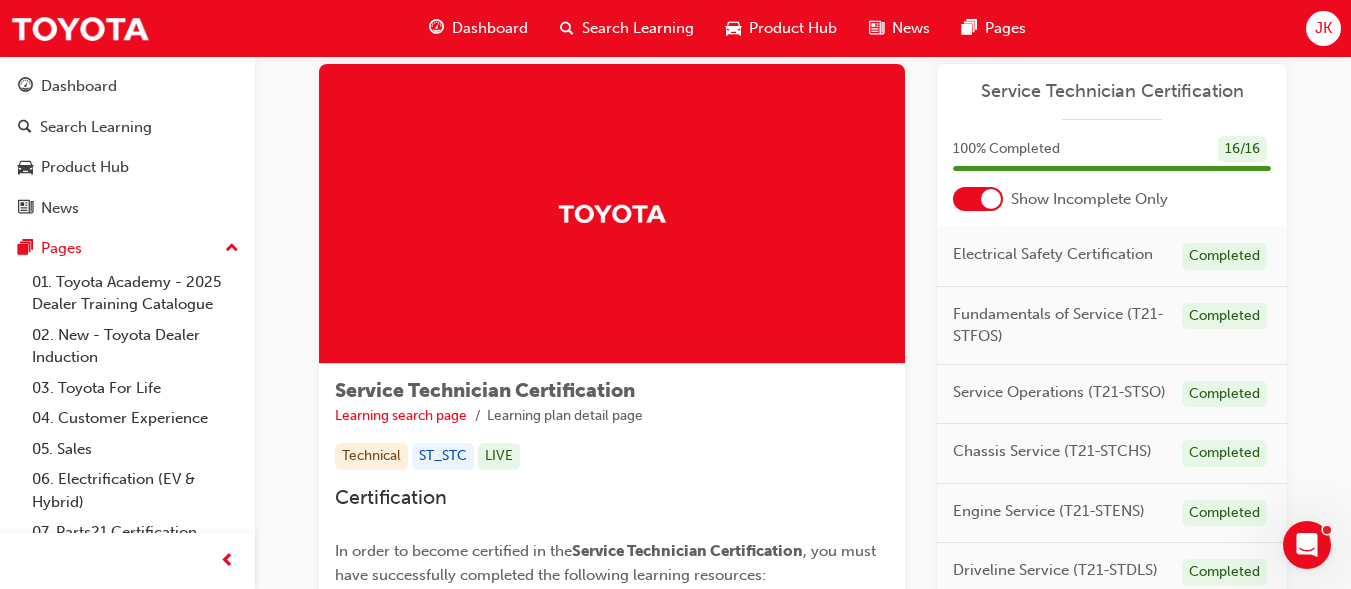 click at bounding box center [991, 199] 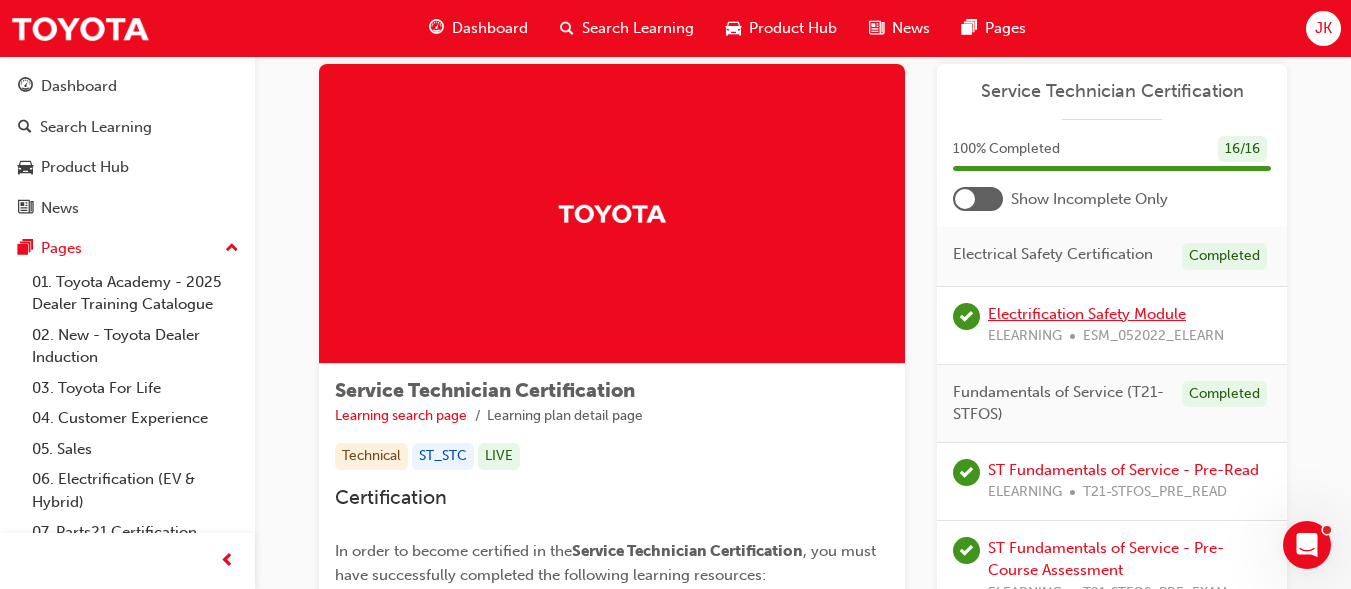 click on "Electrification Safety Module" at bounding box center [1087, 314] 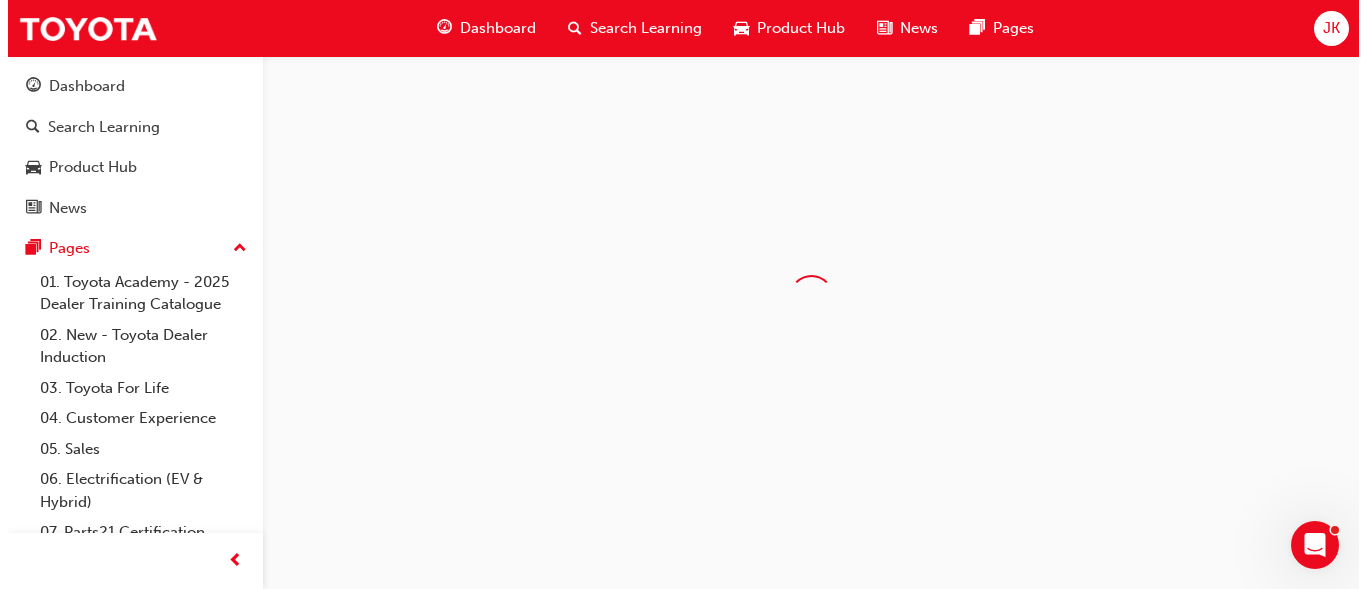 scroll, scrollTop: 0, scrollLeft: 0, axis: both 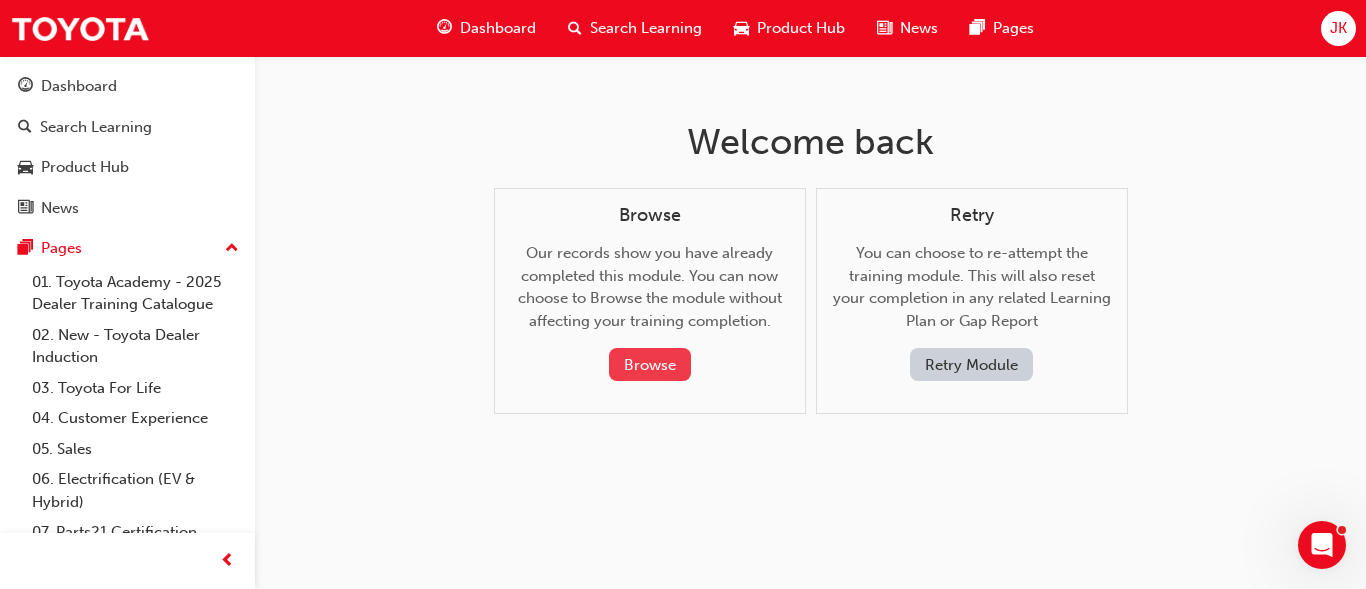 click on "Browse" at bounding box center [650, 364] 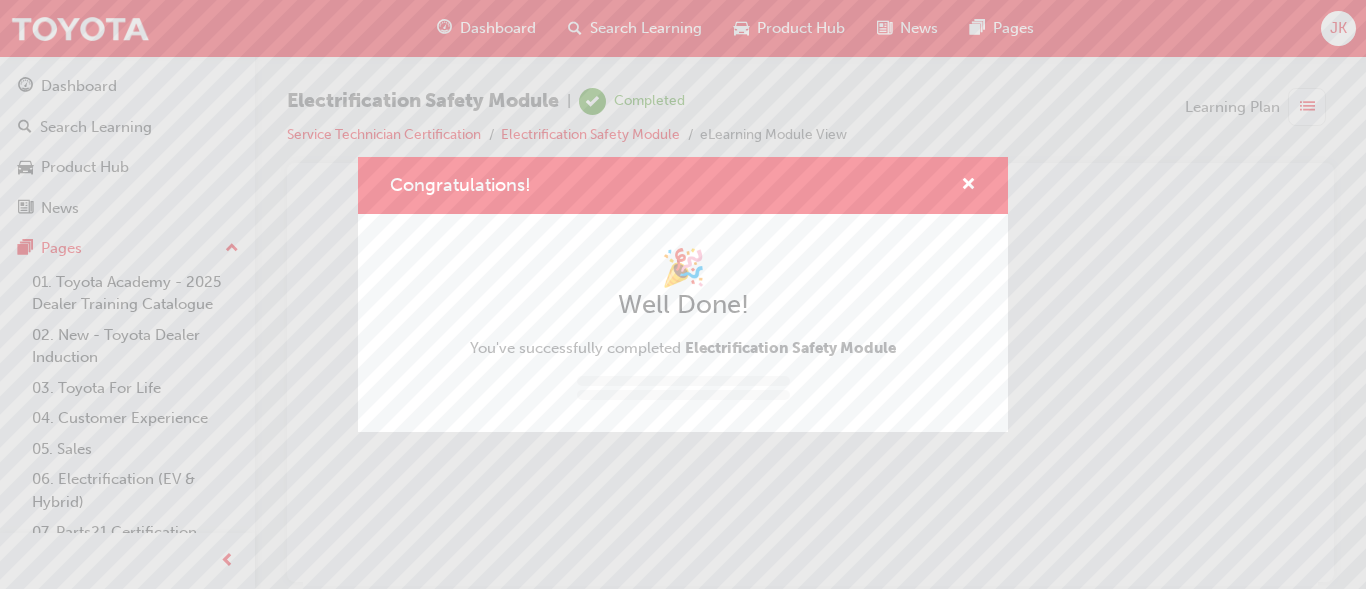 scroll, scrollTop: 0, scrollLeft: 0, axis: both 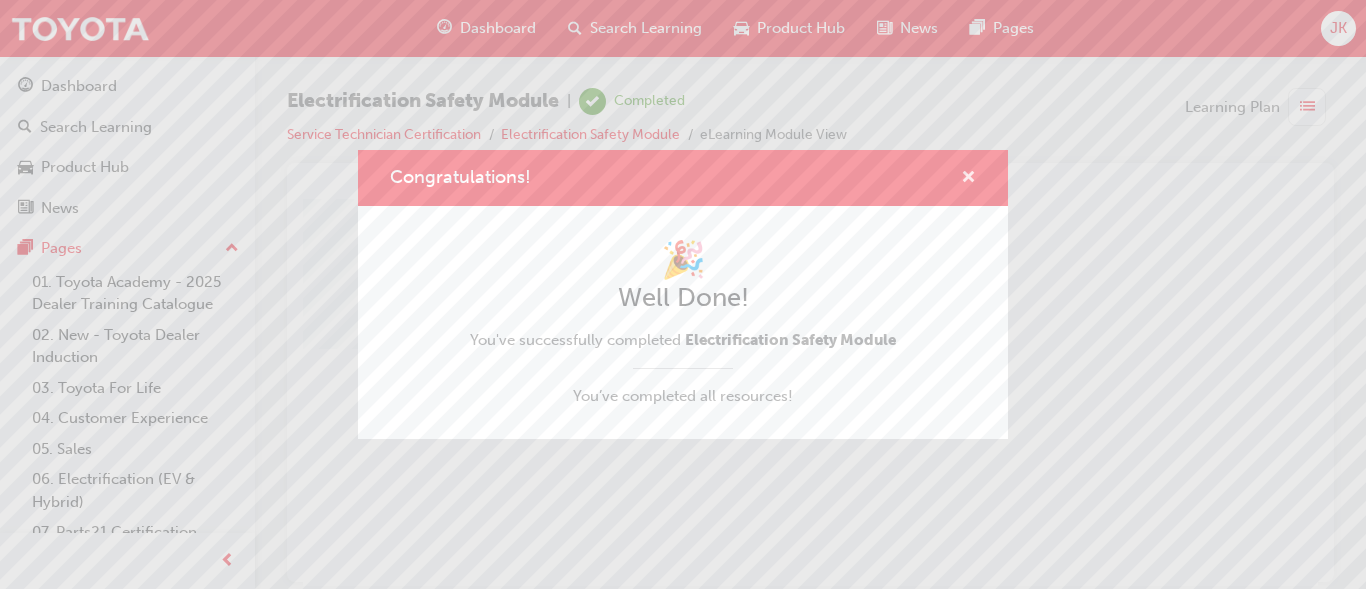 click at bounding box center [968, 179] 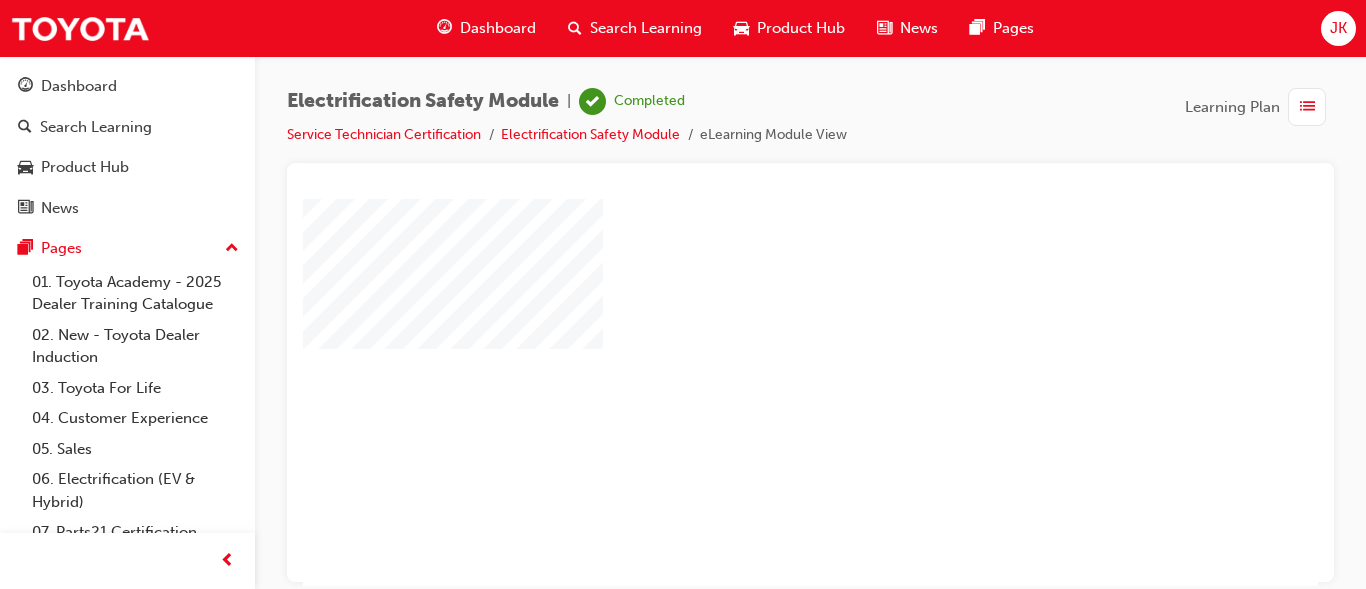 click at bounding box center (983, 558) 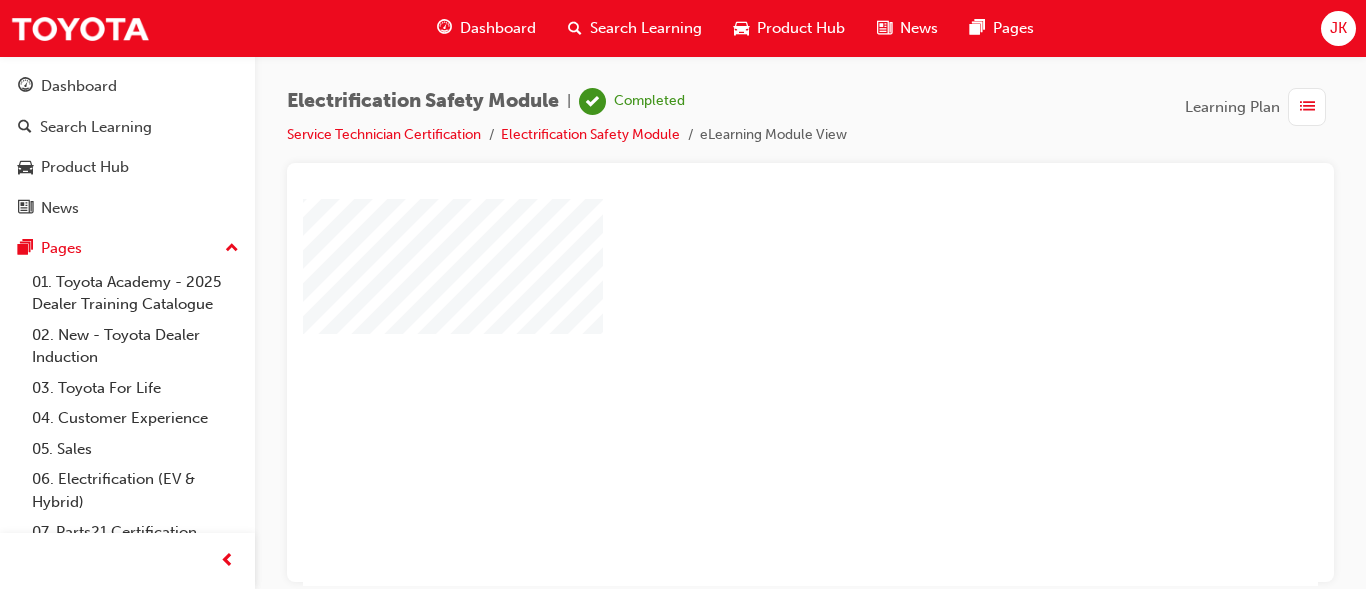 scroll, scrollTop: 0, scrollLeft: 0, axis: both 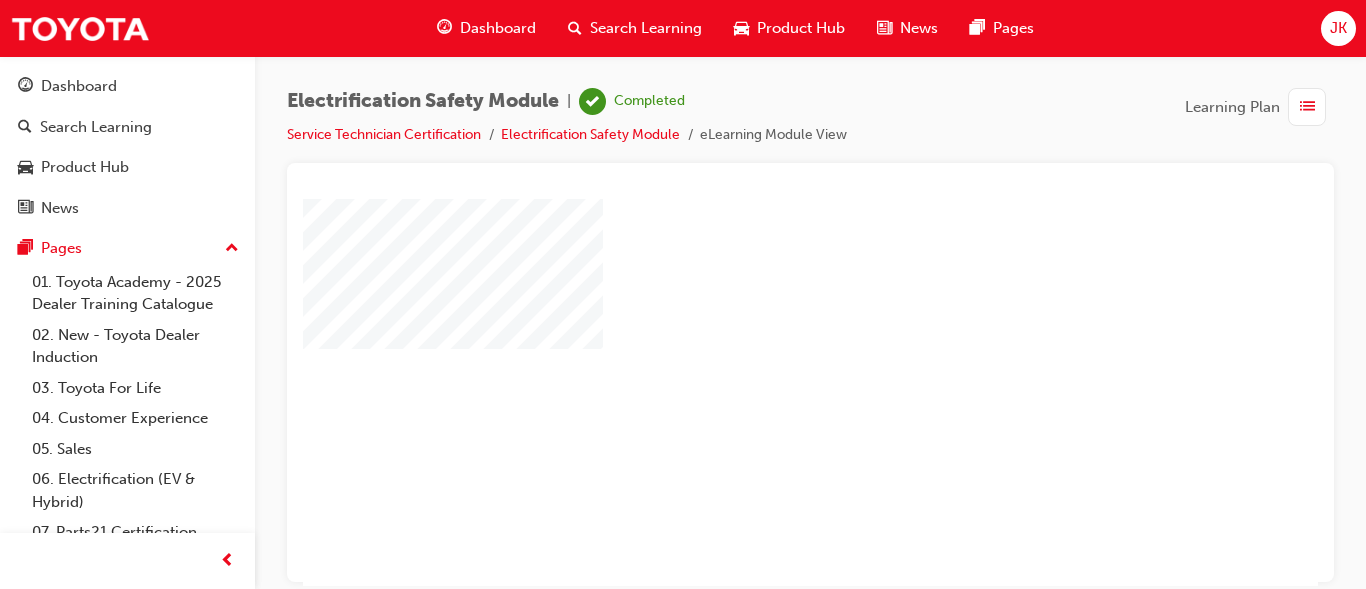 click at bounding box center [753, 334] 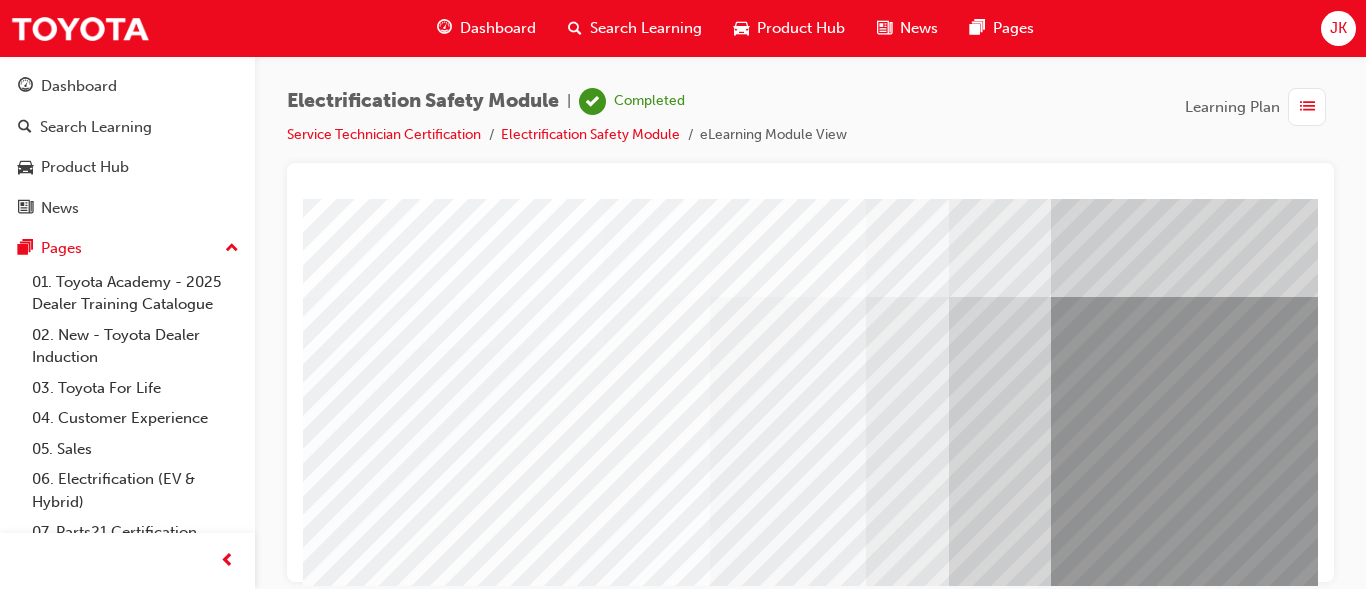 click at bounding box center [584, 3450] 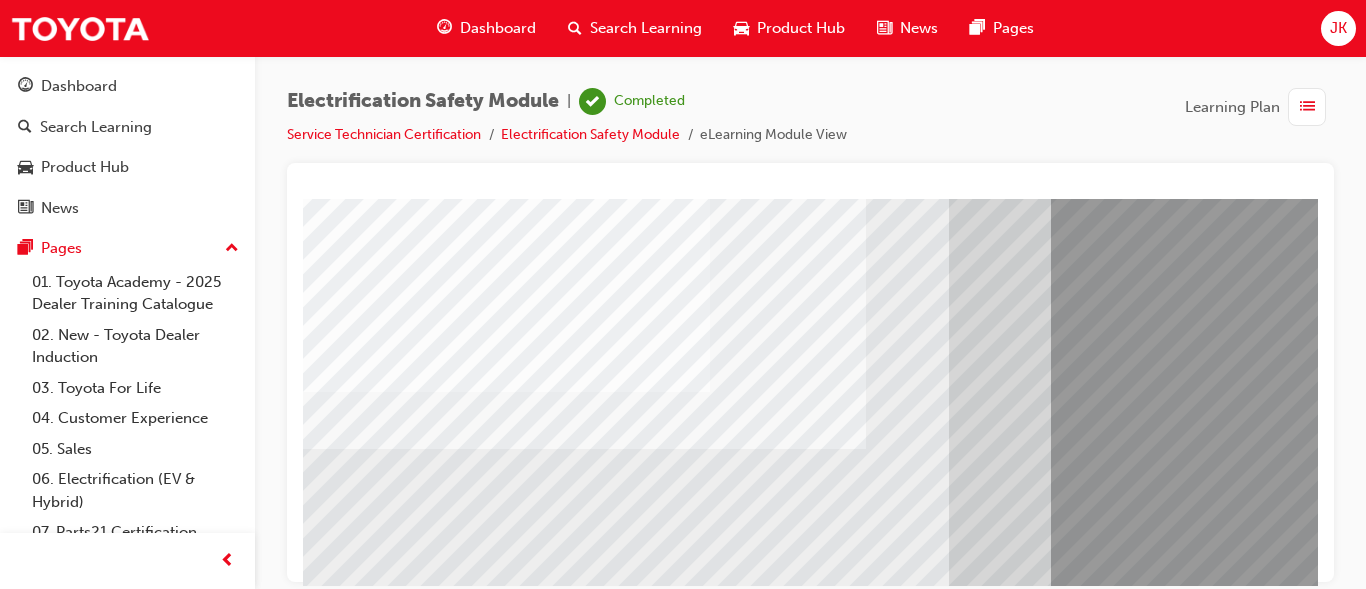 scroll, scrollTop: 218, scrollLeft: 0, axis: vertical 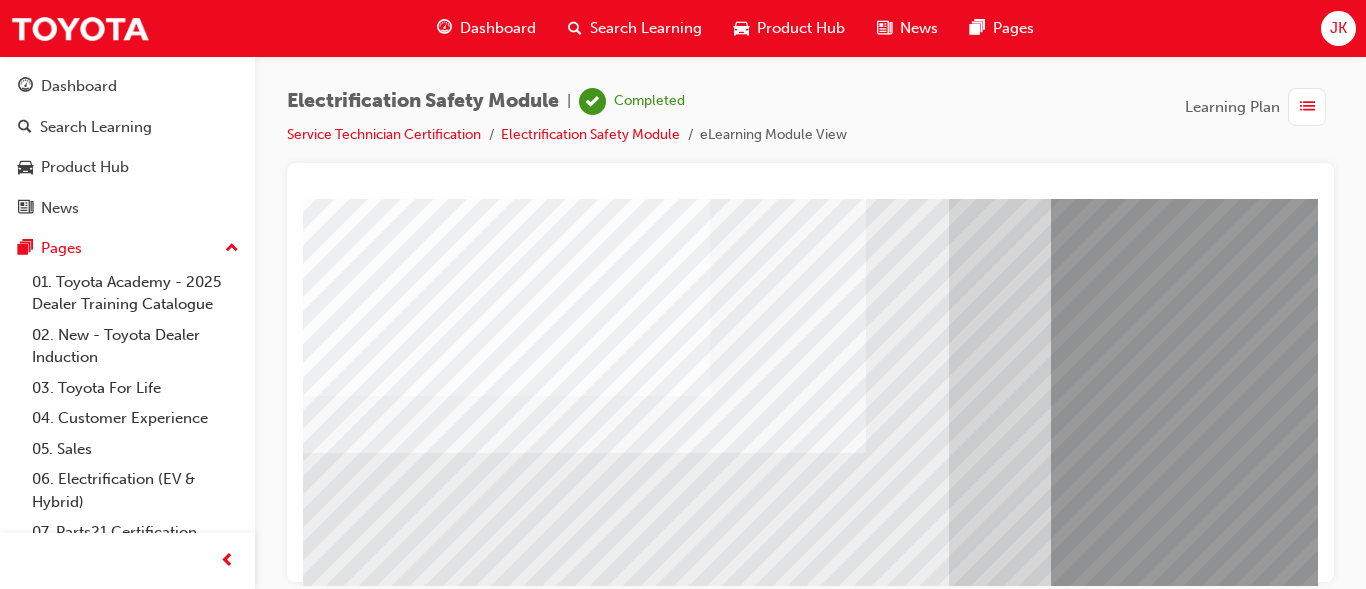click at bounding box center (677, 2538) 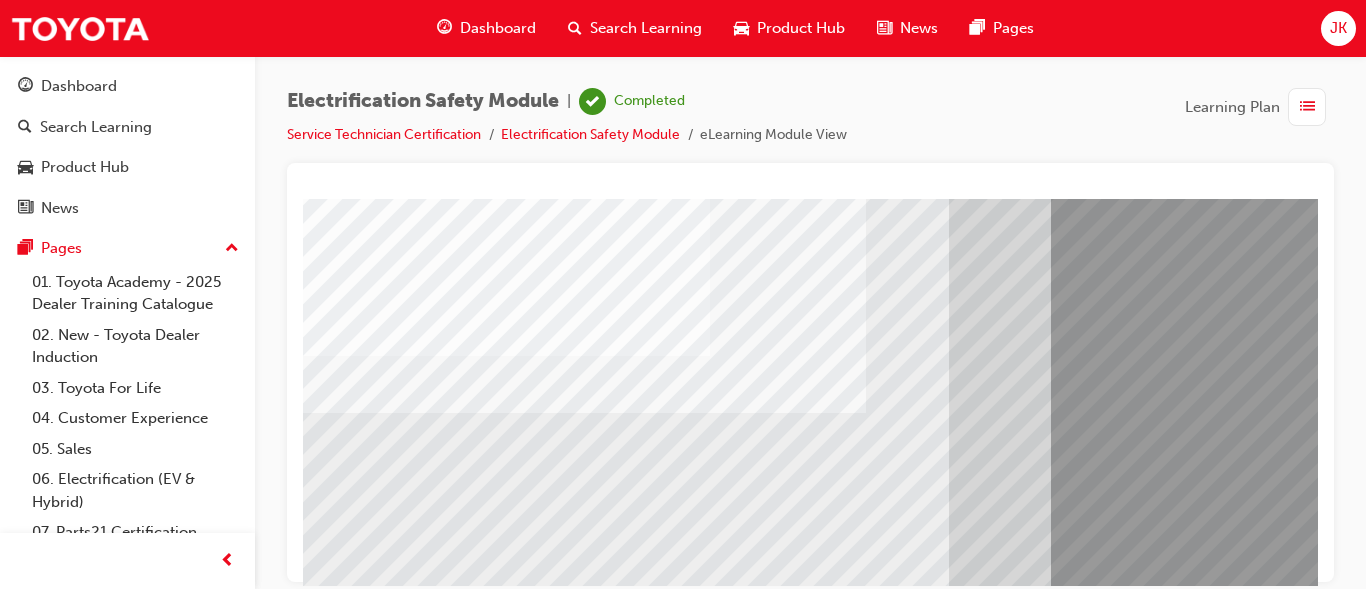 scroll, scrollTop: 378, scrollLeft: 0, axis: vertical 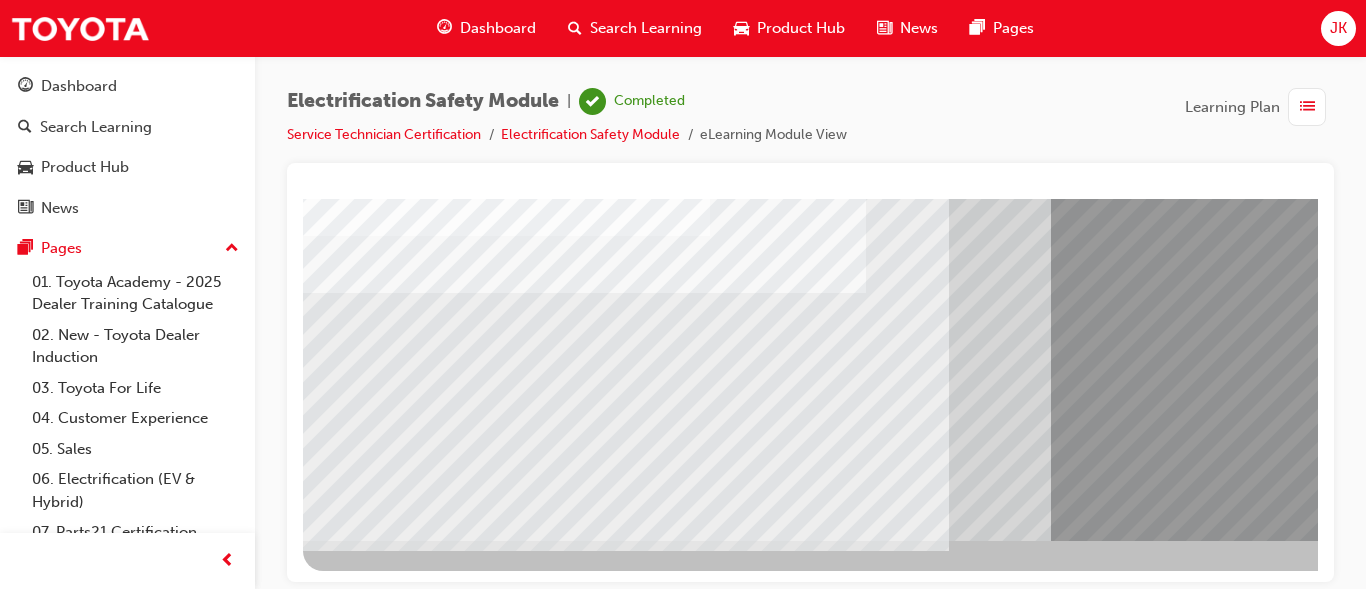 click at bounding box center (366, 3362) 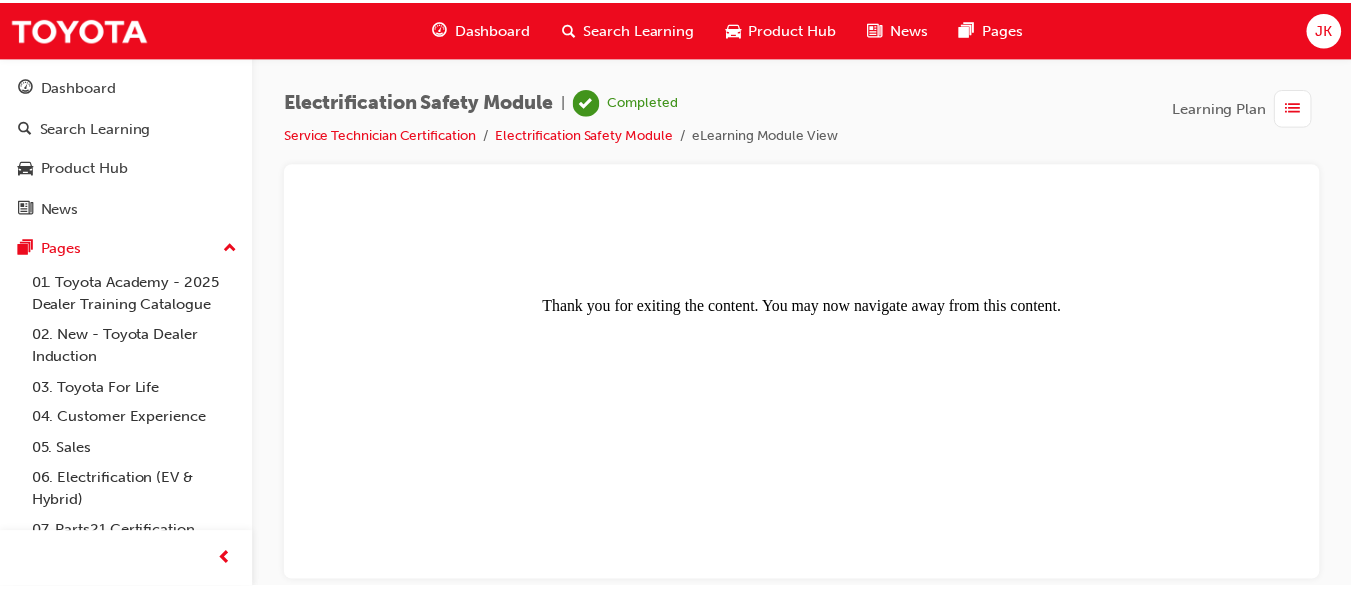 scroll, scrollTop: 0, scrollLeft: 0, axis: both 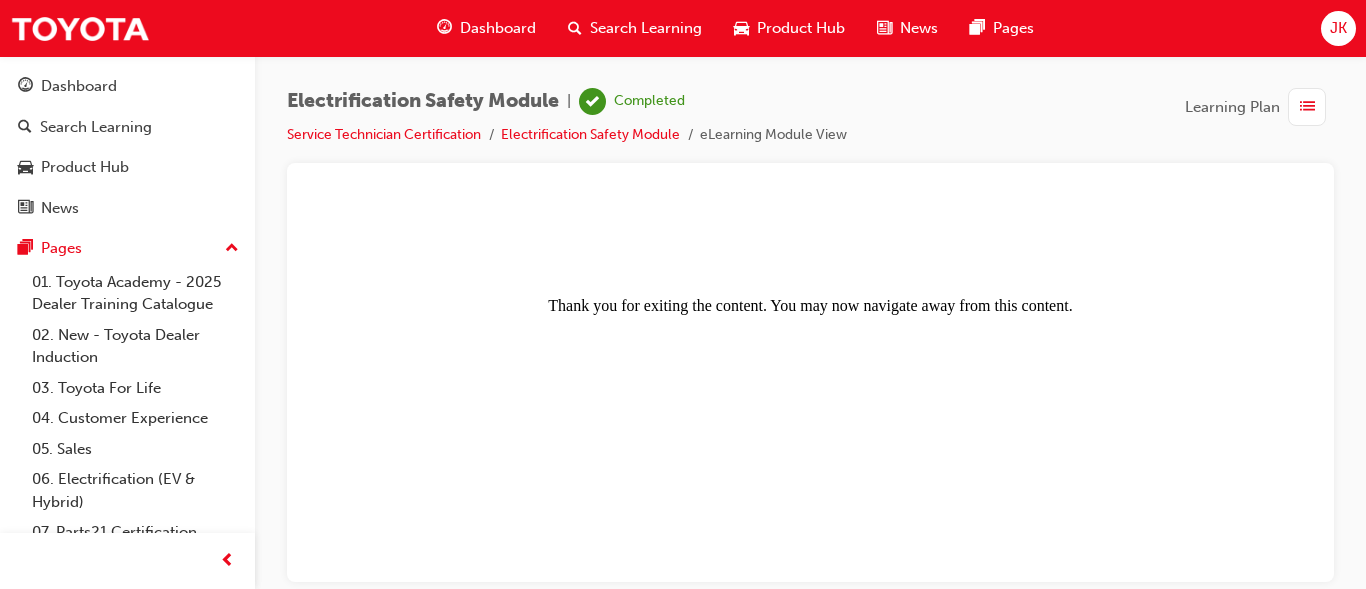 click on "Thank you for exiting the content.  You may now navigate away from this content." at bounding box center (810, 391) 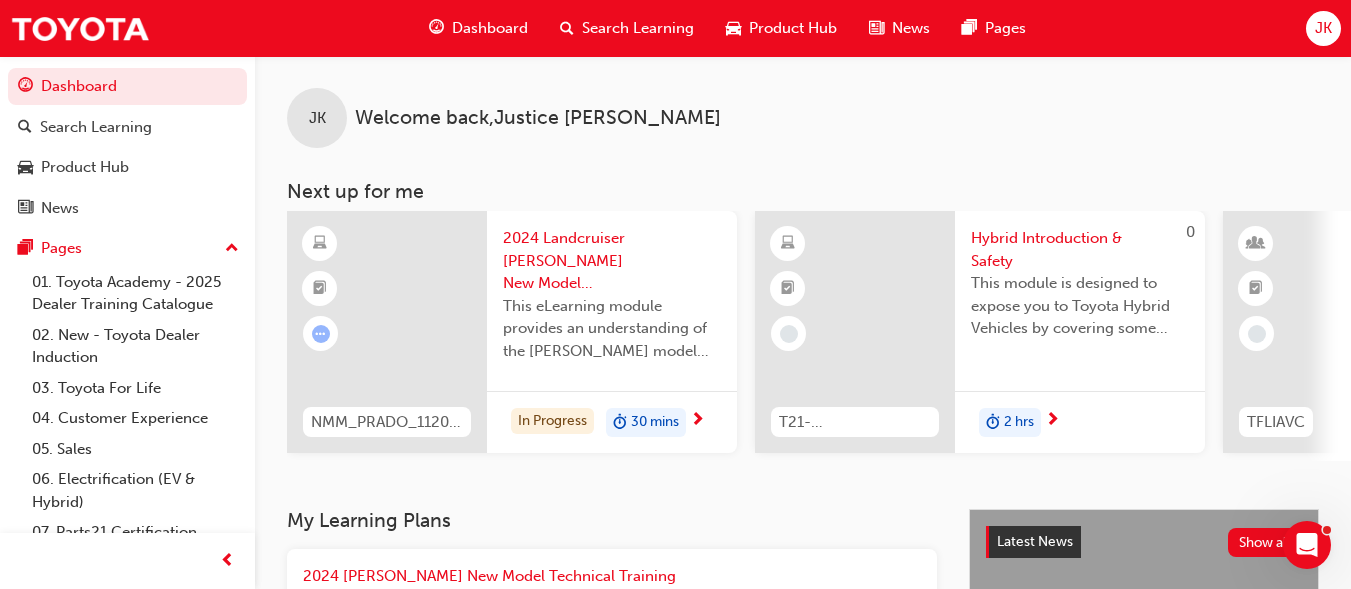 click on "JK Welcome back ,  Justice   [PERSON_NAME]" at bounding box center (803, 102) 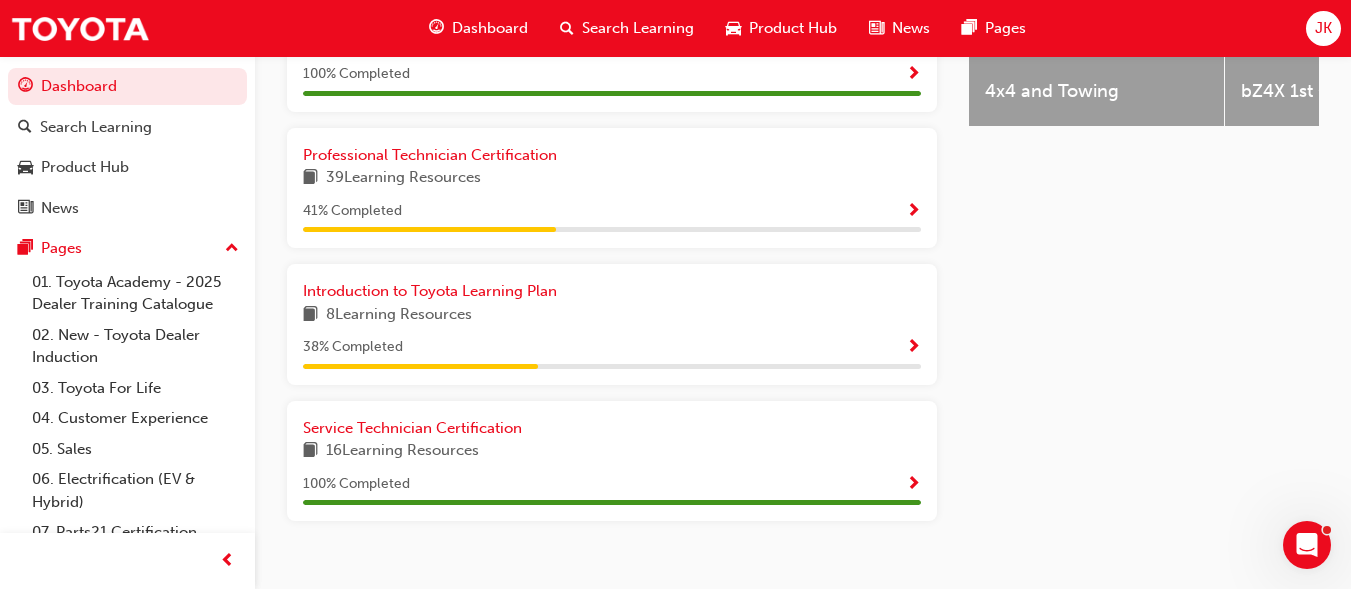 scroll, scrollTop: 965, scrollLeft: 0, axis: vertical 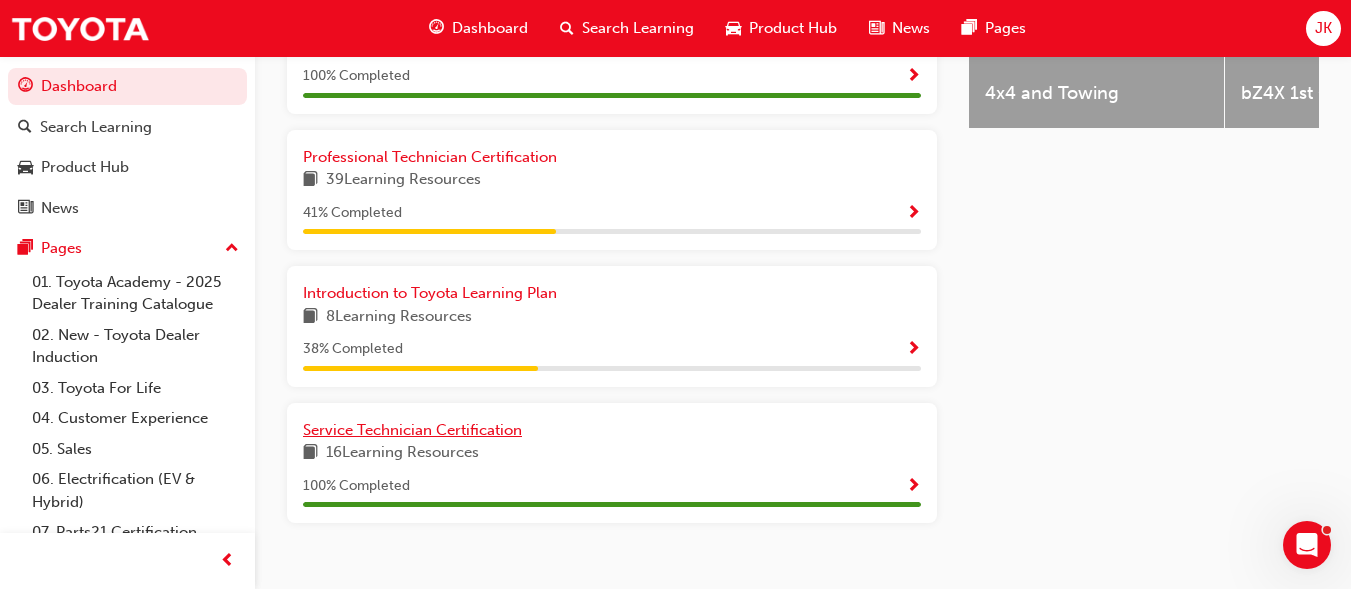 click on "Service Technician Certification" at bounding box center [412, 430] 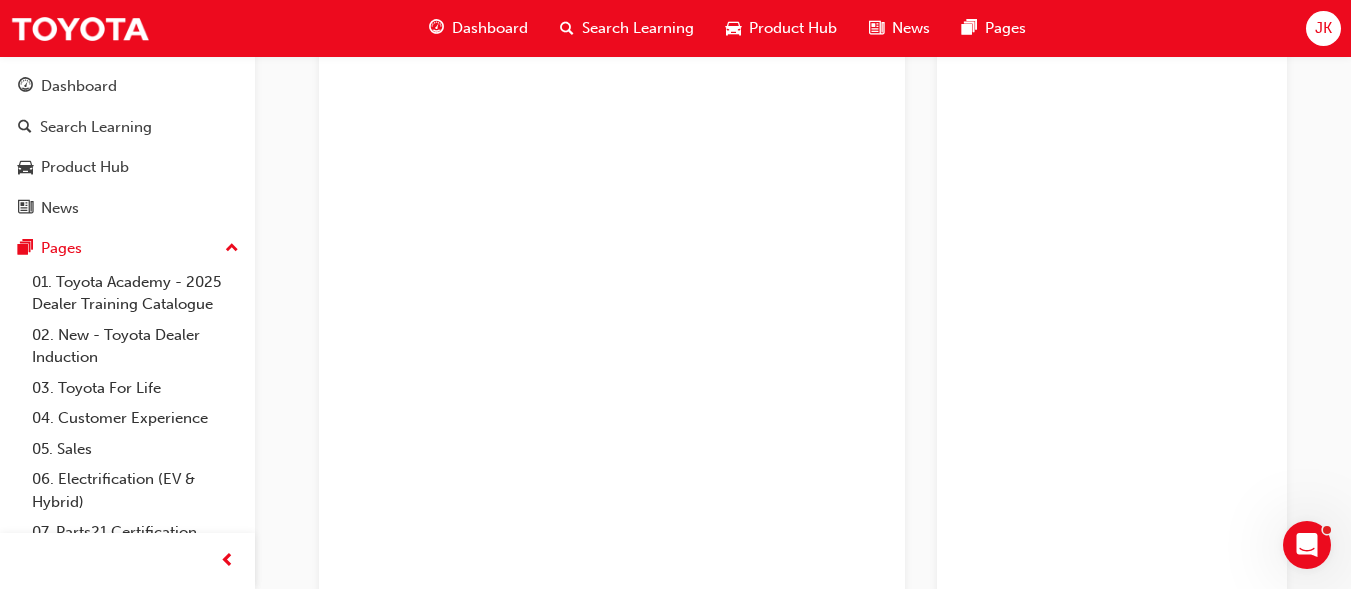 scroll, scrollTop: 411, scrollLeft: 0, axis: vertical 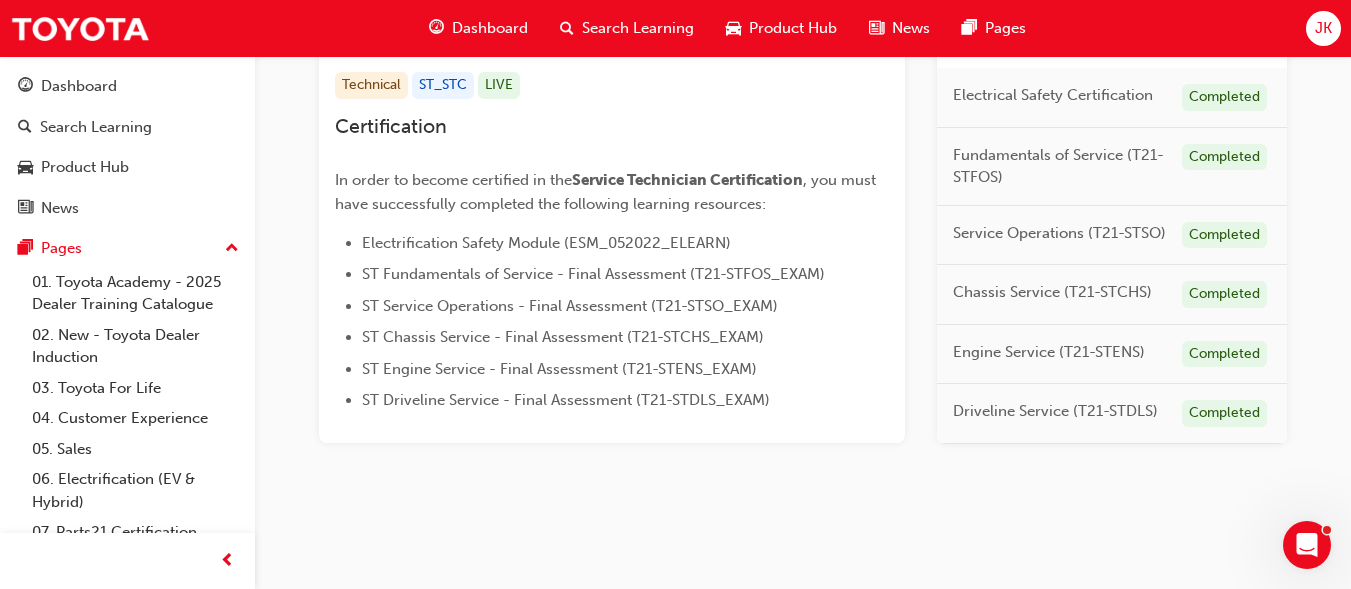 click on "Certification" at bounding box center (612, 126) 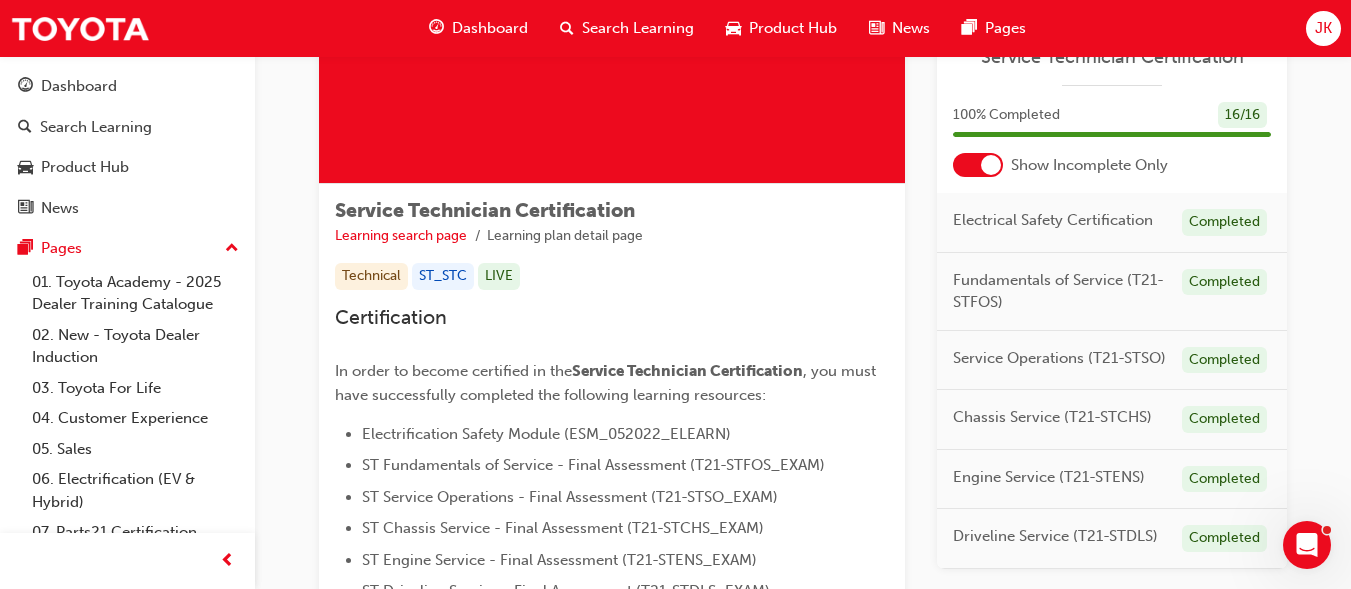 scroll, scrollTop: 0, scrollLeft: 0, axis: both 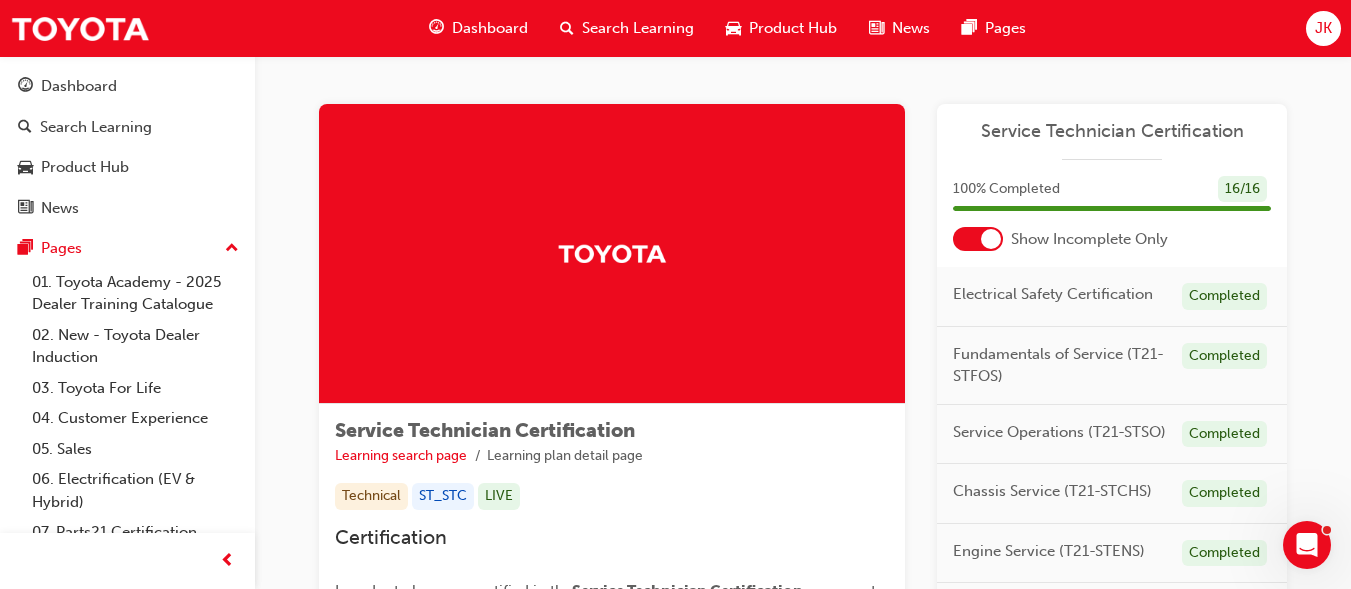 click at bounding box center (978, 239) 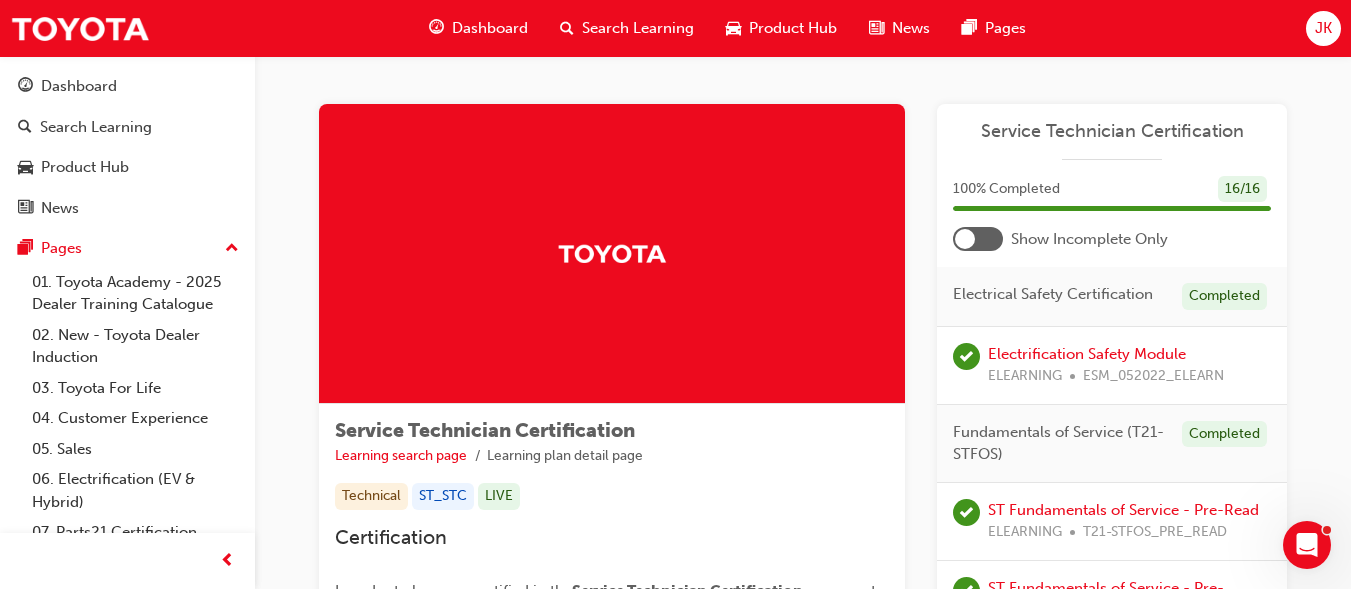 click on "Service Technician Certification   Learning search page Learning plan detail page Service Technician Certification   Learning search page Learning plan detail page Technical ST_STC LIVE Certification In order to become certified in the  Service Technician Certification , you must have successfully completed the following learning resources: Electrification Safety Module (ESM_052022_ELEARN) ST Fundamentals of Service - Final Assessment (T21-STFOS_EXAM) ST Service Operations - Final Assessment (T21-STSO_EXAM) ST Chassis Service - Final Assessment (T21-STCHS_EXAM) ST Engine Service - Final Assessment (T21-STENS_EXAM) ST Driveline Service - Final Assessment (T21-STDLS_EXAM) Learning Plan Service Technician Certification 100 % Completed 16 / 16 Show Incomplete Only Electrical Safety Certification Completed Electrification Safety Module ELEARNING ESM_052022_ELEARN Fundamentals of Service (T21-STFOS) Completed ST Fundamentals of Service - Pre-Read ELEARNING T21-STFOS_PRE_READ ELEARNING T21-STFOS_PRE_EXAM ELEARNING" at bounding box center (803, 1100) 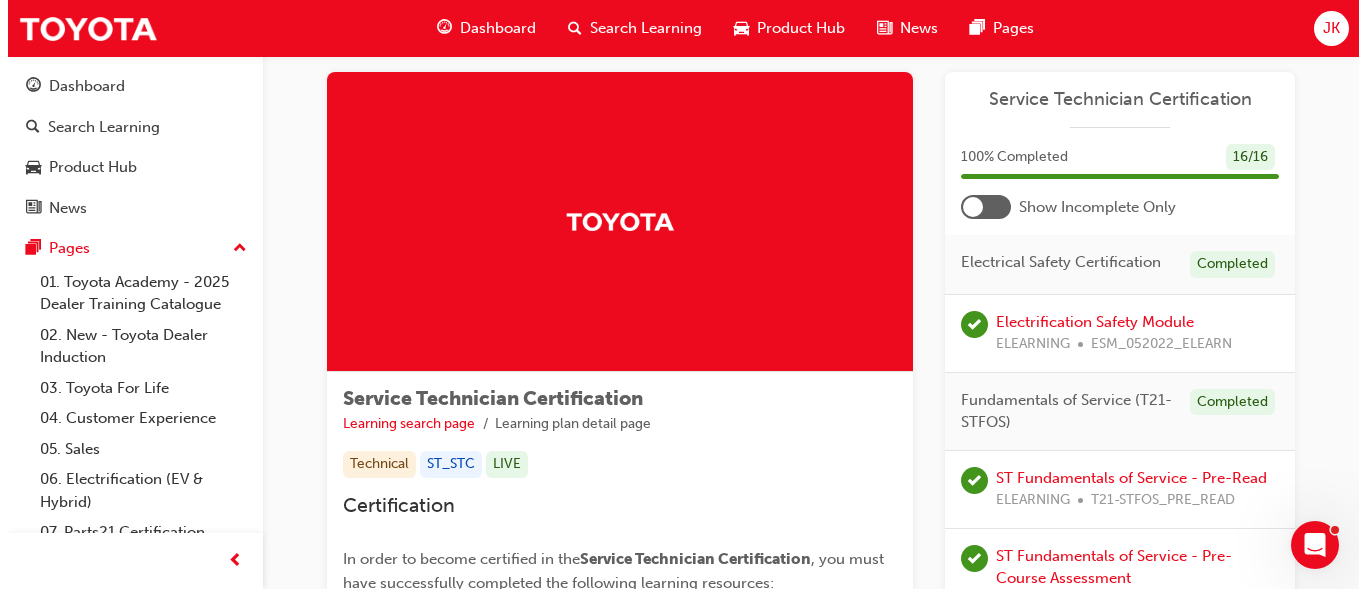 scroll, scrollTop: 0, scrollLeft: 0, axis: both 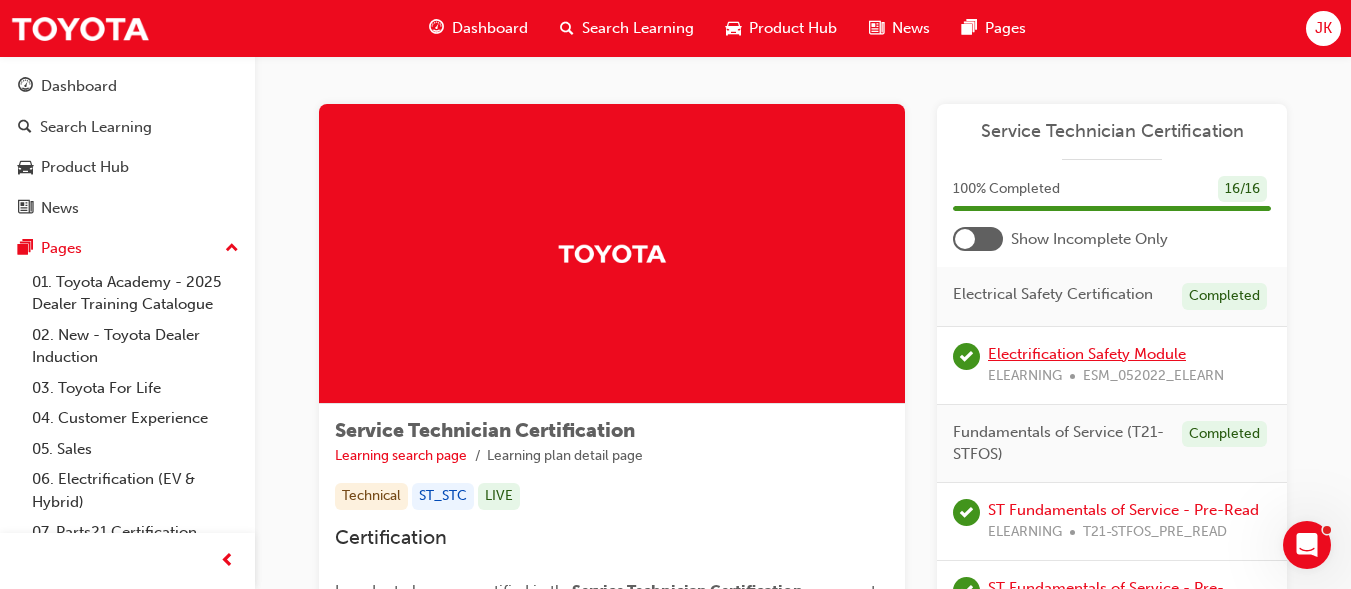click on "Electrification Safety Module" at bounding box center [1087, 354] 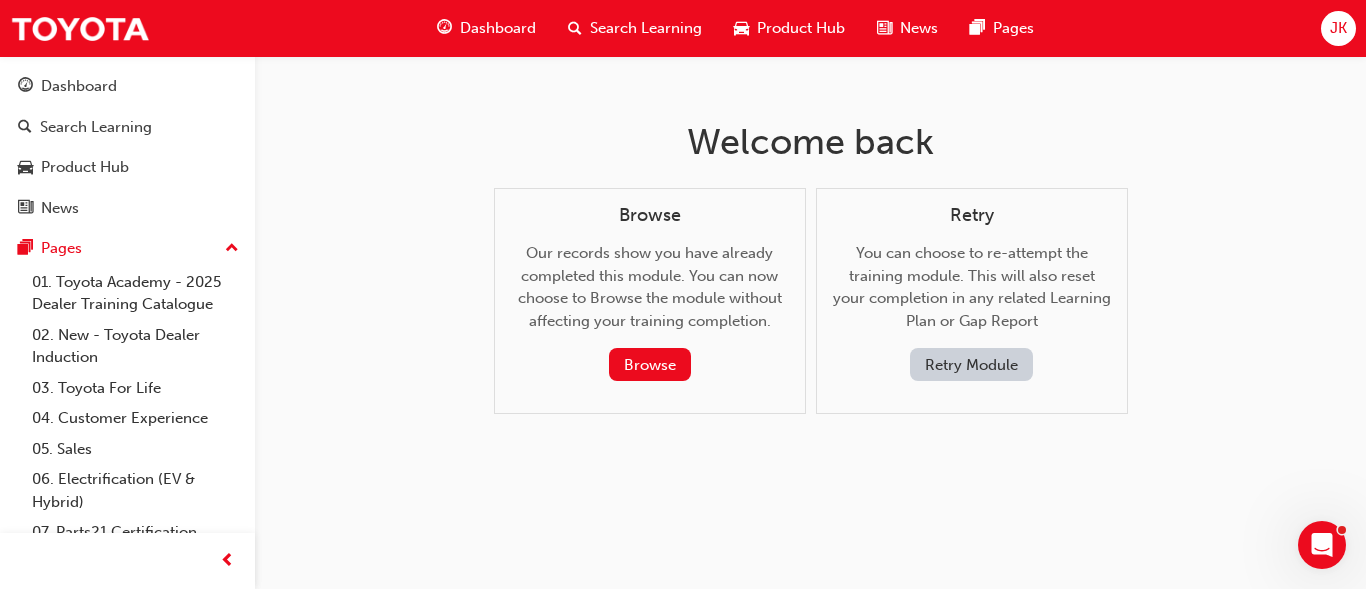 click on "Retry Module" at bounding box center [971, 364] 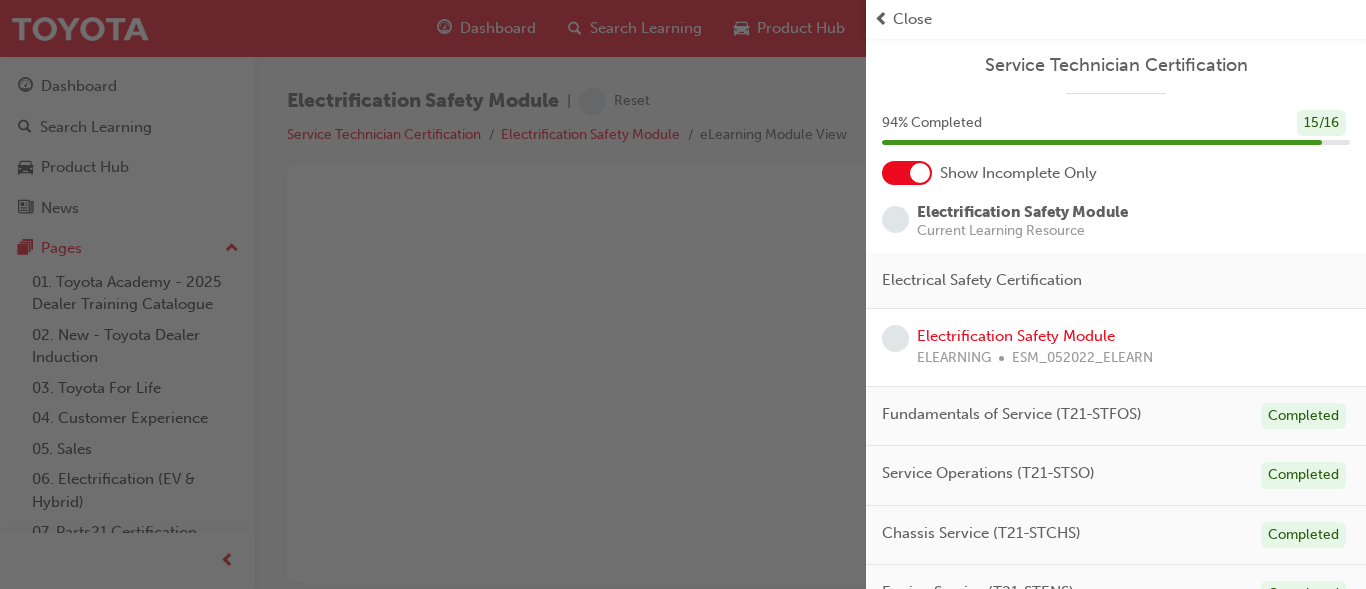 scroll, scrollTop: 0, scrollLeft: 0, axis: both 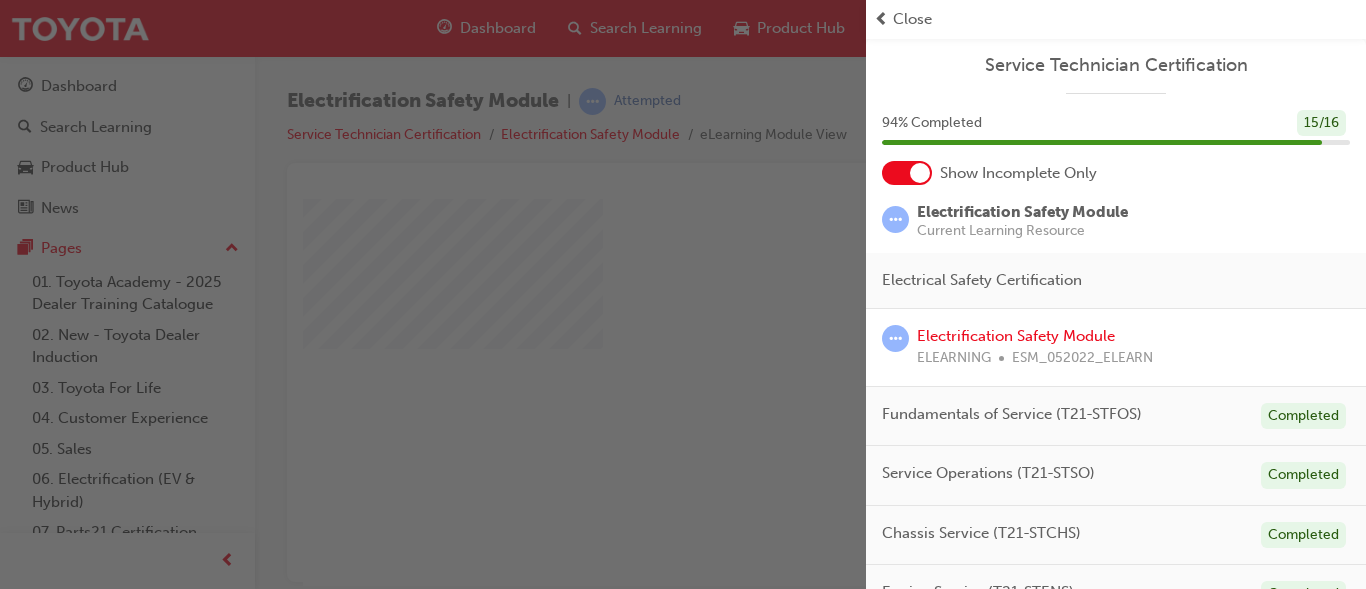 click at bounding box center [433, 294] 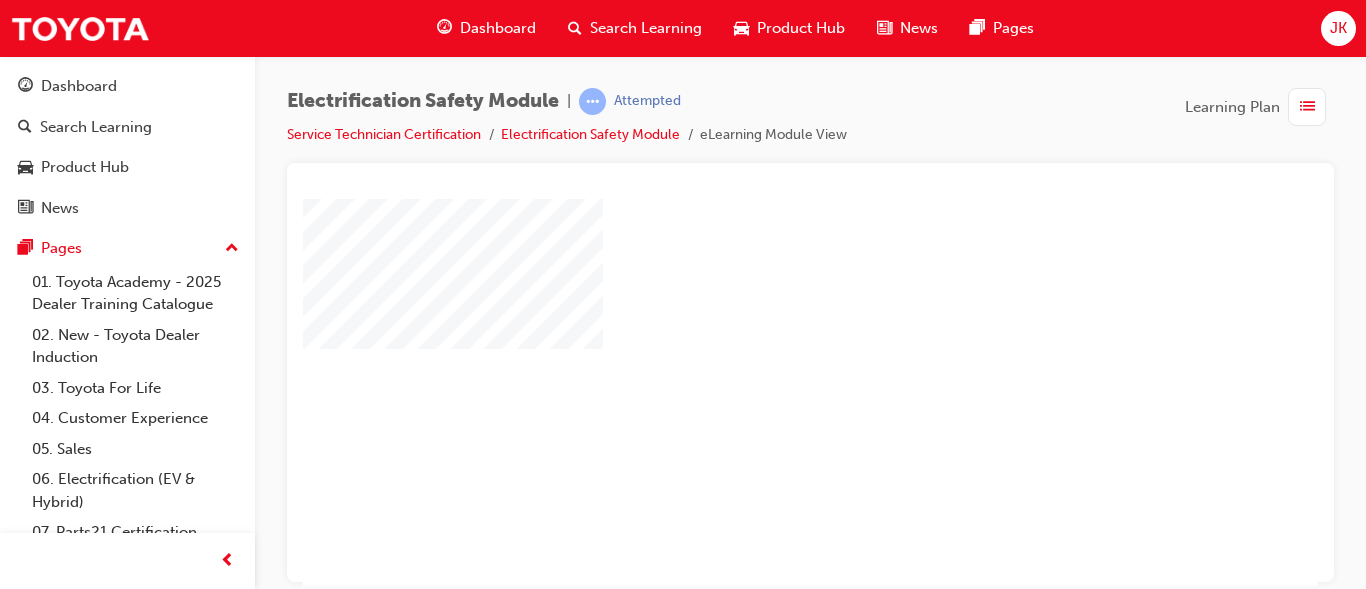 click at bounding box center (753, 334) 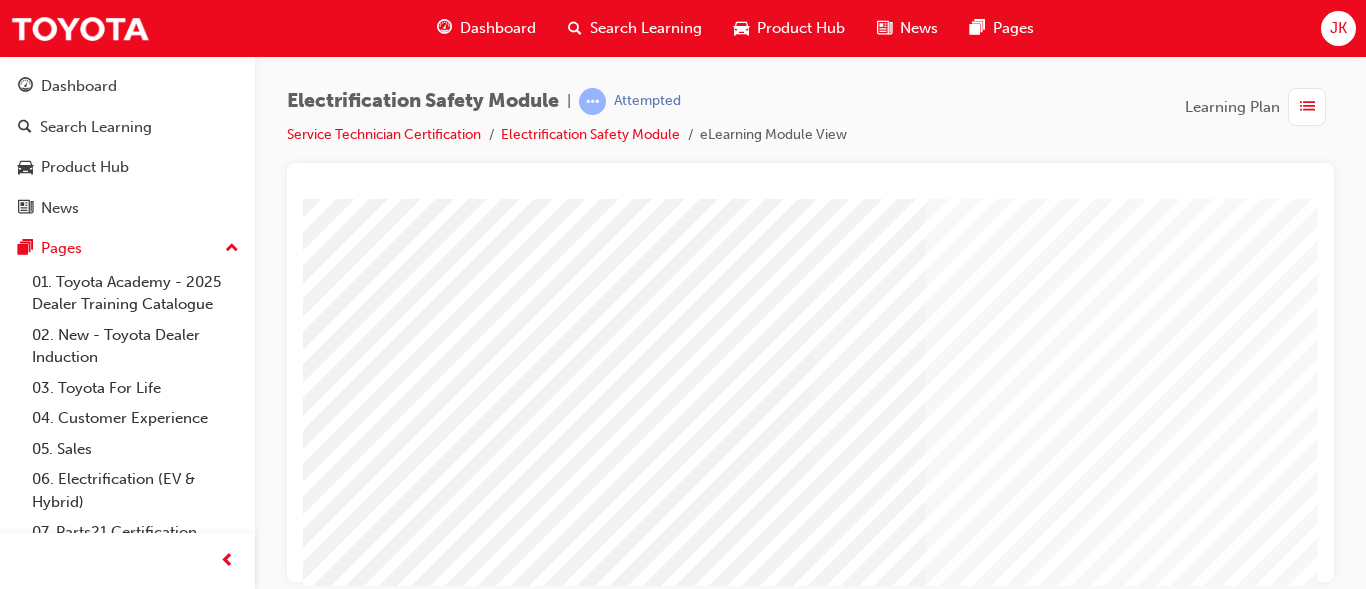 click at bounding box center [832, 1278] 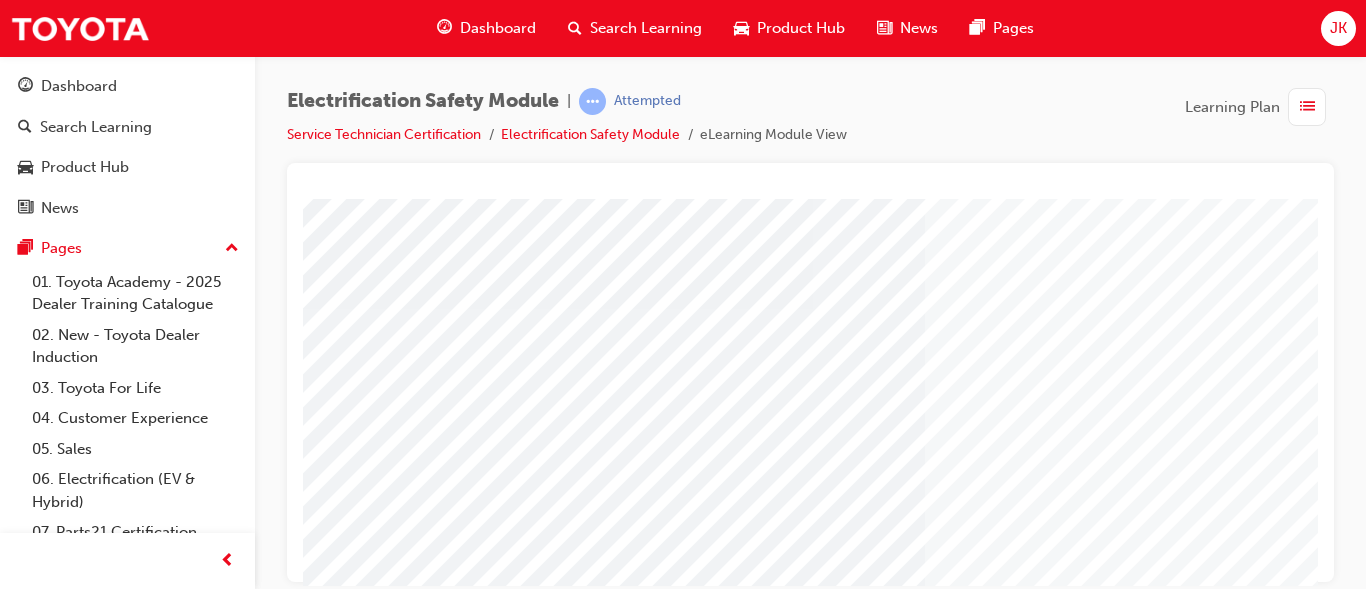 scroll, scrollTop: 378, scrollLeft: 0, axis: vertical 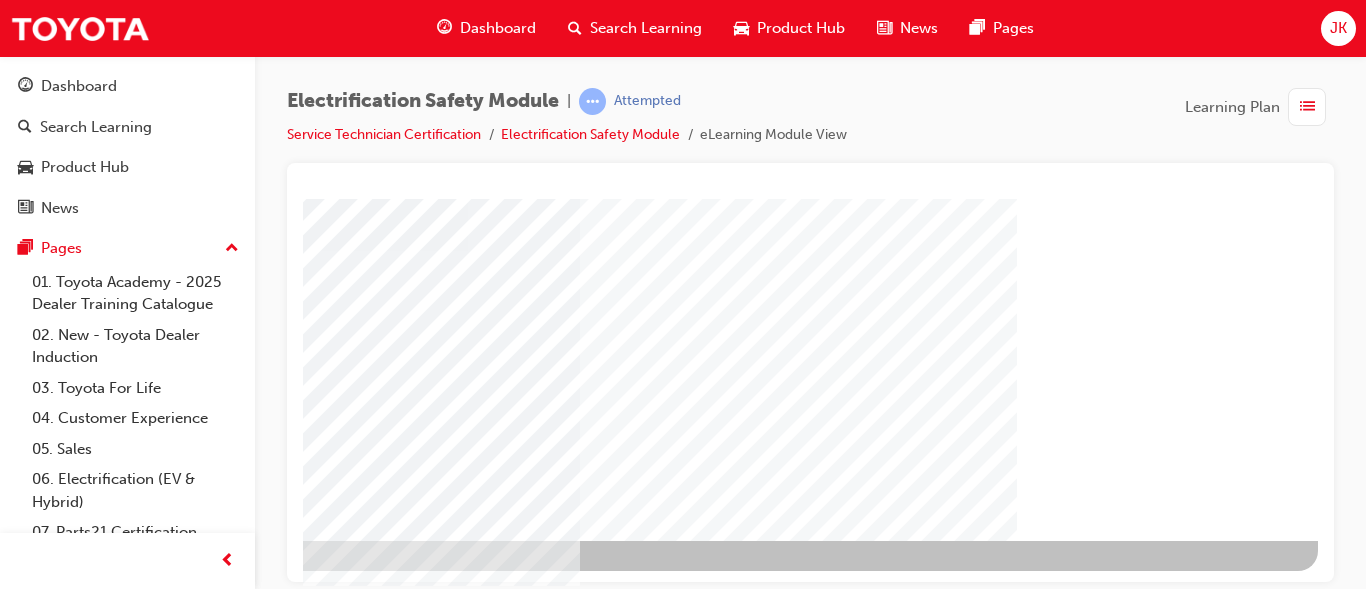 click at bounding box center (21, 2821) 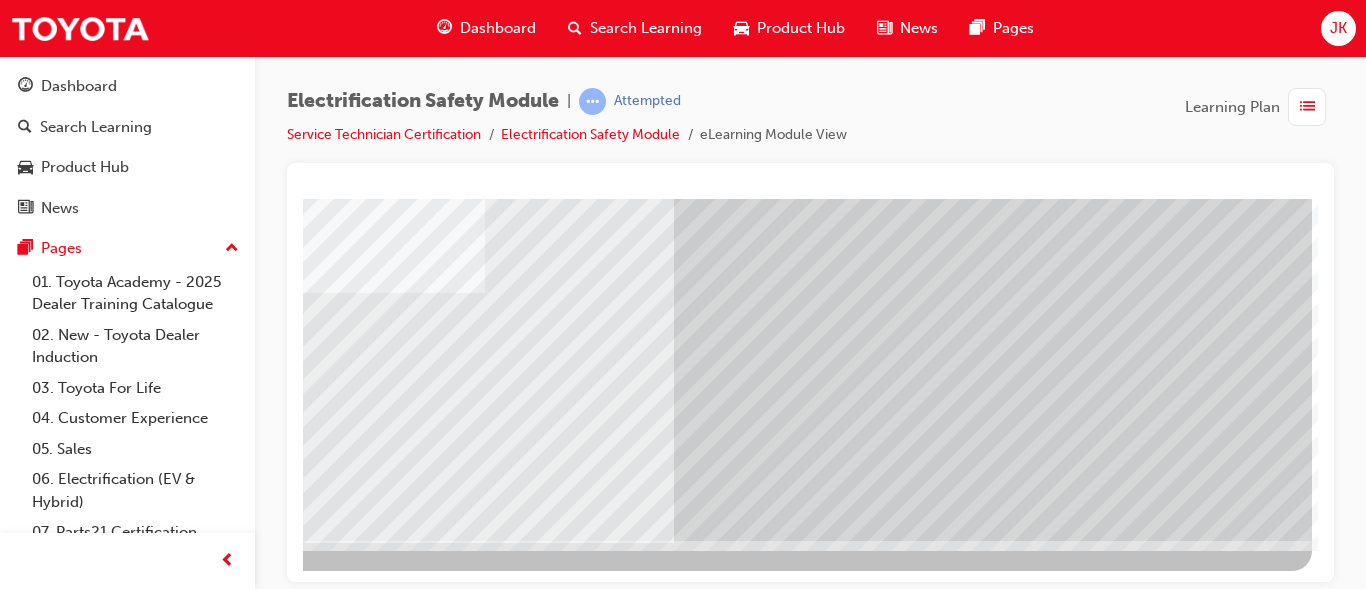 scroll, scrollTop: 0, scrollLeft: 0, axis: both 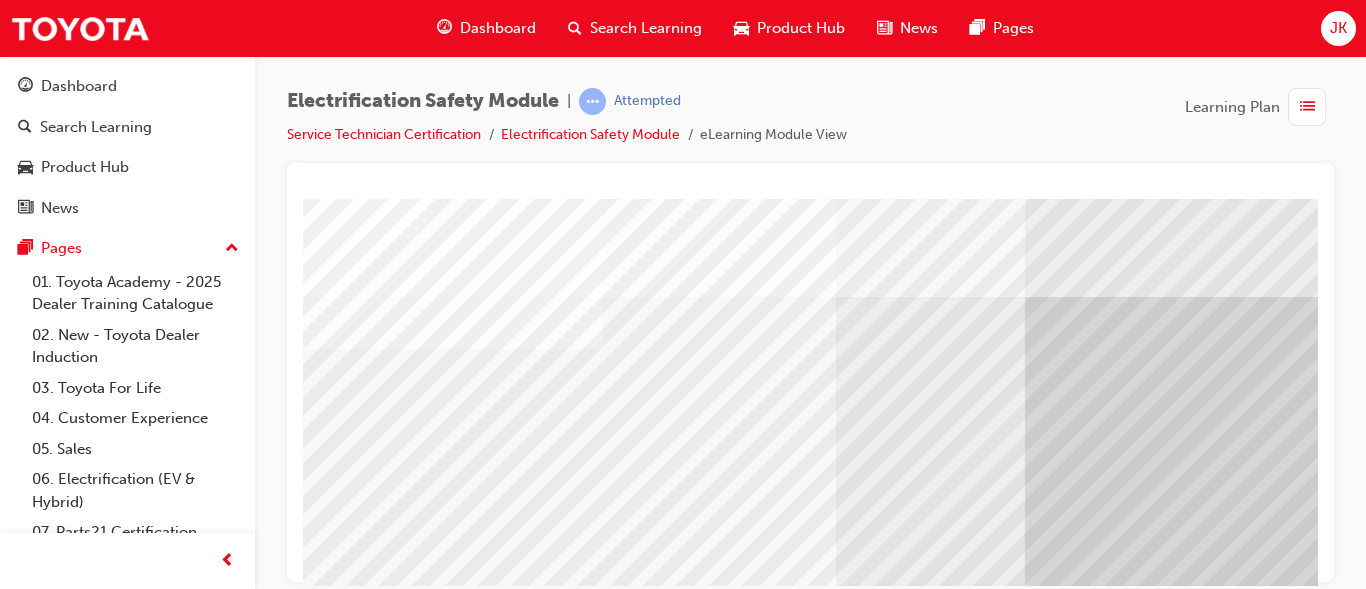 click at bounding box center [983, 3167] 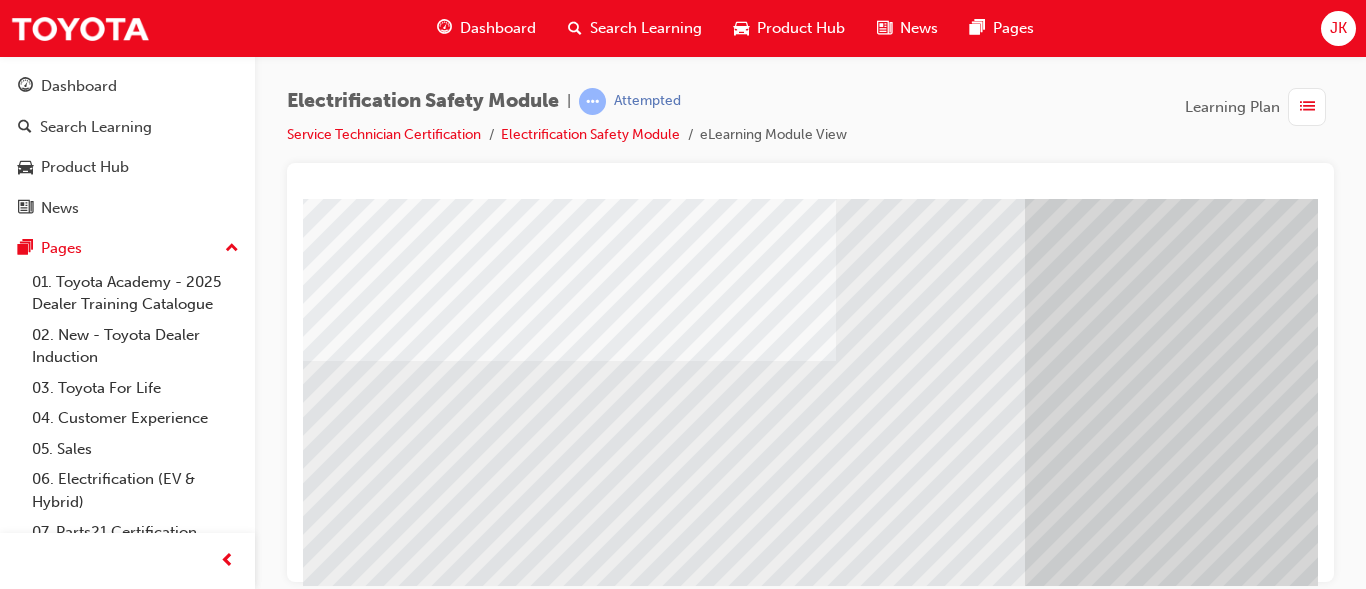 scroll, scrollTop: 378, scrollLeft: 0, axis: vertical 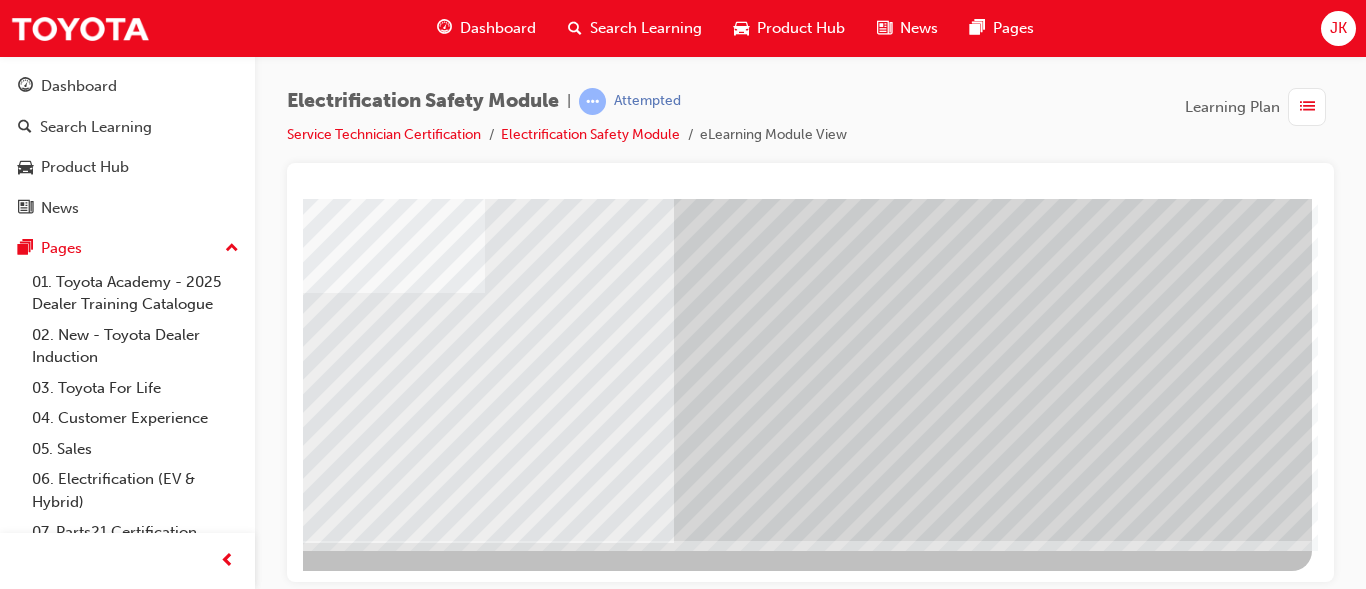 click at bounding box center (15, 3328) 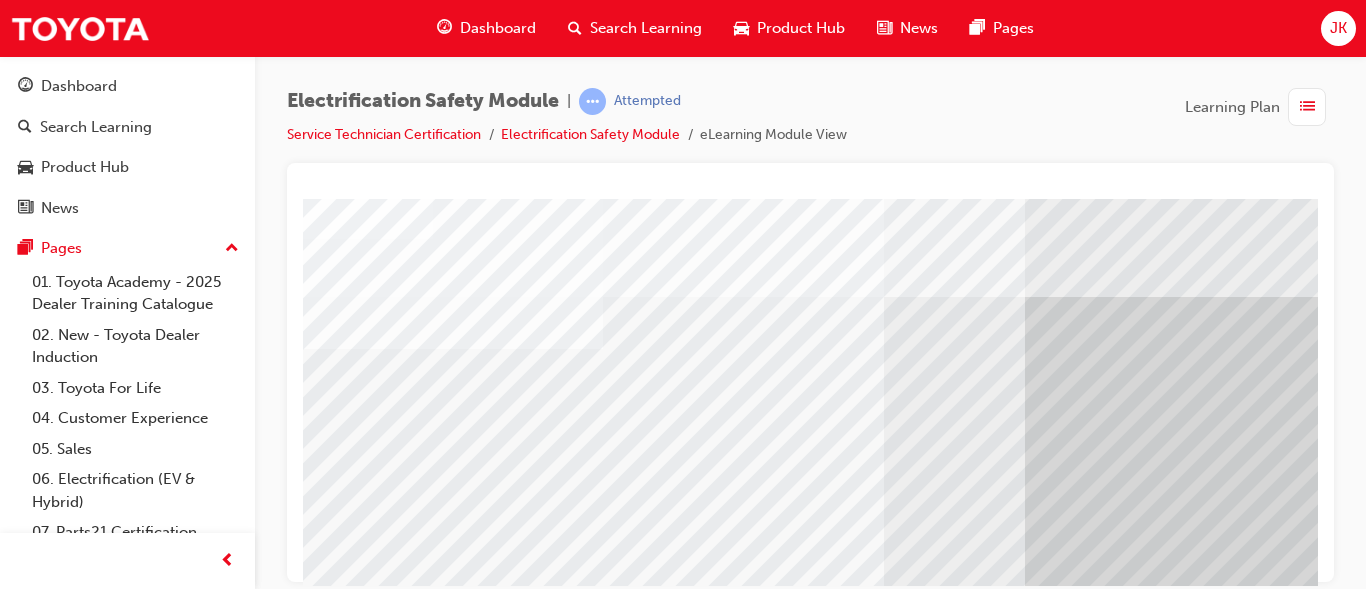 click at bounding box center [983, 3167] 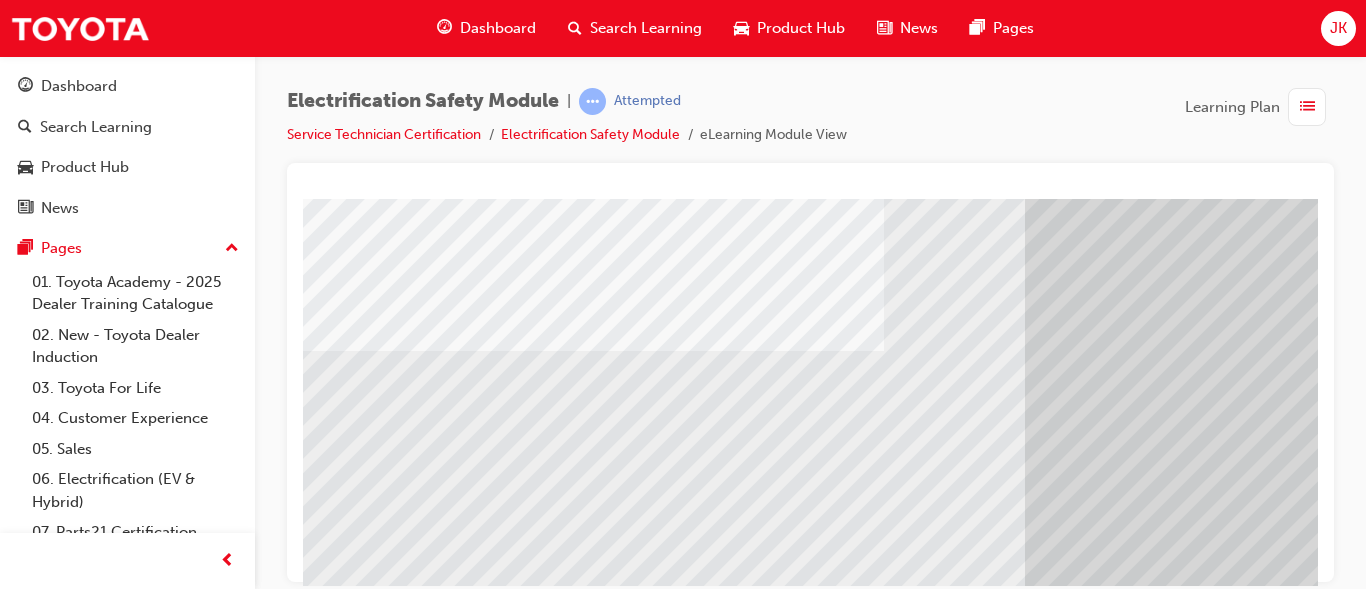 scroll, scrollTop: 378, scrollLeft: 0, axis: vertical 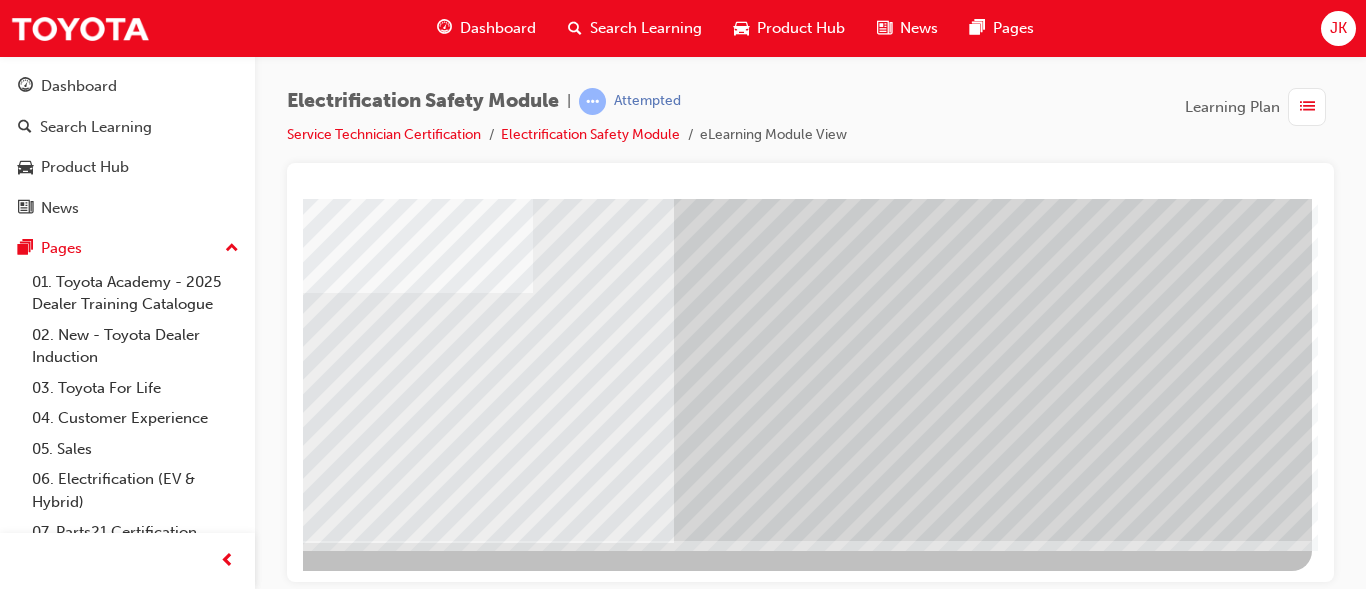 click at bounding box center (15, 3328) 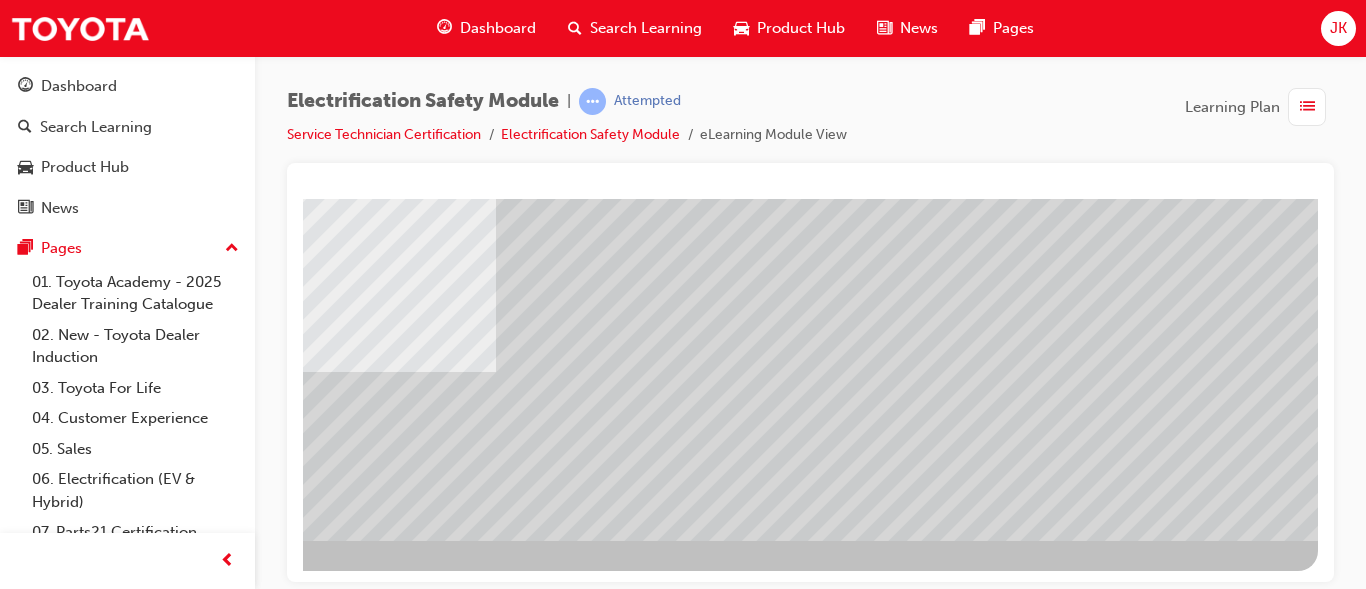 scroll, scrollTop: 0, scrollLeft: 0, axis: both 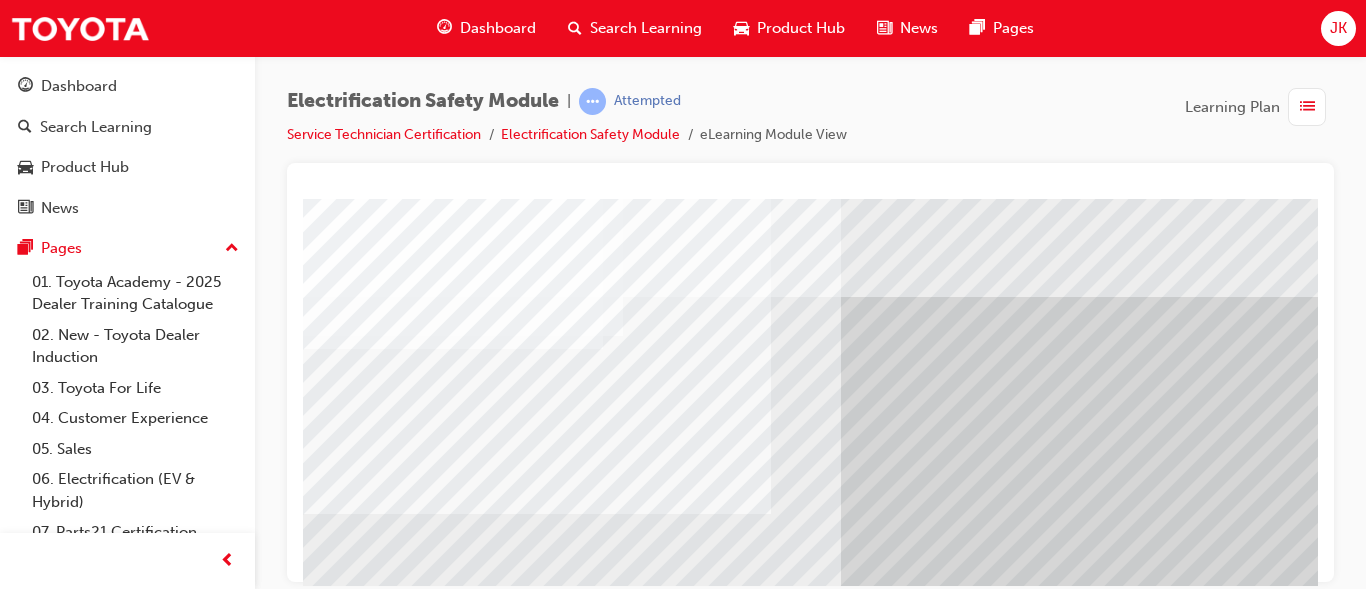 click at bounding box center (983, 2034) 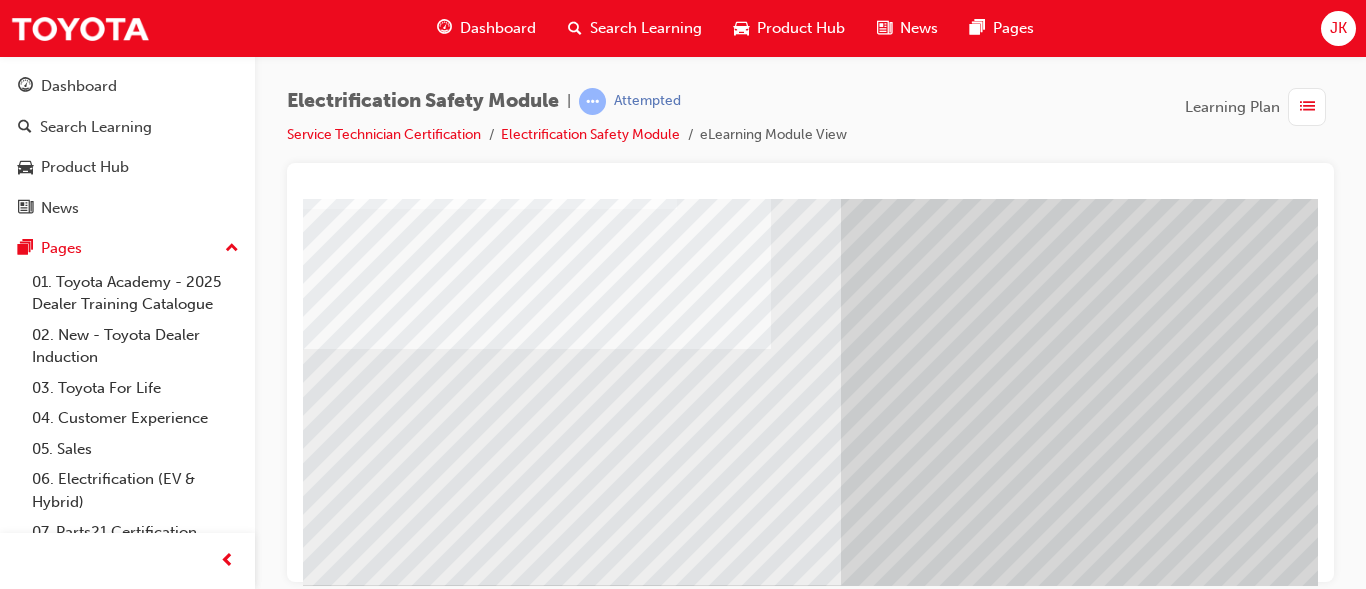 scroll, scrollTop: 160, scrollLeft: 0, axis: vertical 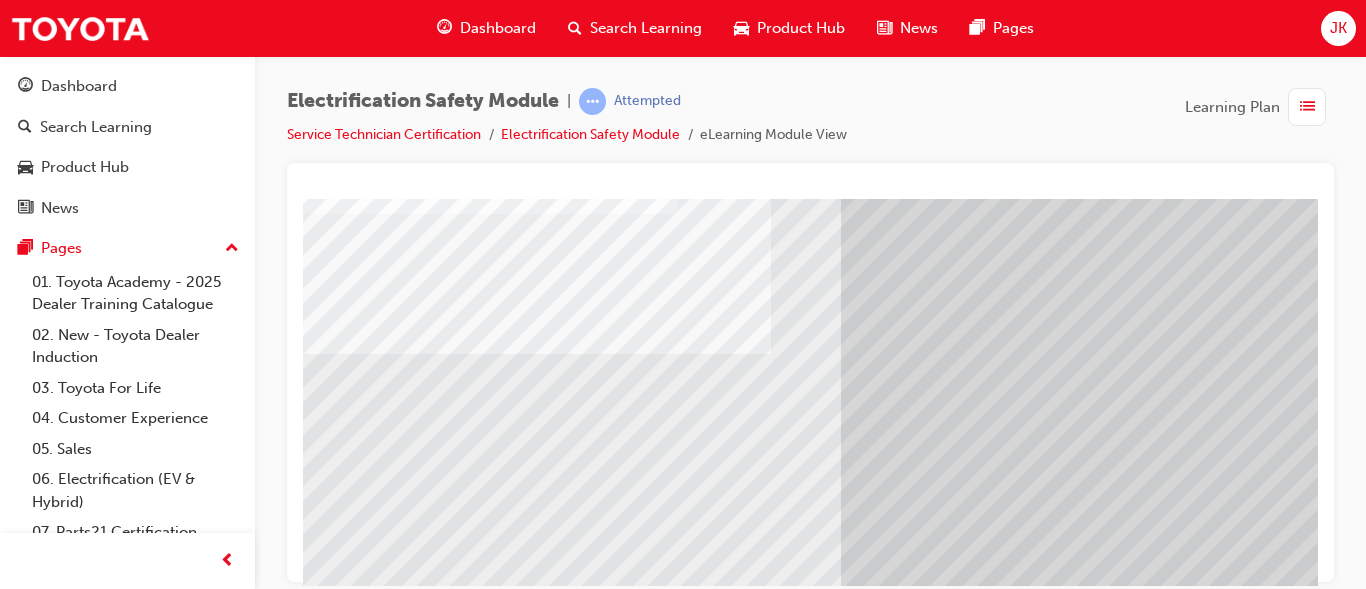 click at bounding box center (366, 3504) 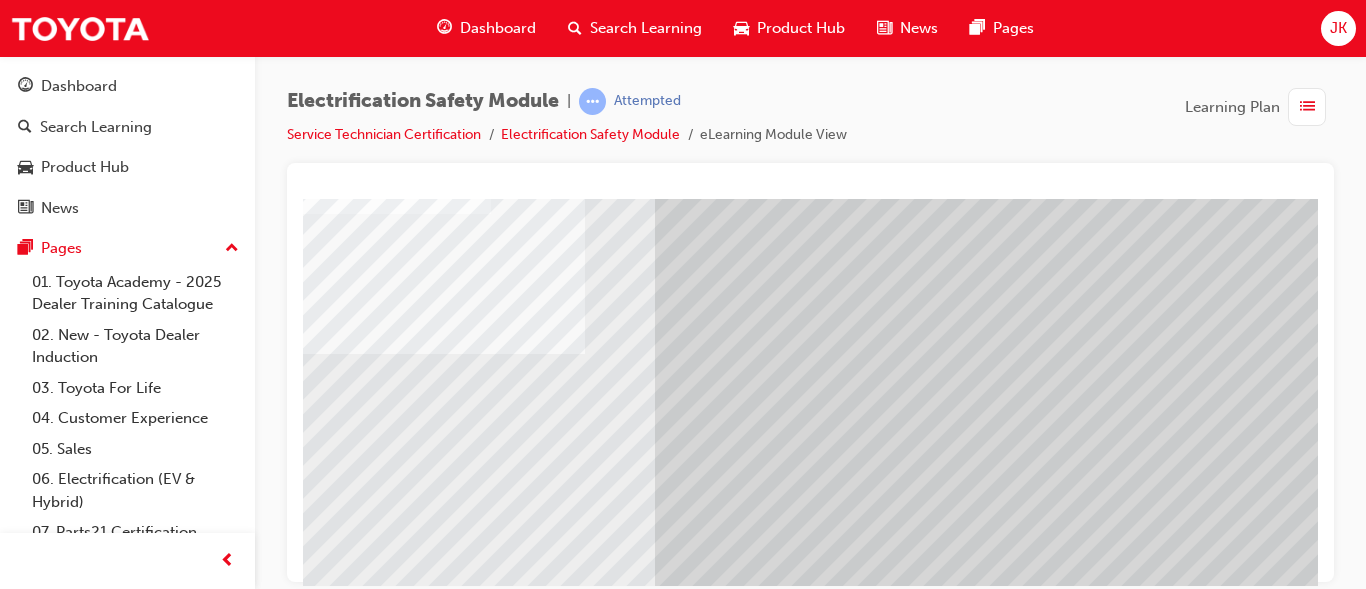 scroll, scrollTop: 160, scrollLeft: 360, axis: both 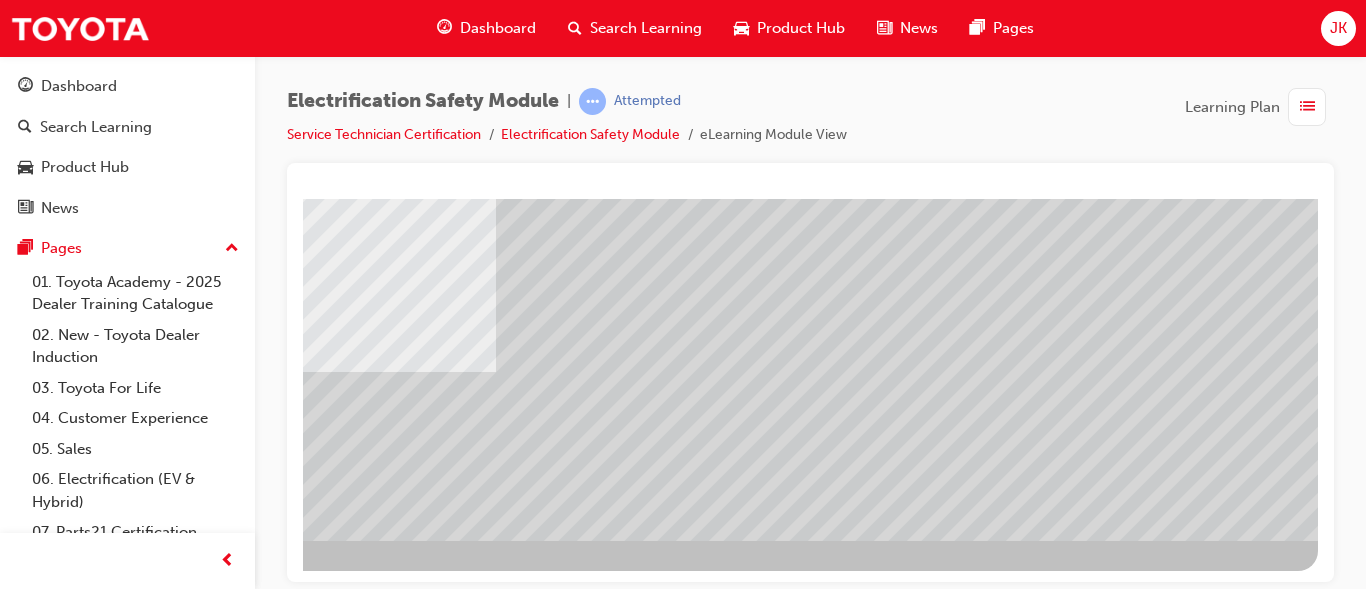 click at bounding box center [21, 3509] 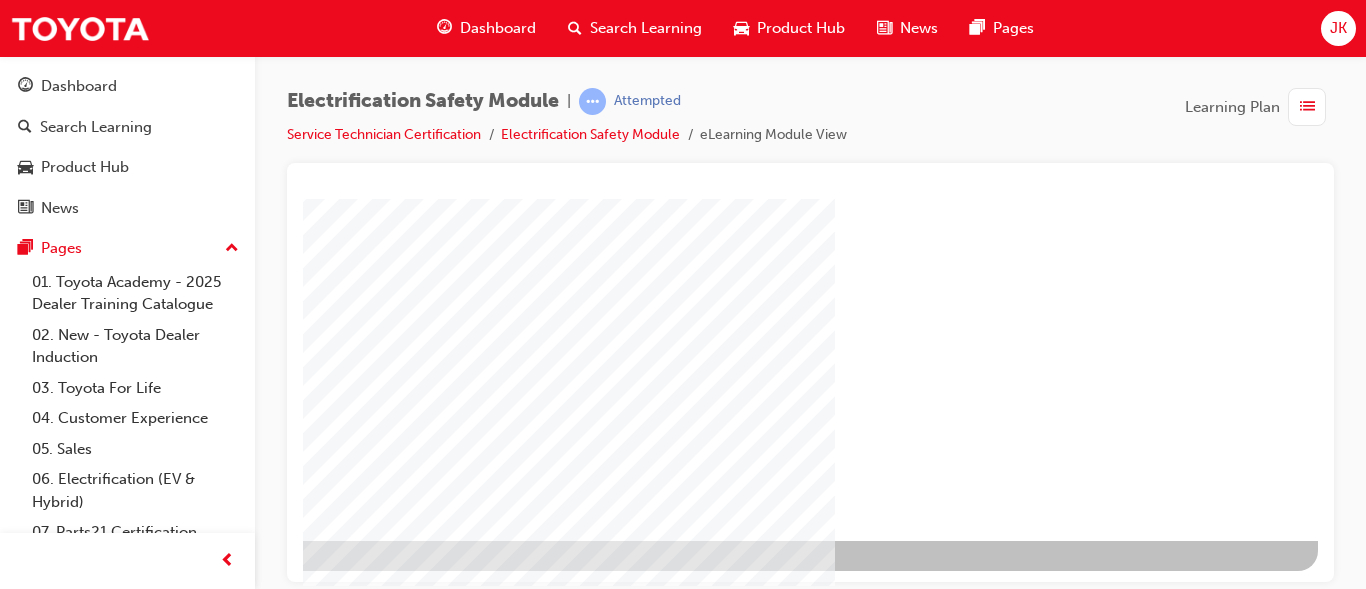 scroll, scrollTop: 0, scrollLeft: 0, axis: both 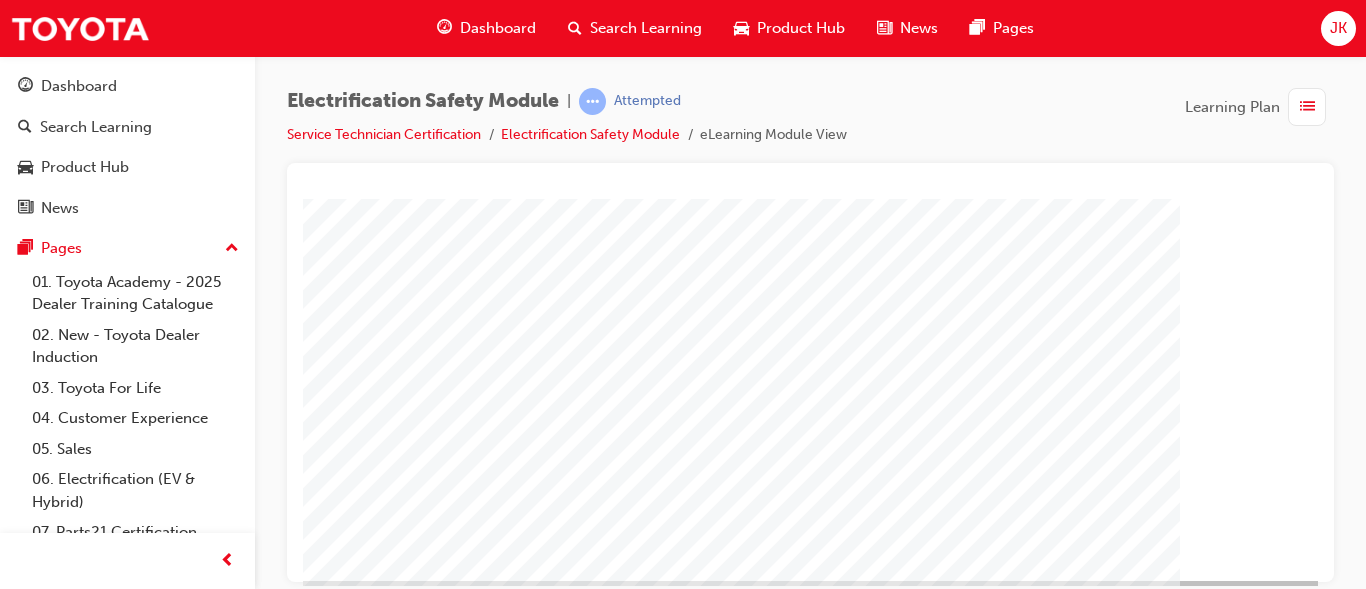 click at bounding box center [678, 968] 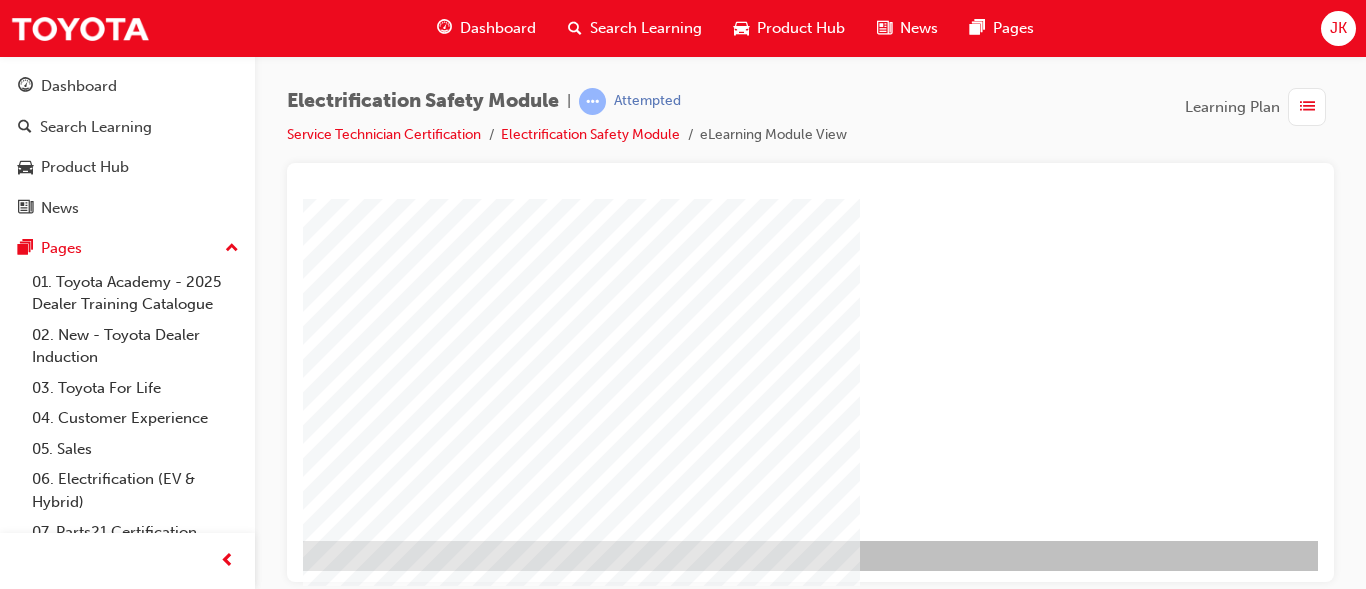 scroll, scrollTop: 378, scrollLeft: 360, axis: both 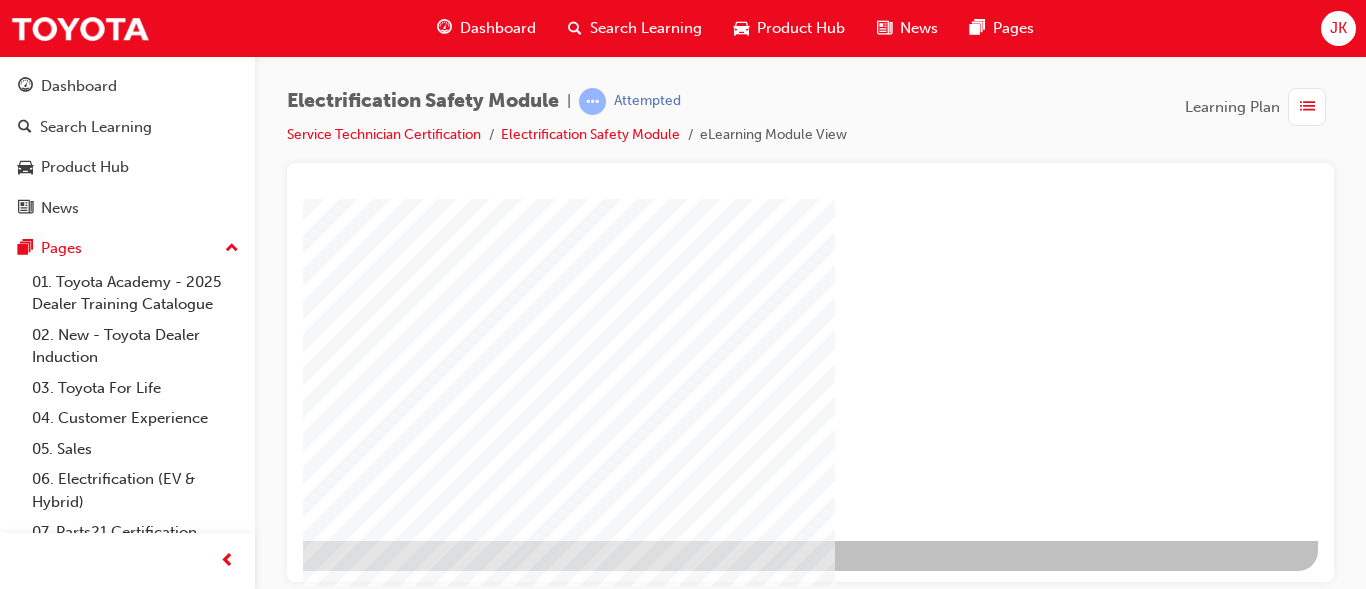 click at bounding box center (21, 1172) 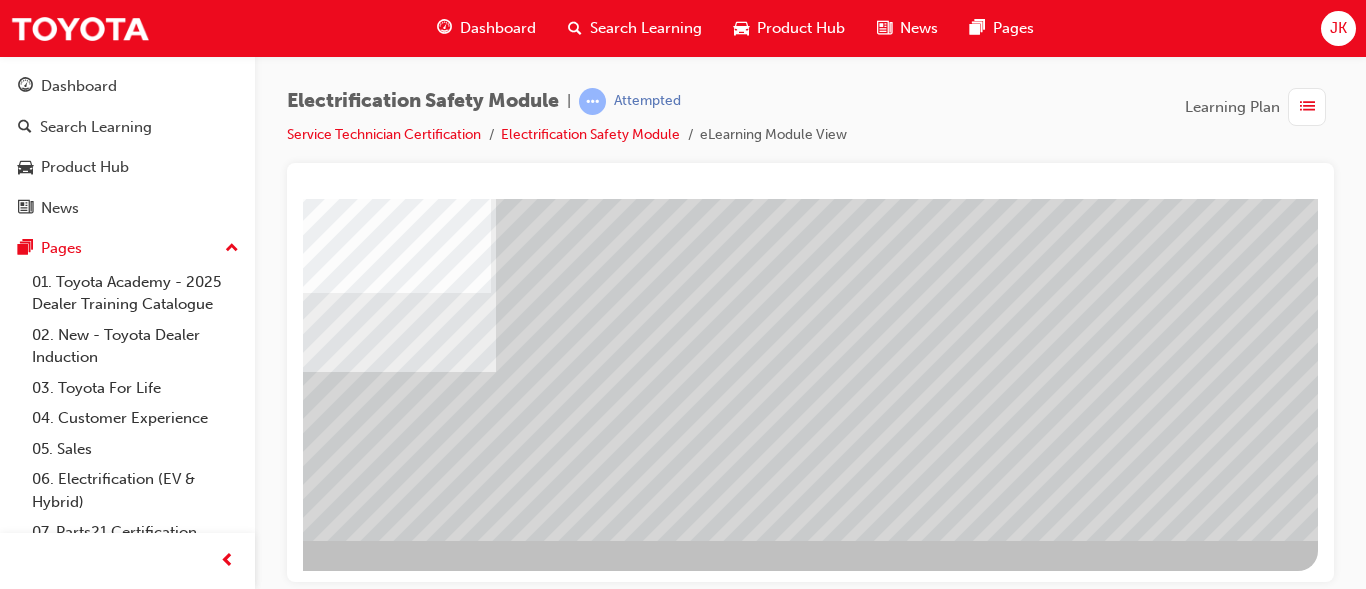 scroll, scrollTop: 0, scrollLeft: 0, axis: both 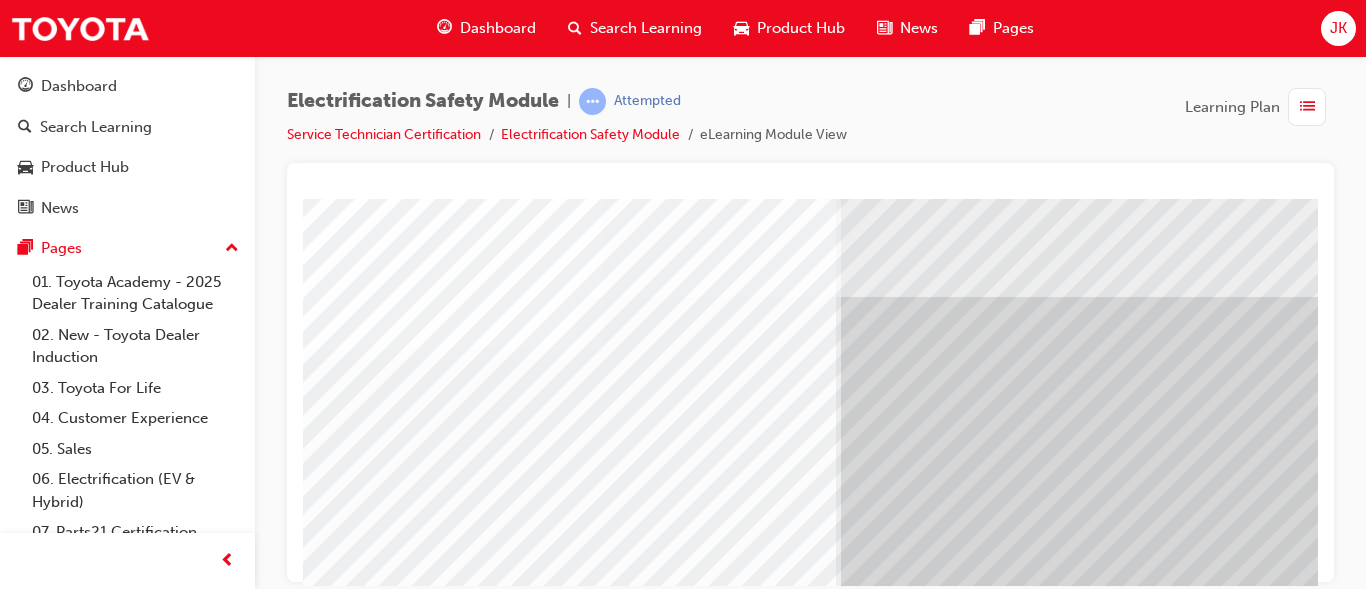 click at bounding box center [983, 2034] 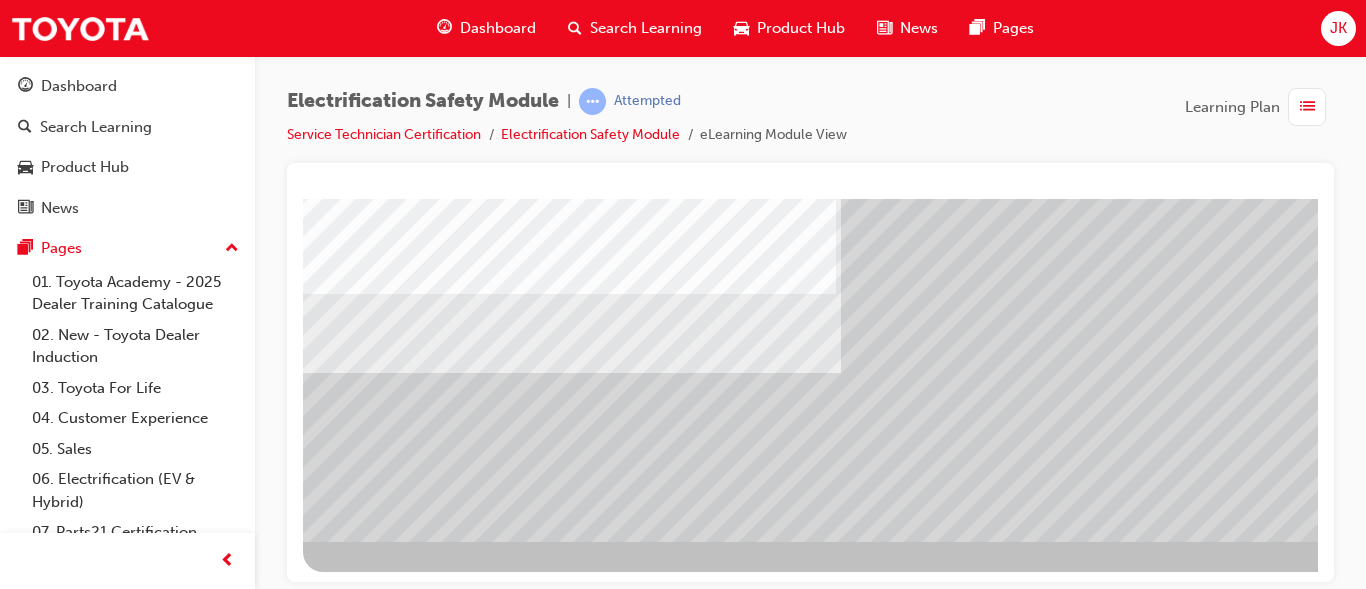 scroll, scrollTop: 378, scrollLeft: 0, axis: vertical 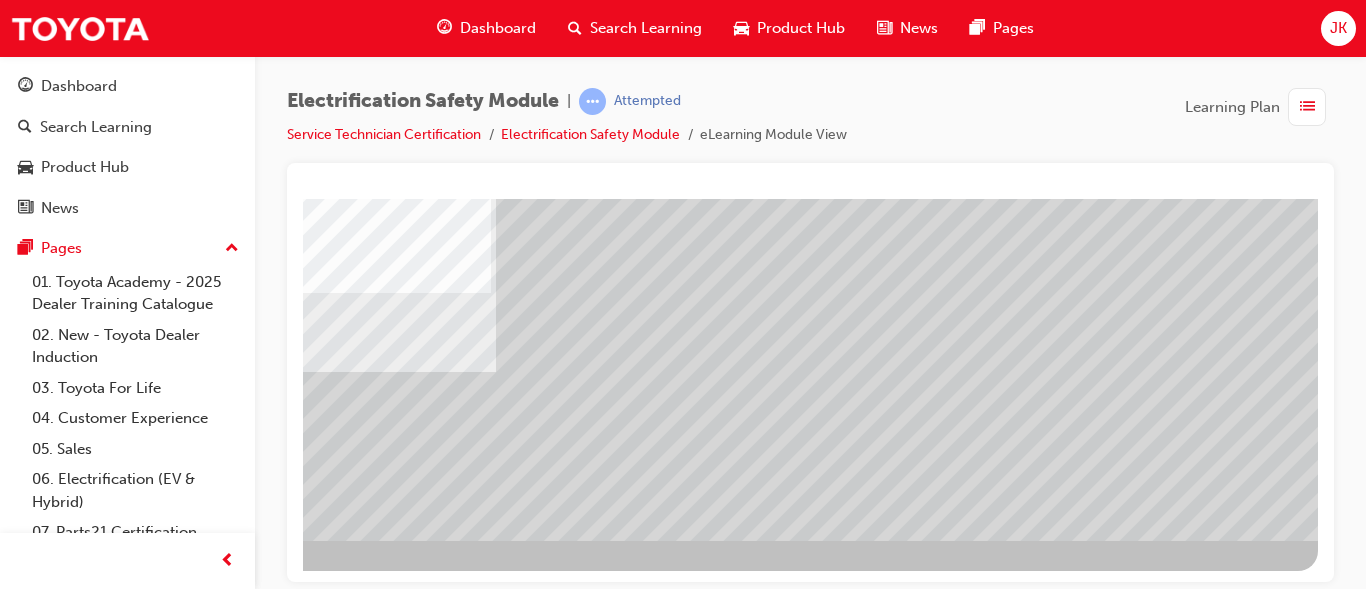 click at bounding box center [21, 2683] 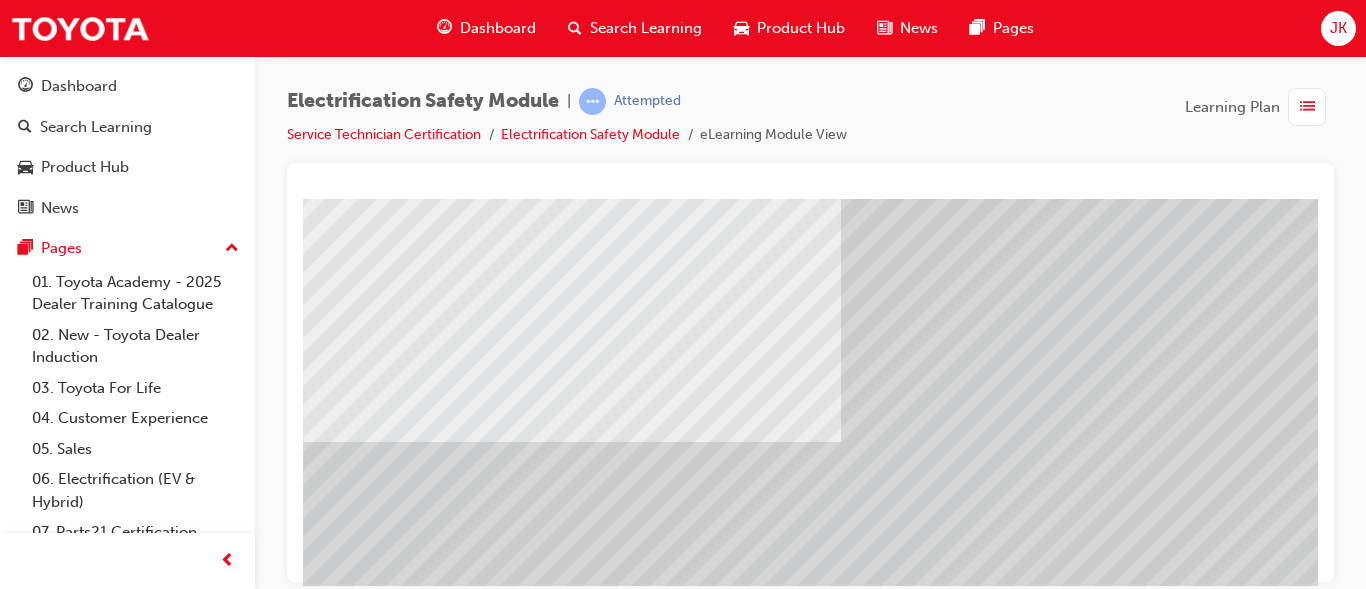 scroll, scrollTop: 378, scrollLeft: 0, axis: vertical 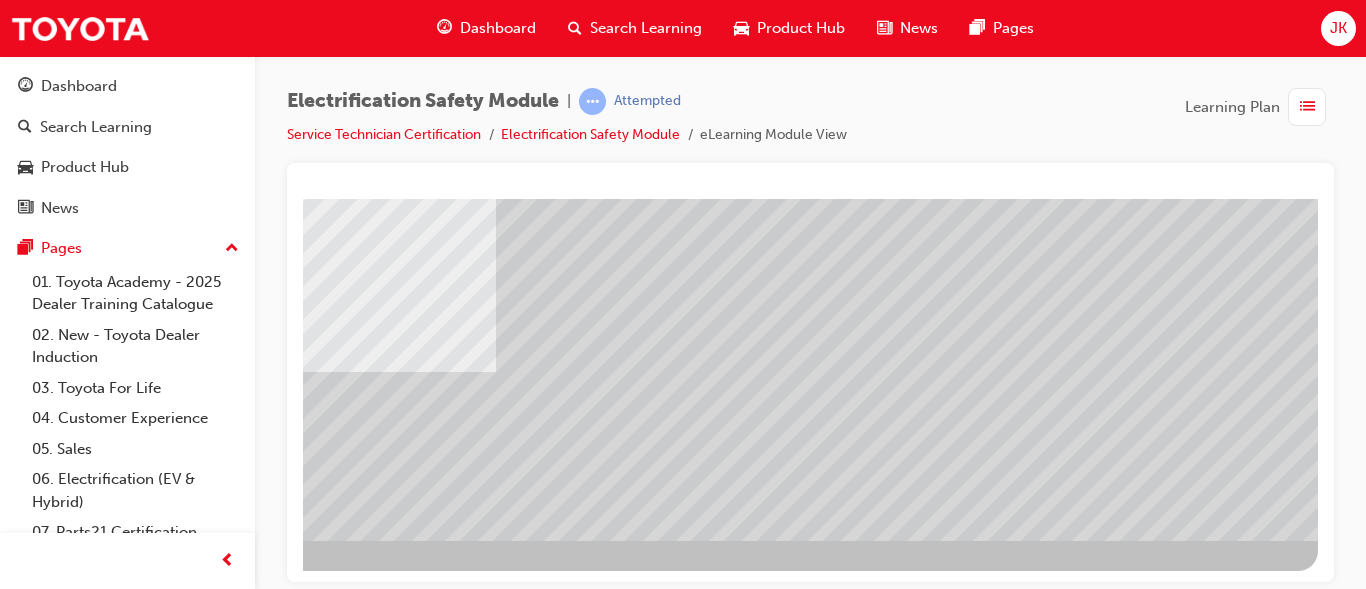 click at bounding box center (21, 2683) 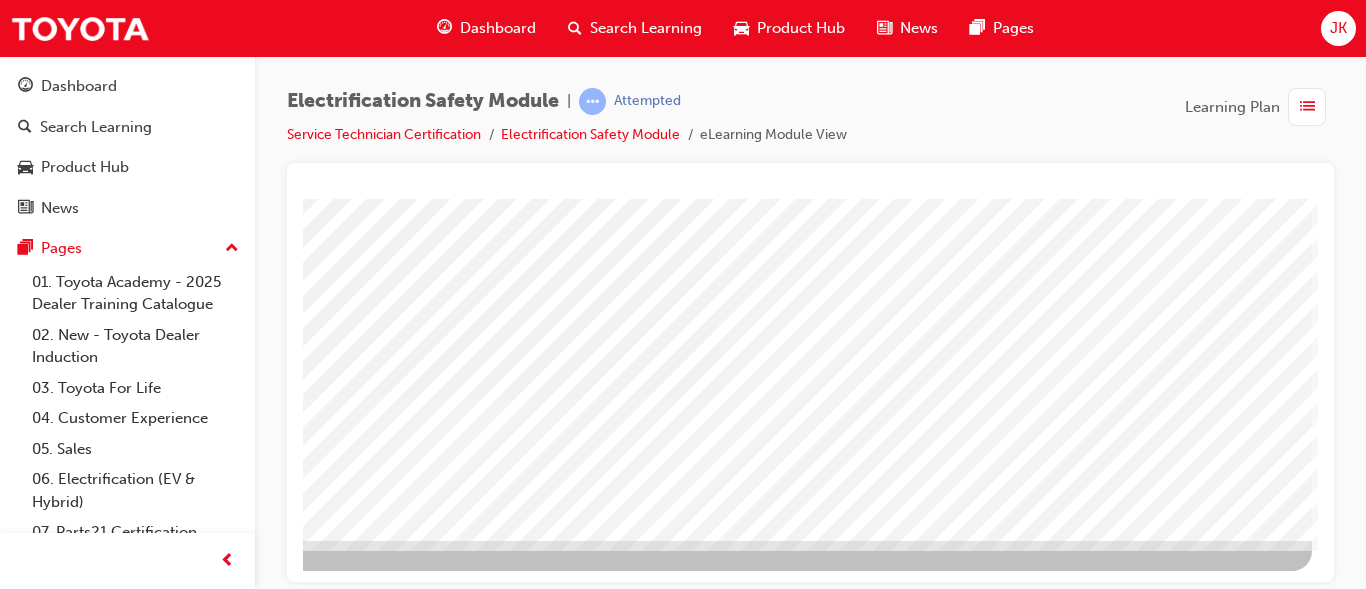 scroll, scrollTop: 0, scrollLeft: 0, axis: both 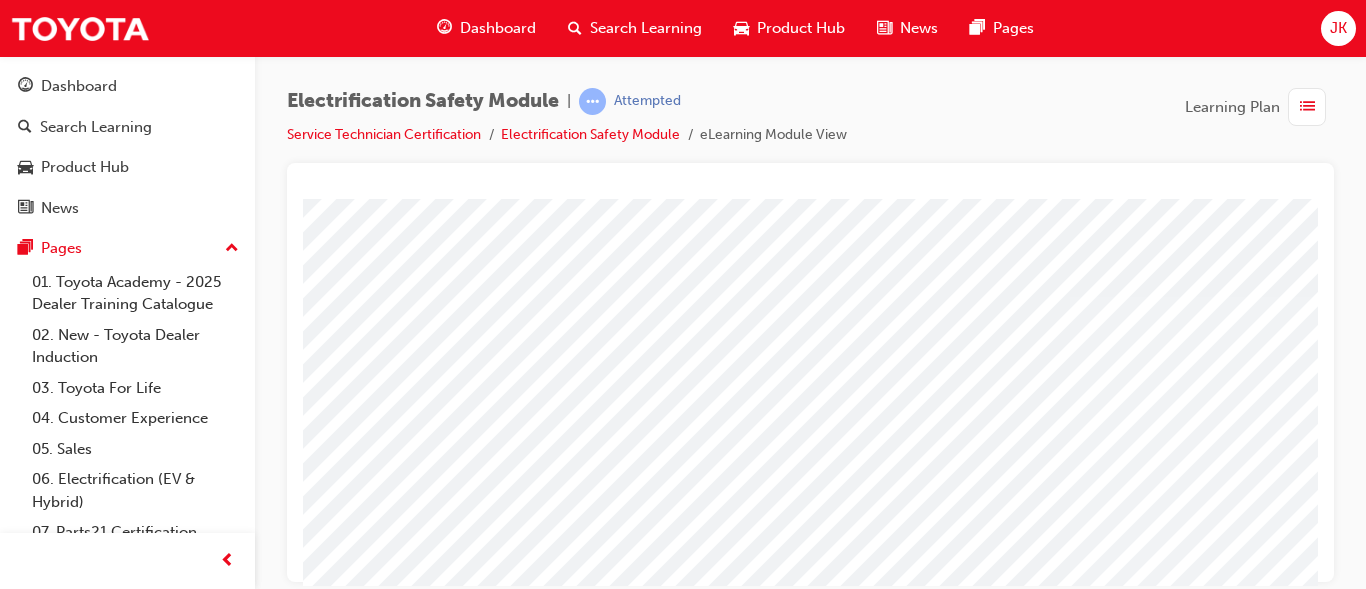 click at bounding box center [664, 2596] 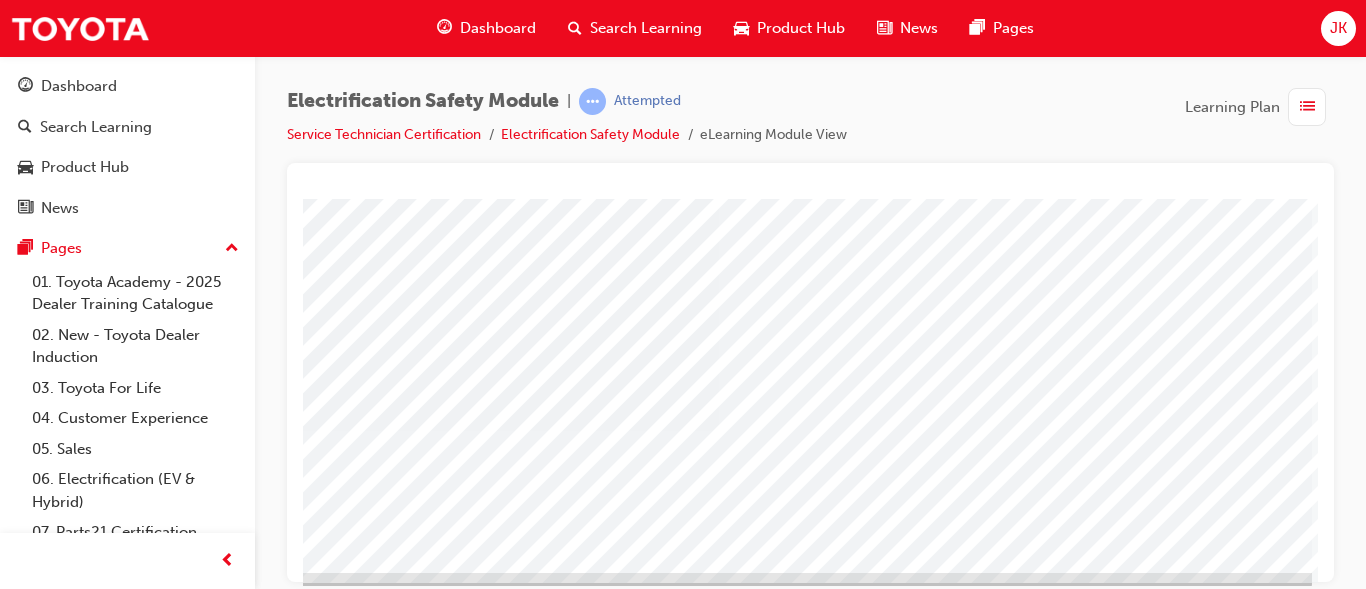 scroll, scrollTop: 378, scrollLeft: 360, axis: both 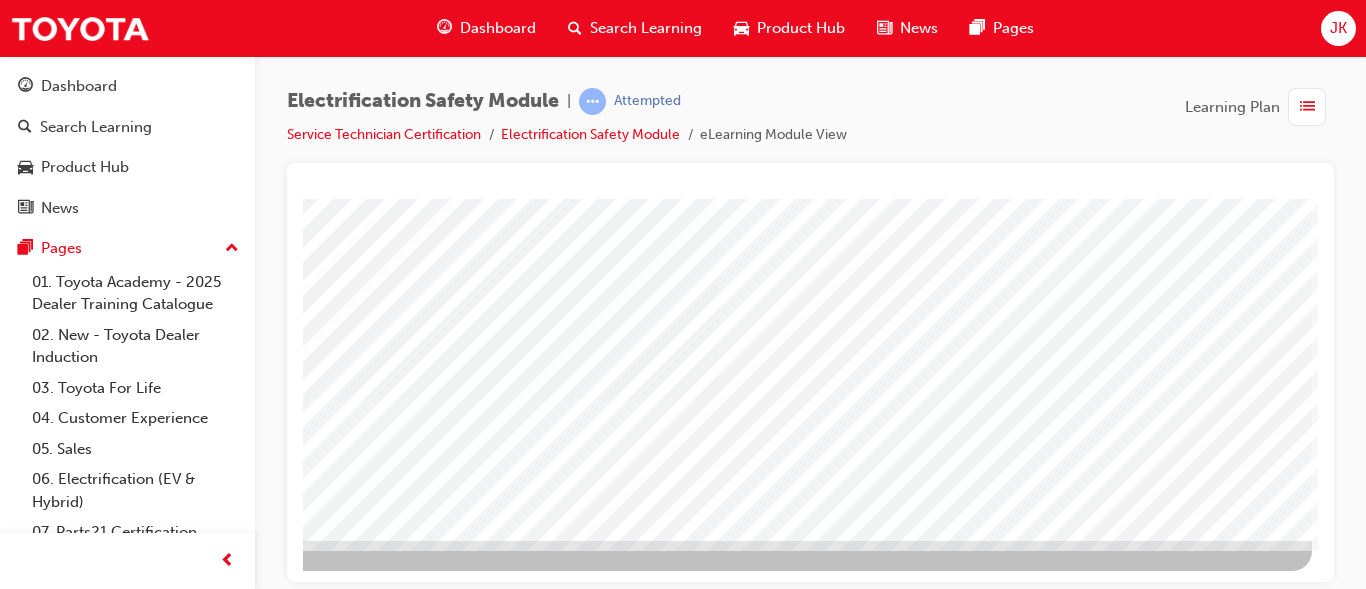 click at bounding box center (15, 3007) 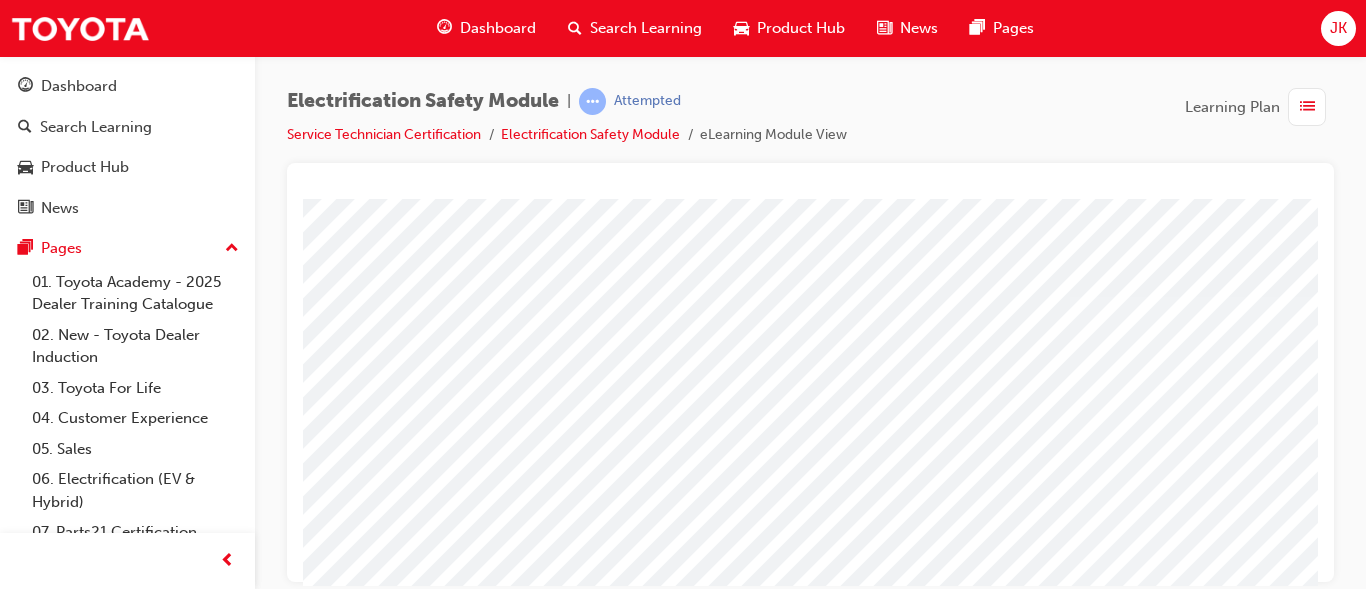 click at bounding box center [644, 3493] 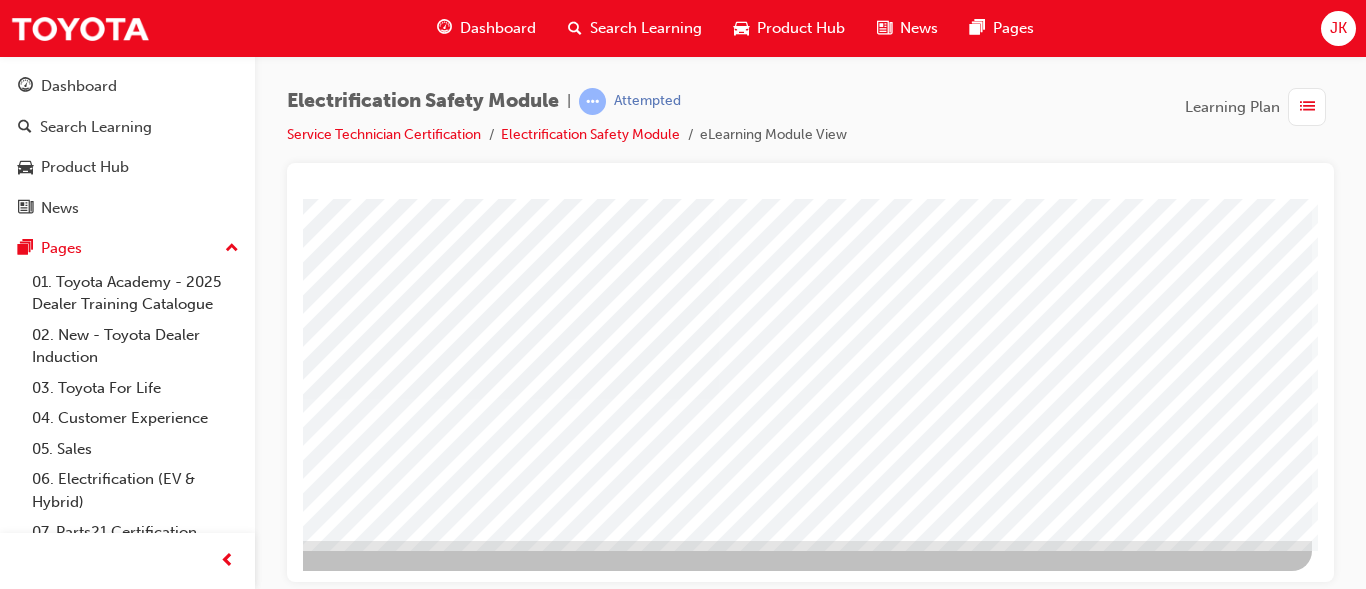 scroll, scrollTop: 378, scrollLeft: 360, axis: both 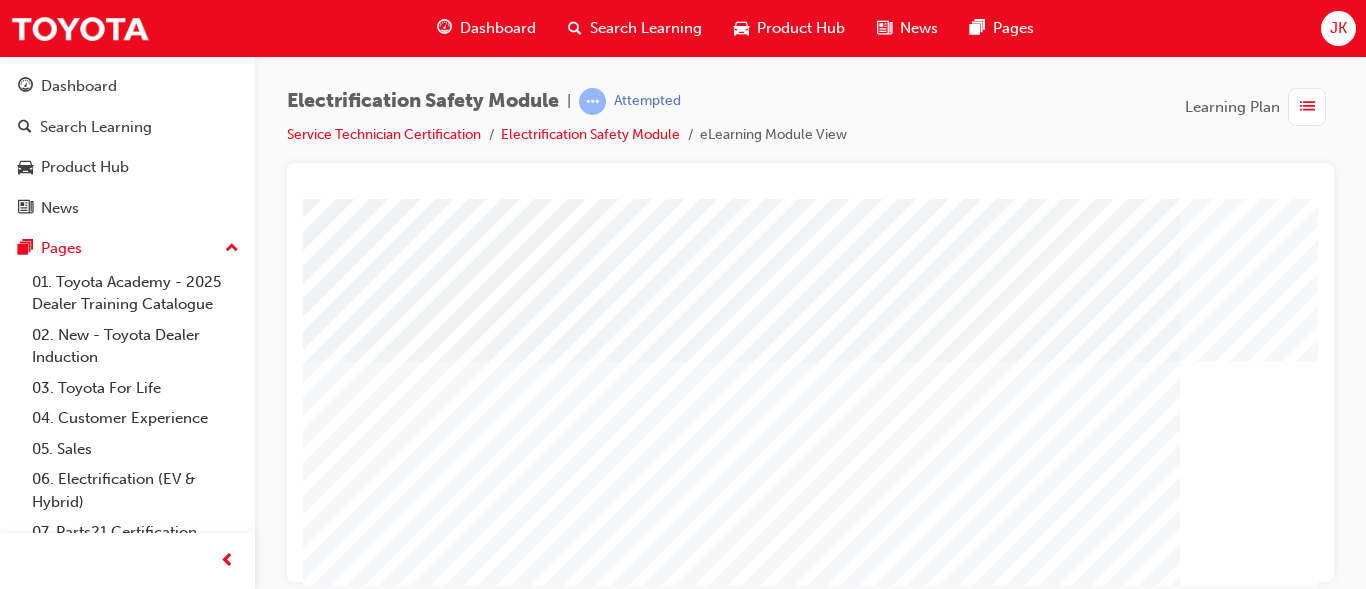 click at bounding box center [983, 1450] 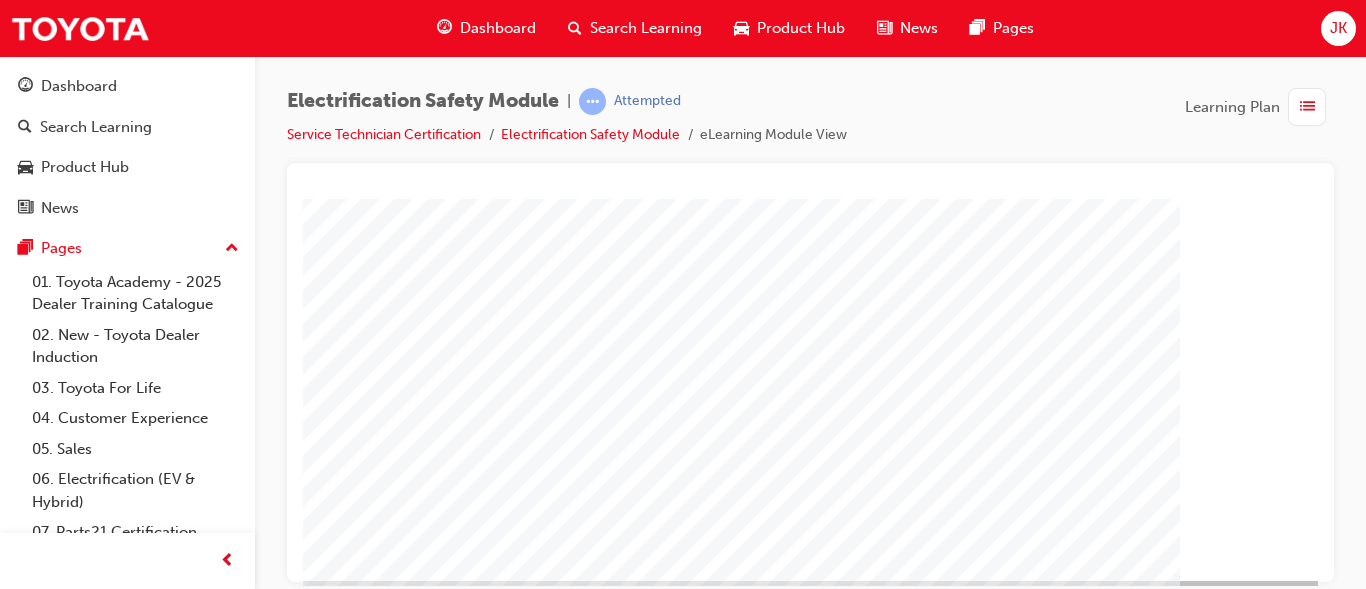 scroll, scrollTop: 378, scrollLeft: 0, axis: vertical 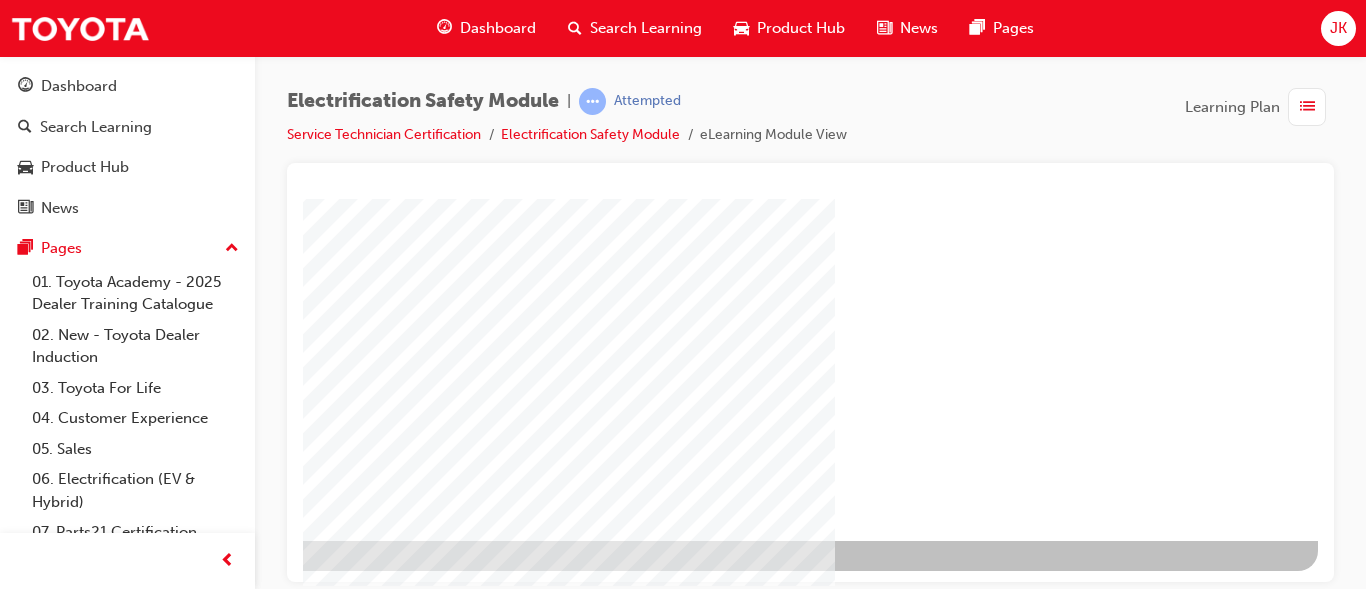 click at bounding box center (21, 1172) 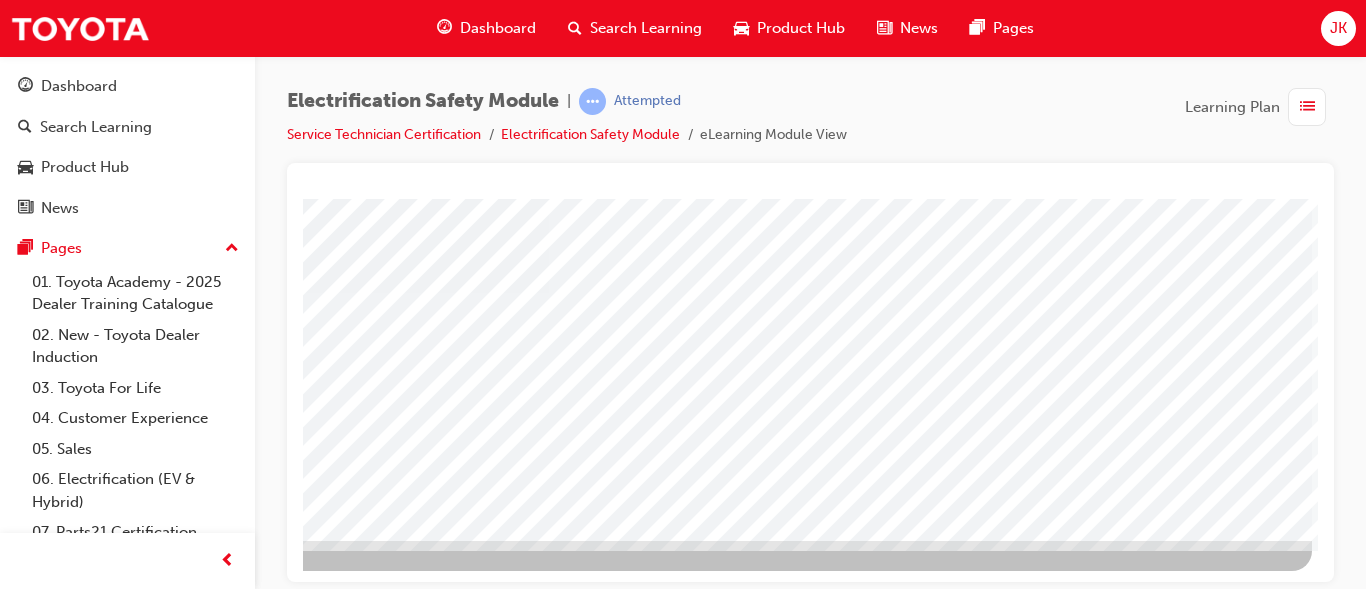 scroll, scrollTop: 0, scrollLeft: 0, axis: both 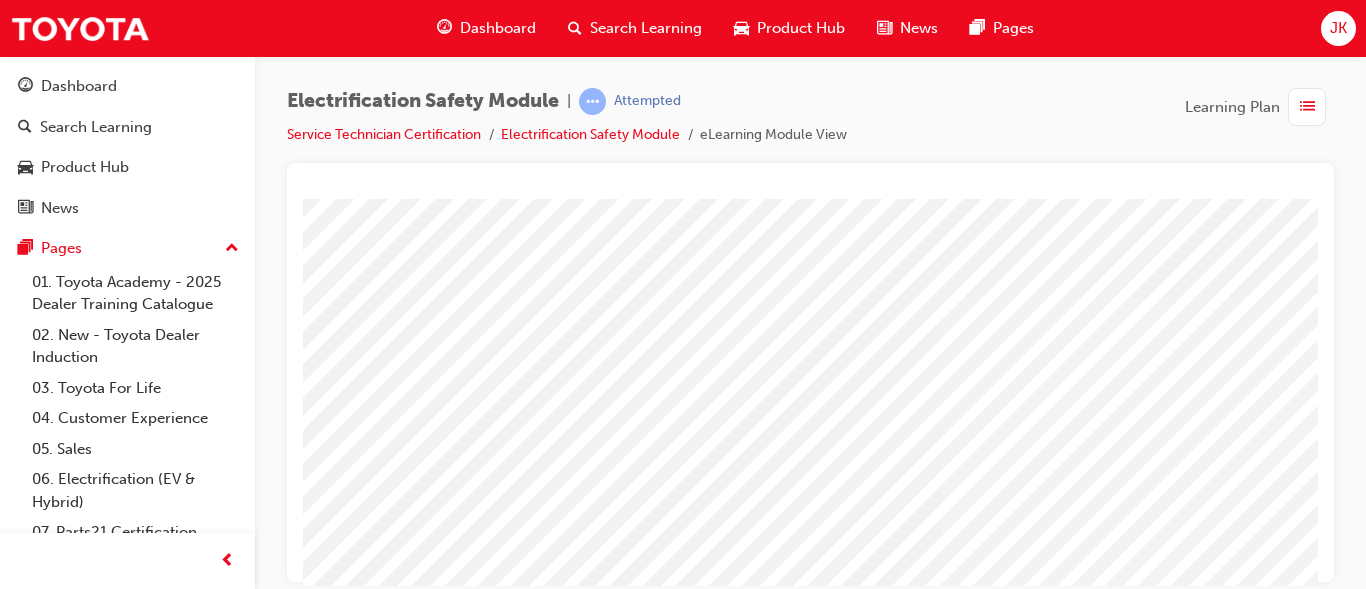 click at bounding box center [601, 3274] 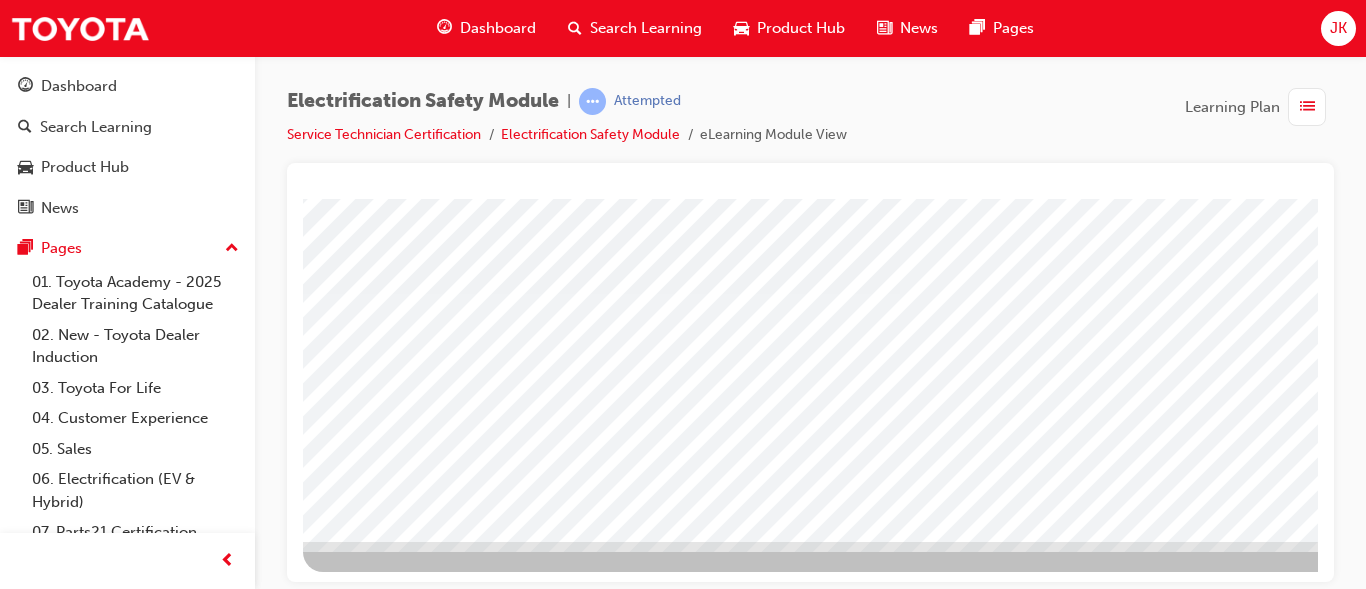 scroll, scrollTop: 378, scrollLeft: 0, axis: vertical 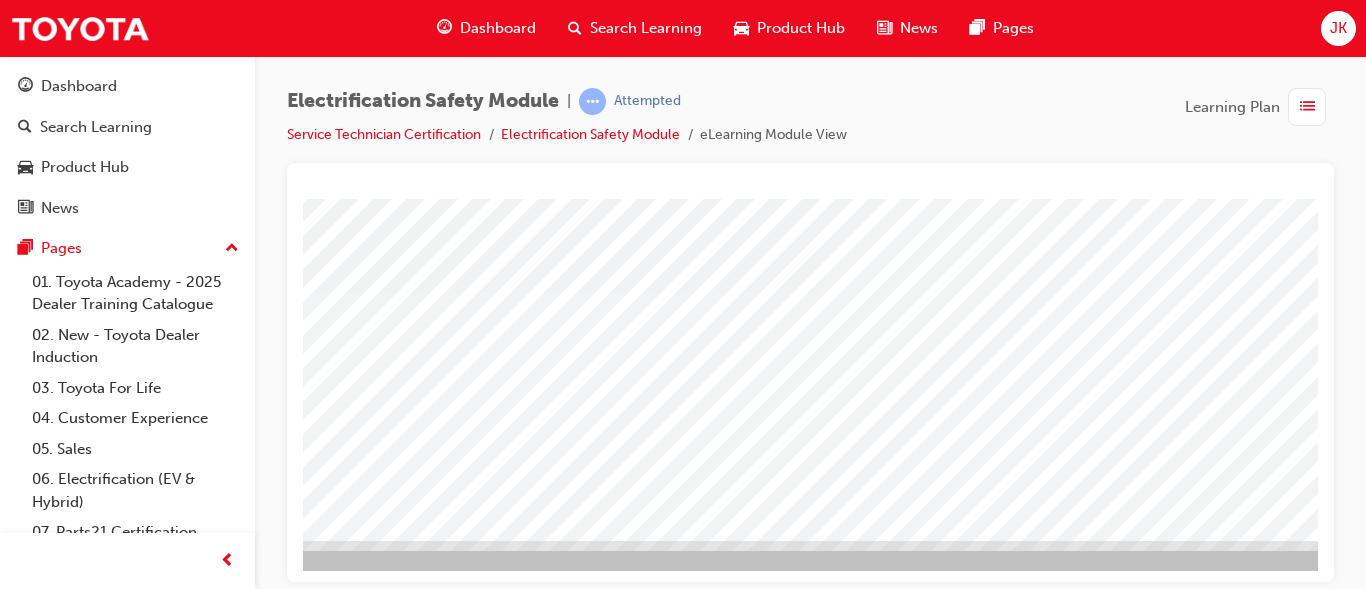 click at bounding box center [902, 1657] 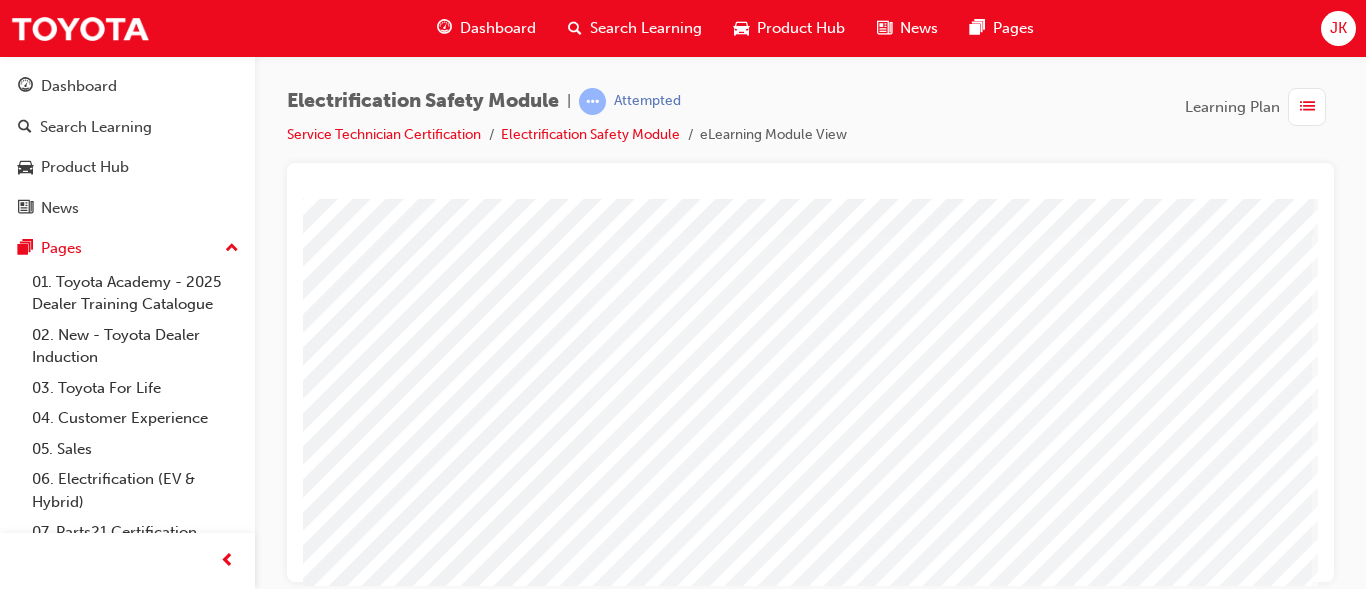 scroll, scrollTop: 58, scrollLeft: 360, axis: both 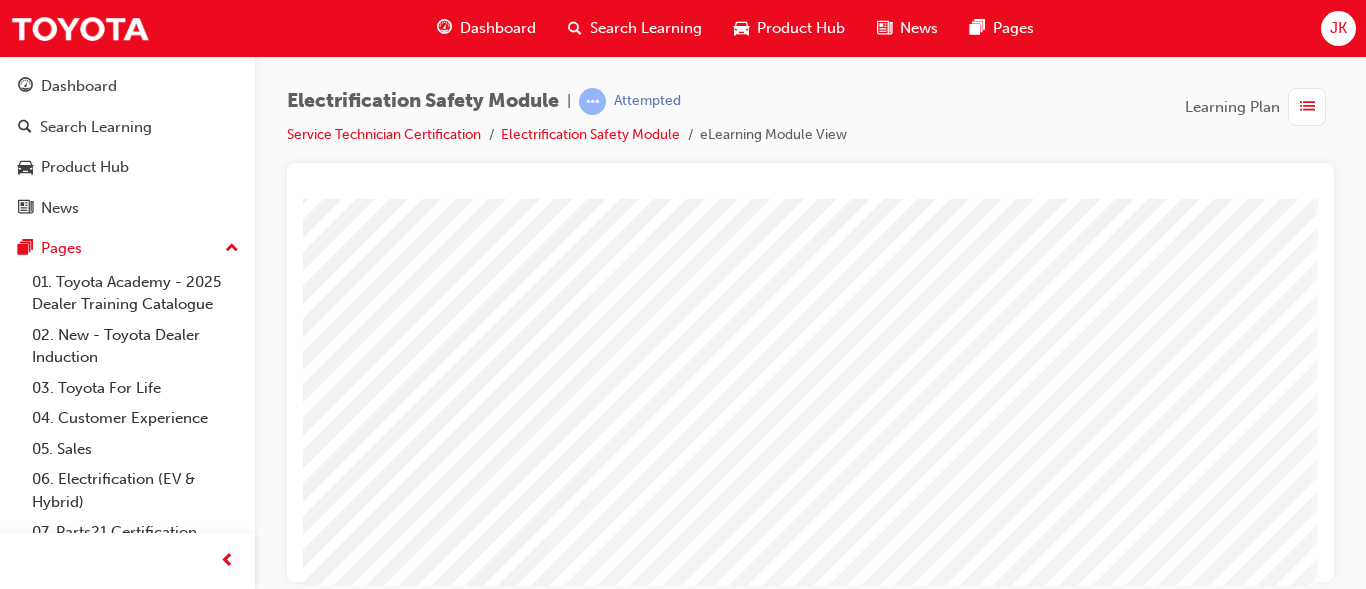 click at bounding box center [-19, 4122] 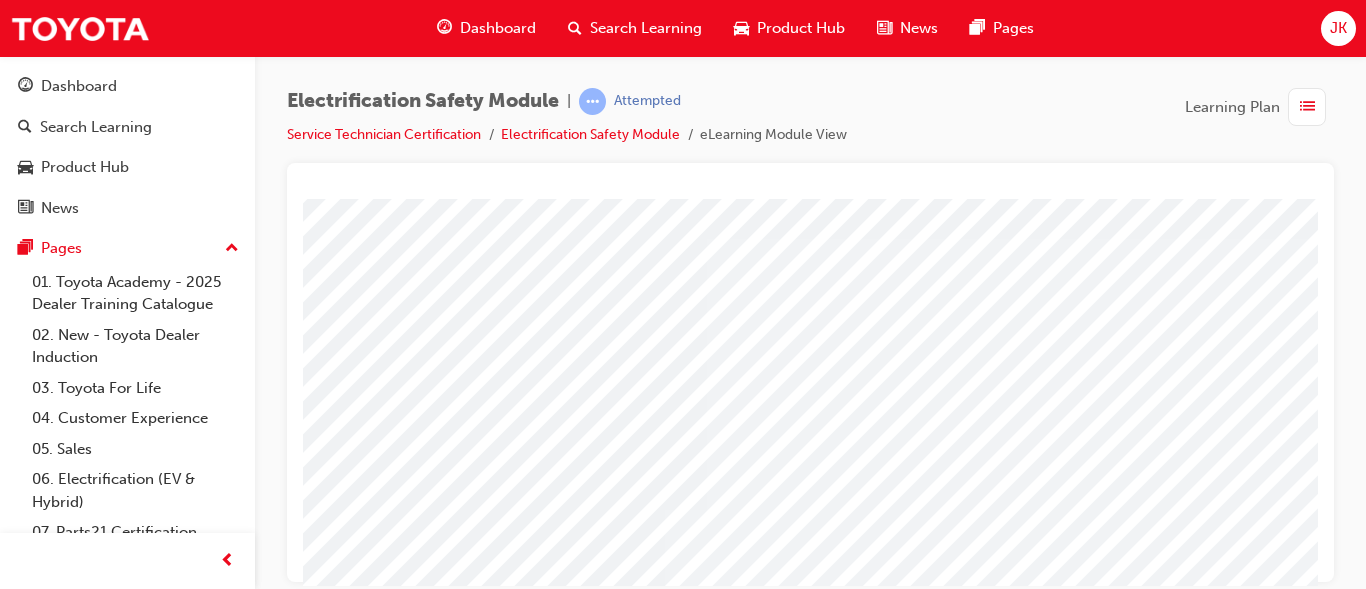 scroll, scrollTop: 58, scrollLeft: 240, axis: both 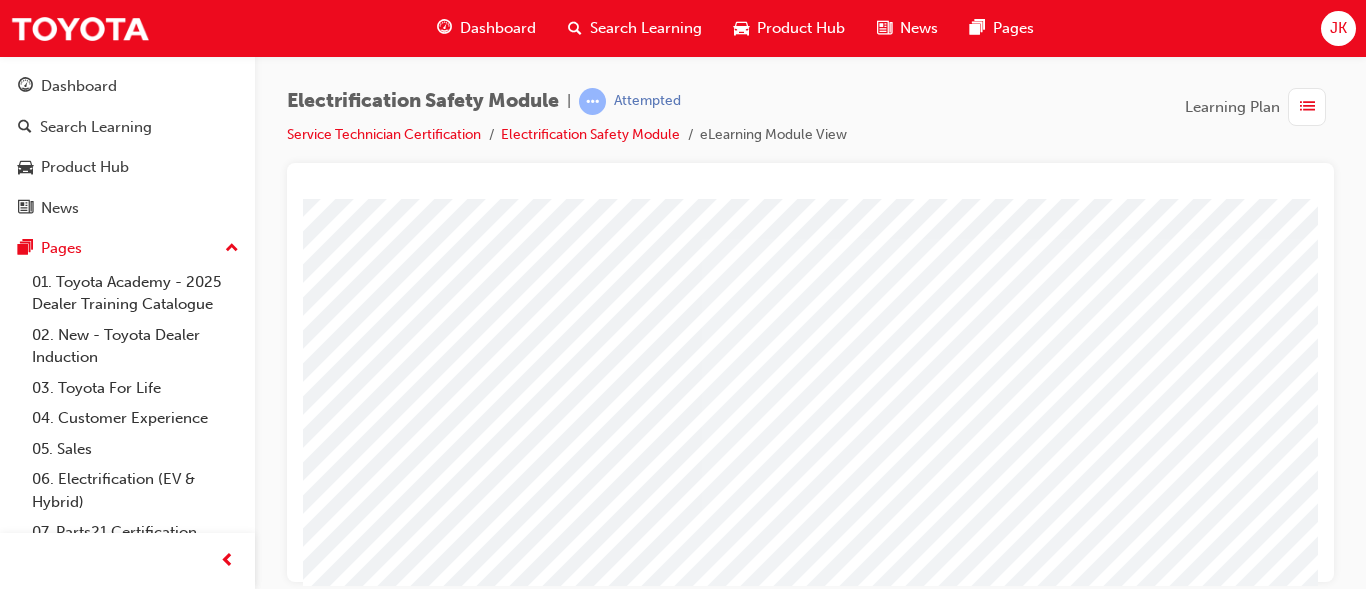 click at bounding box center [92, 3945] 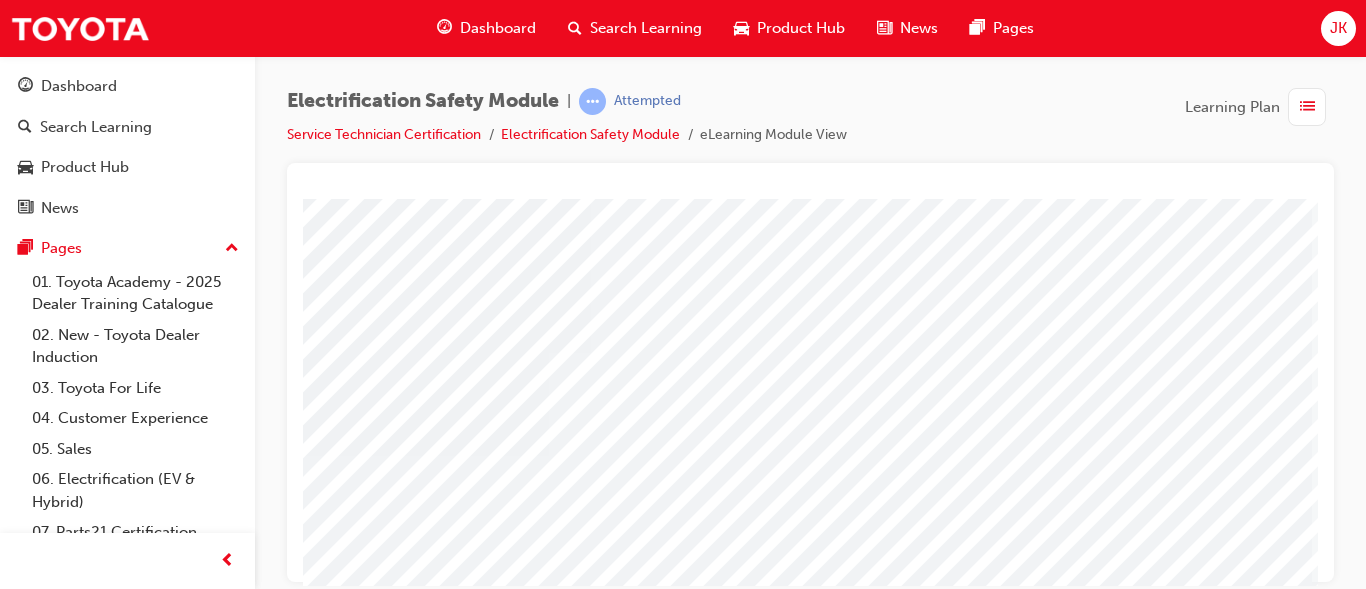 scroll, scrollTop: 218, scrollLeft: 360, axis: both 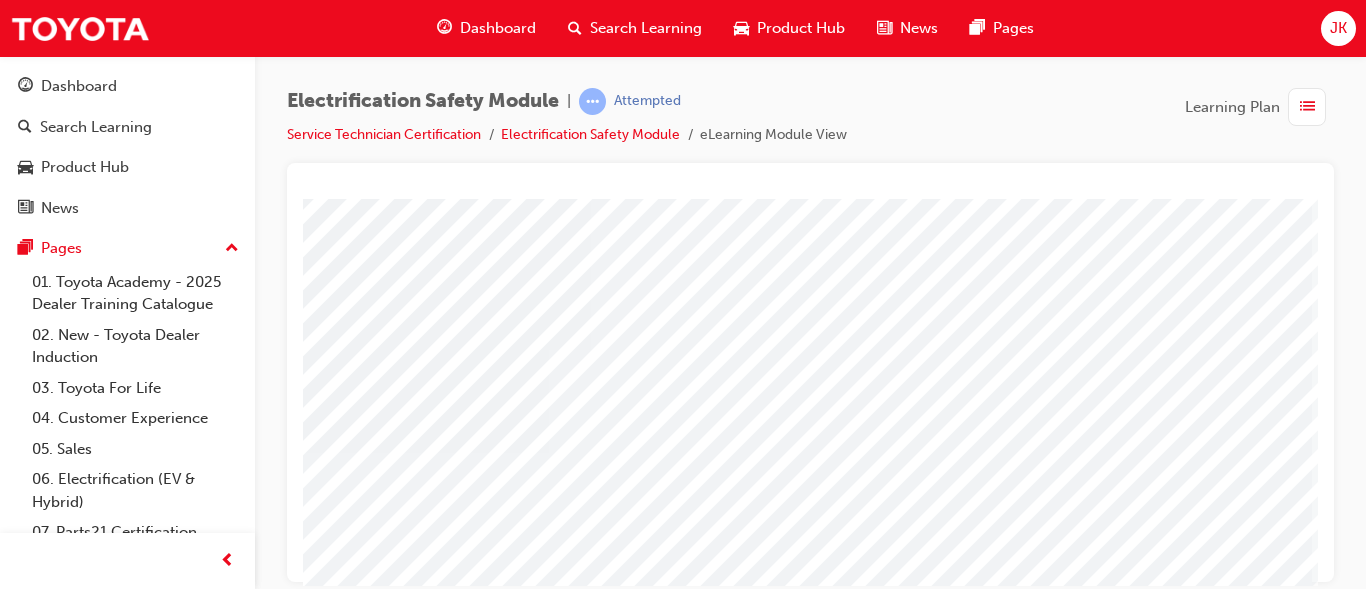 click at bounding box center (-19, 3844) 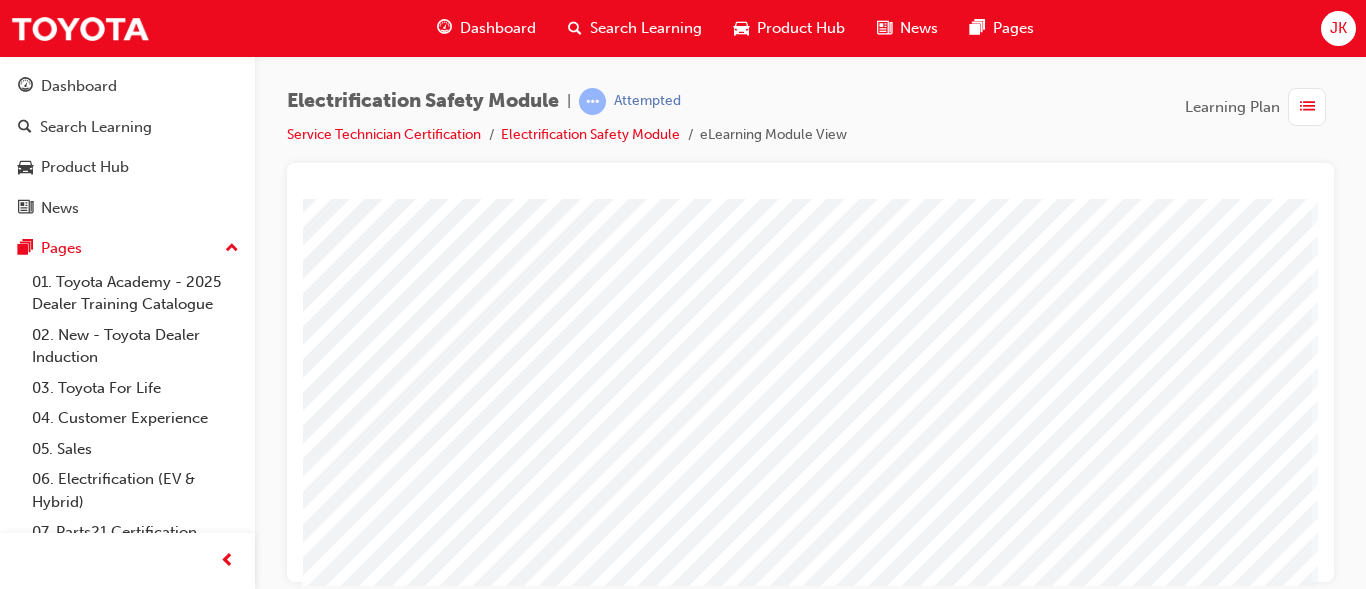 scroll, scrollTop: 218, scrollLeft: 360, axis: both 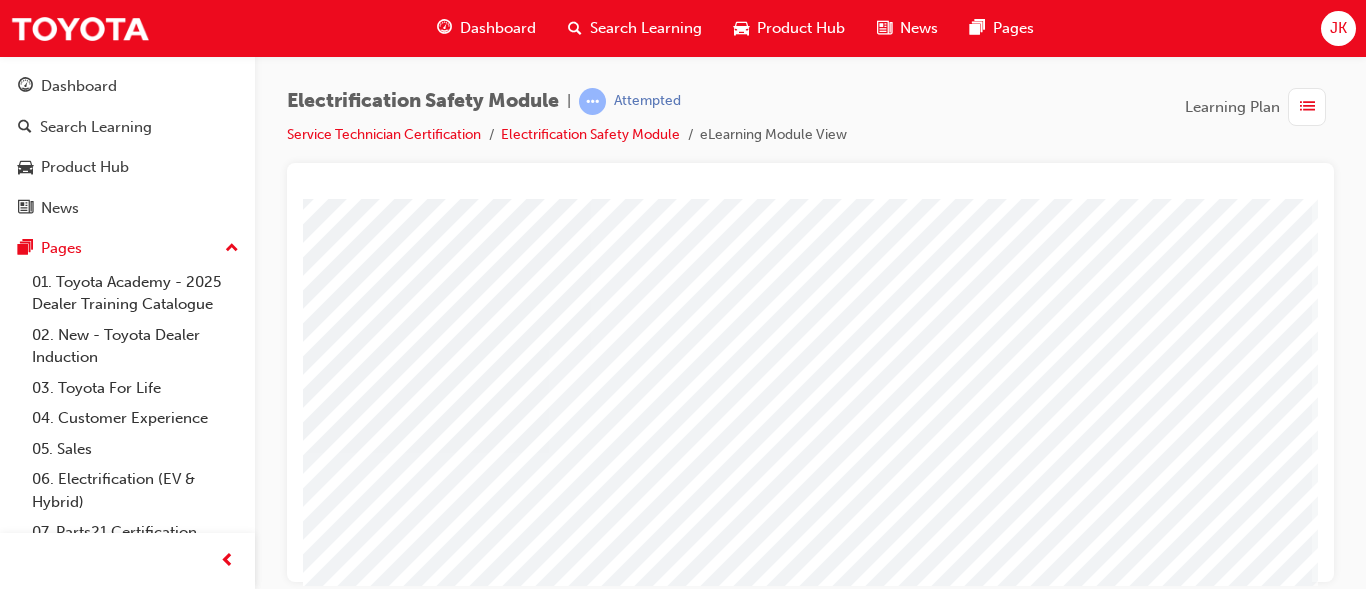 click at bounding box center [-19, 3903] 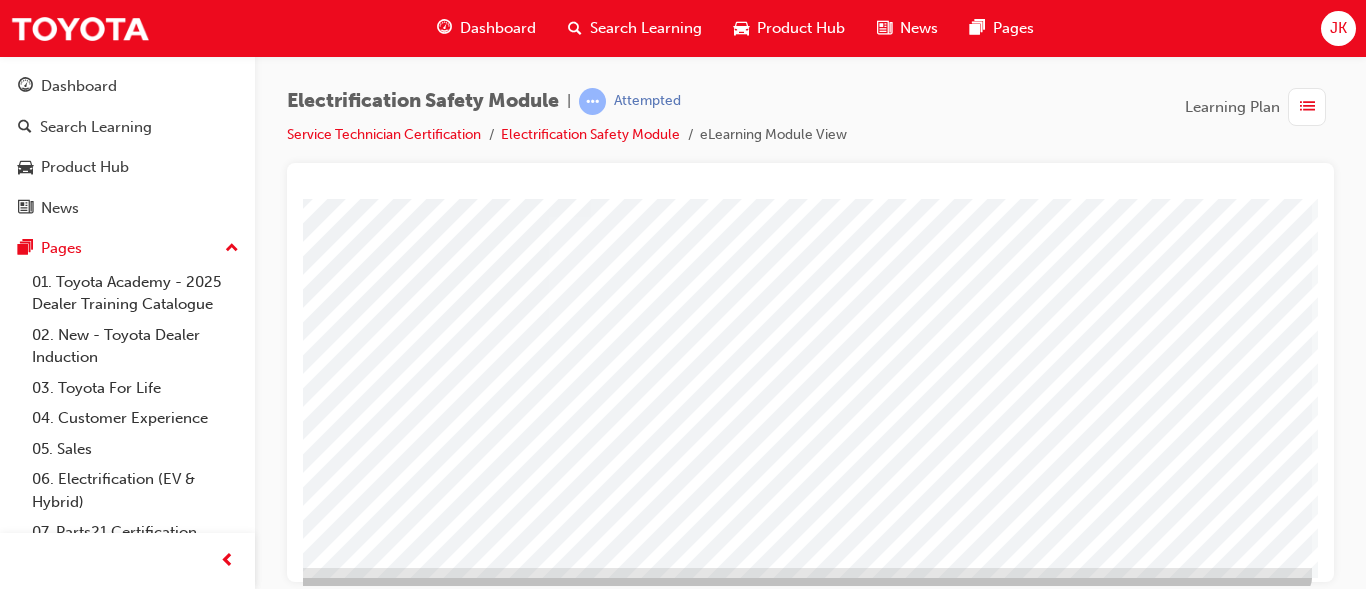 scroll, scrollTop: 378, scrollLeft: 360, axis: both 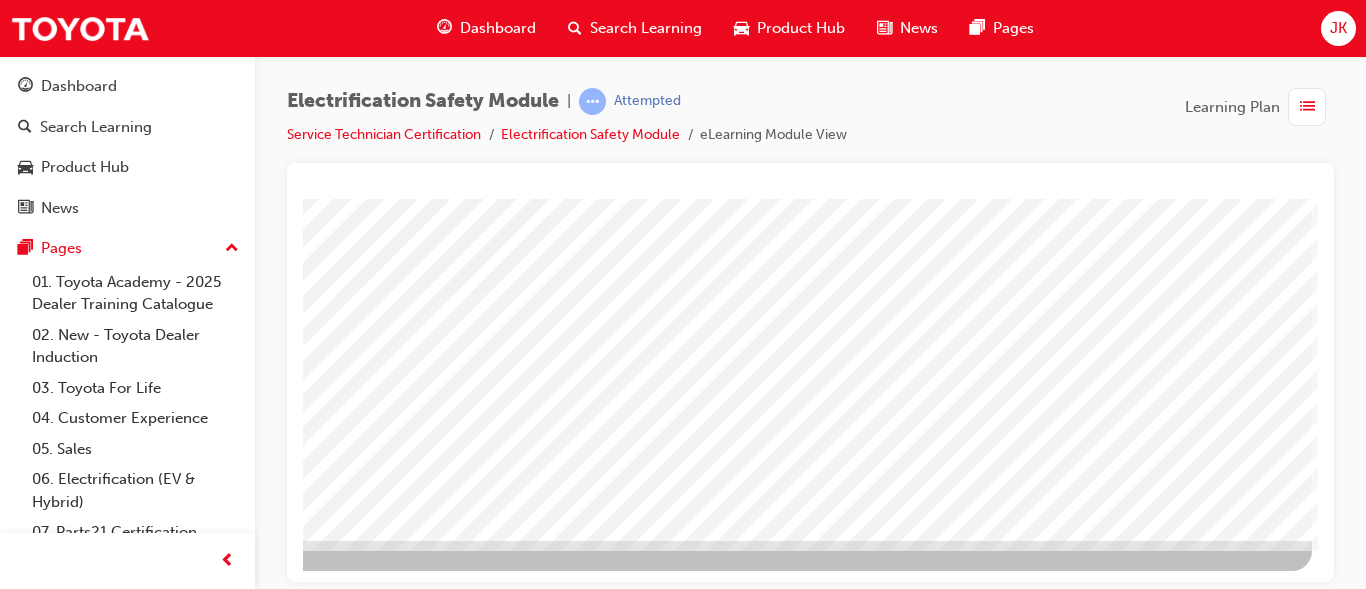 click at bounding box center (15, 2606) 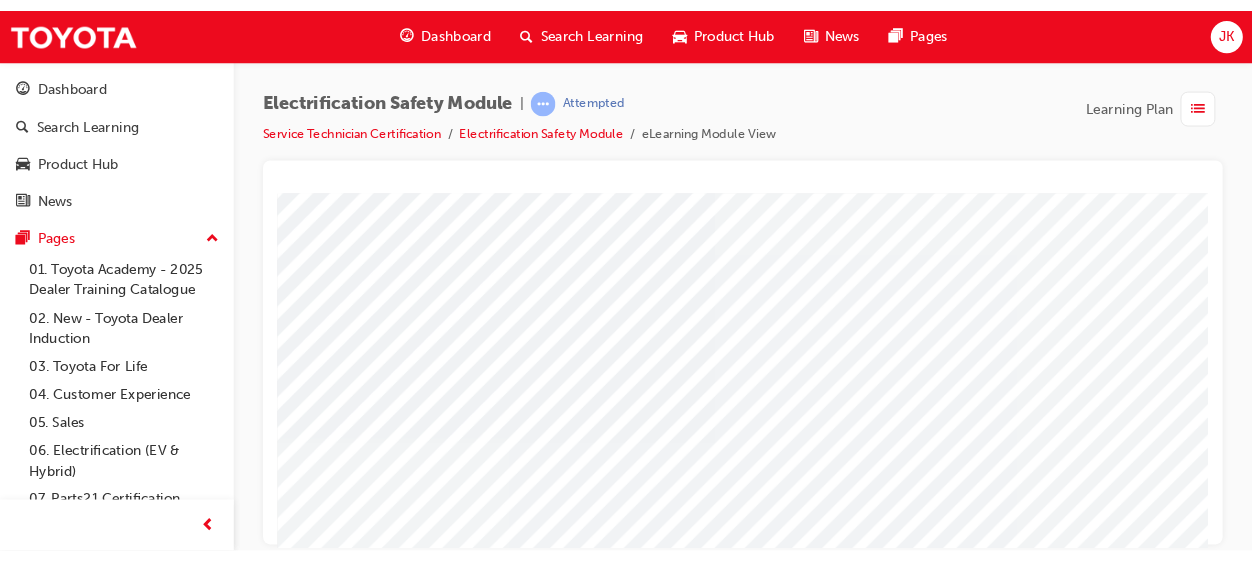 scroll, scrollTop: 165, scrollLeft: 120, axis: both 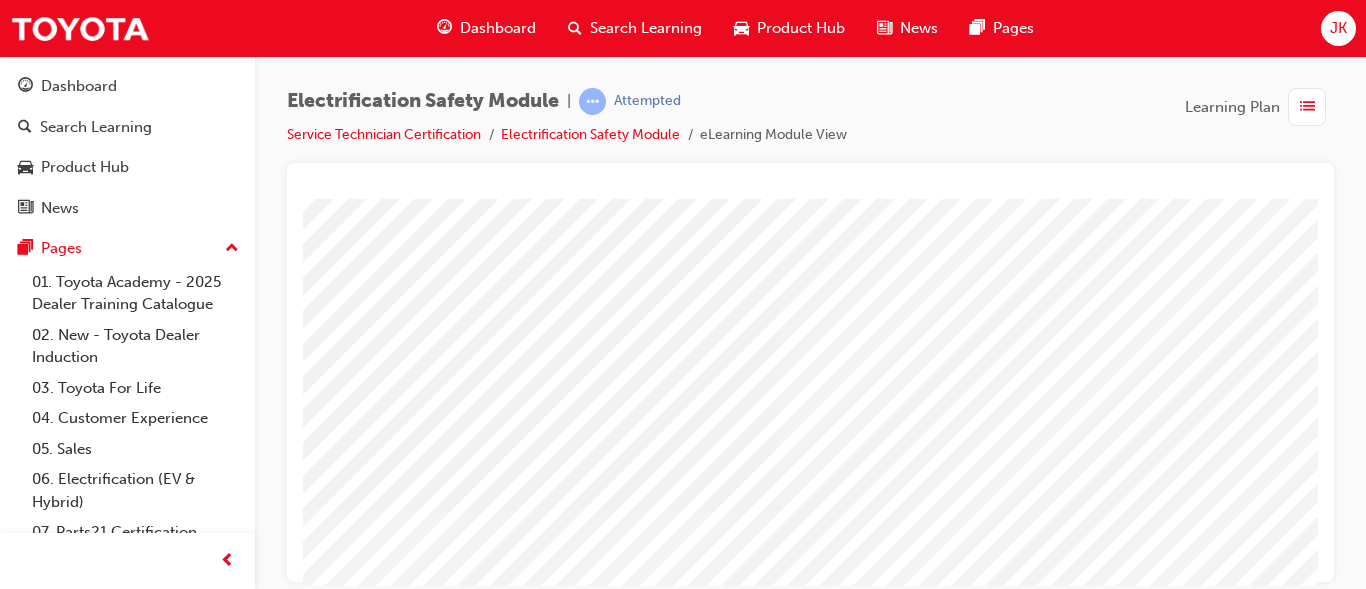 click at bounding box center (481, 3577) 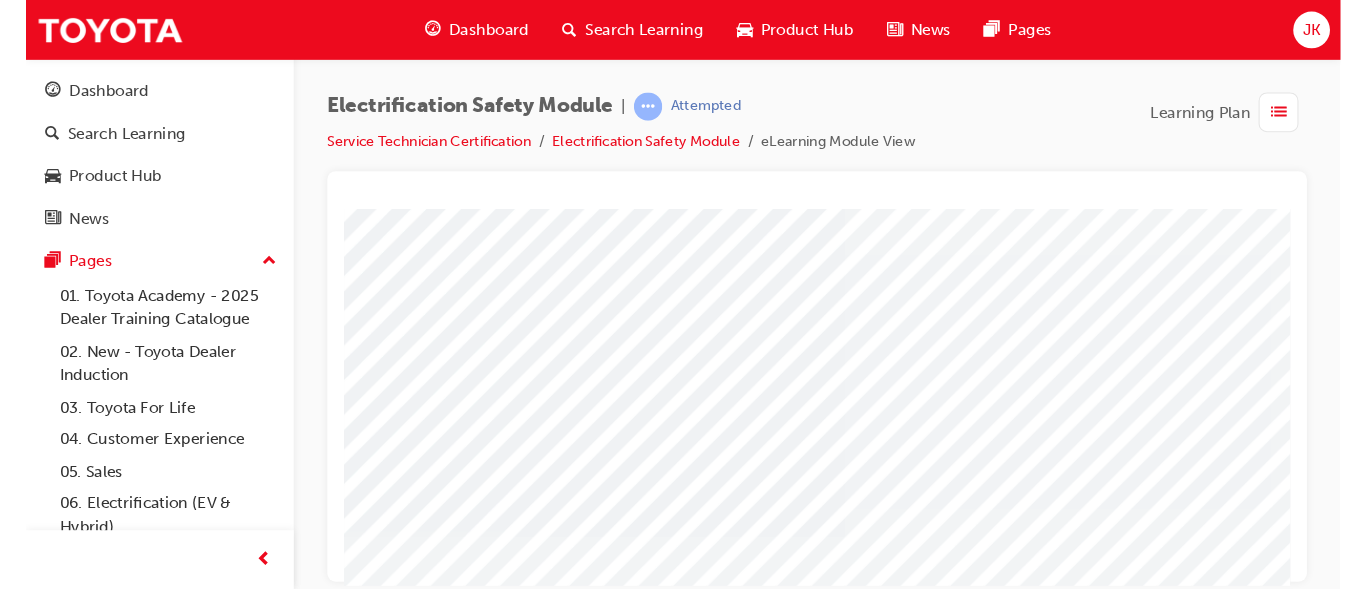 scroll, scrollTop: 0, scrollLeft: 0, axis: both 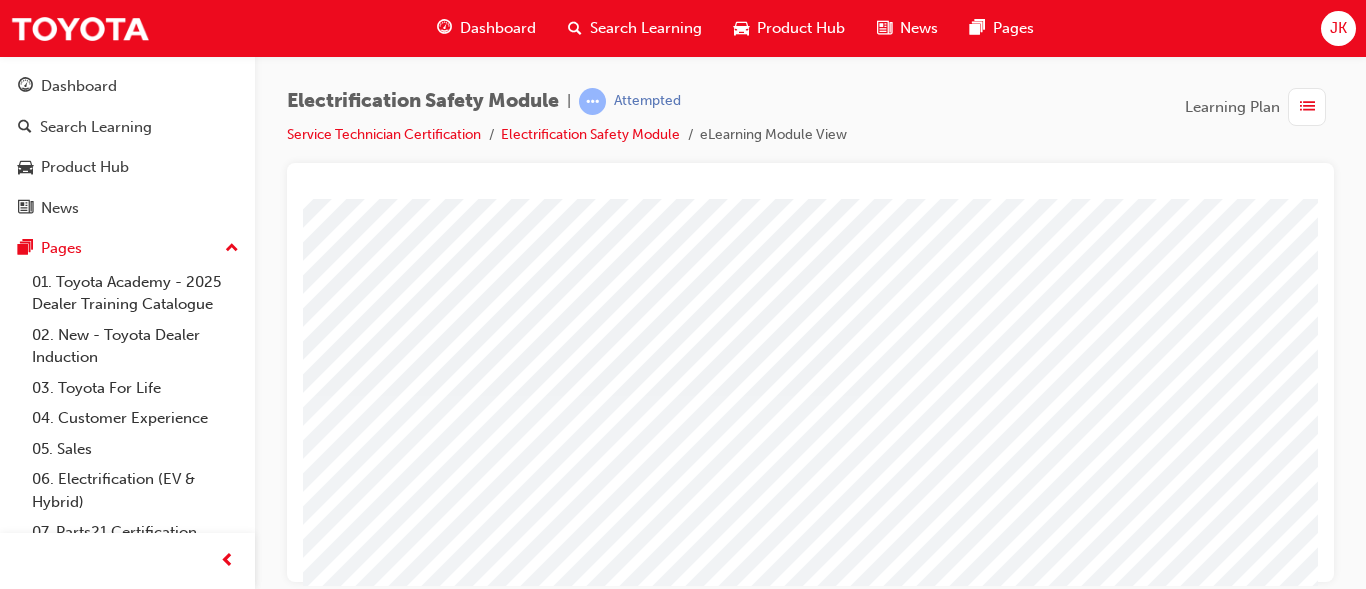 click at bounding box center [561, 2996] 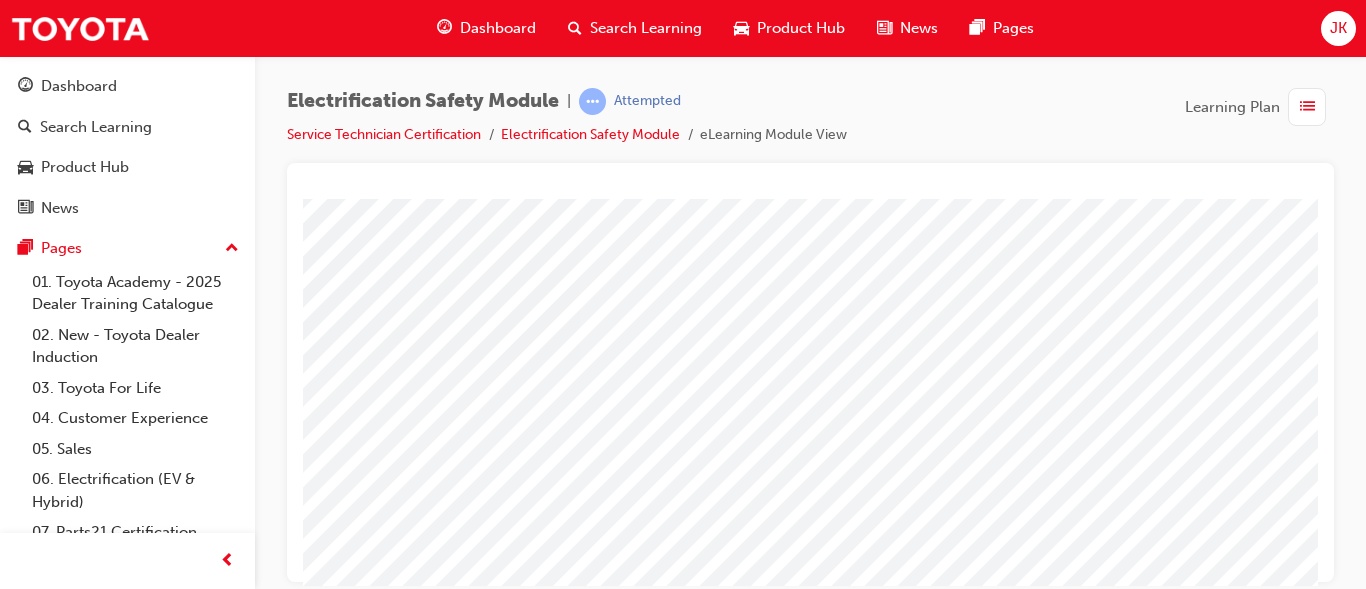 scroll, scrollTop: 320, scrollLeft: 320, axis: both 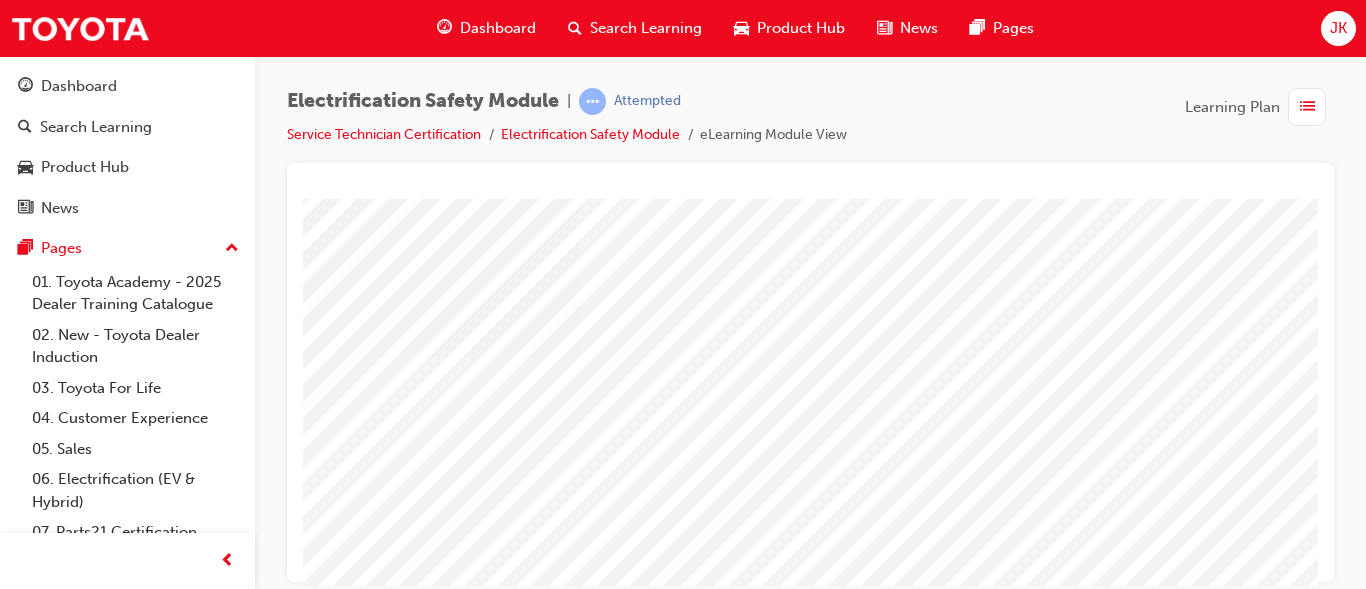 click at bounding box center [12, 3678] 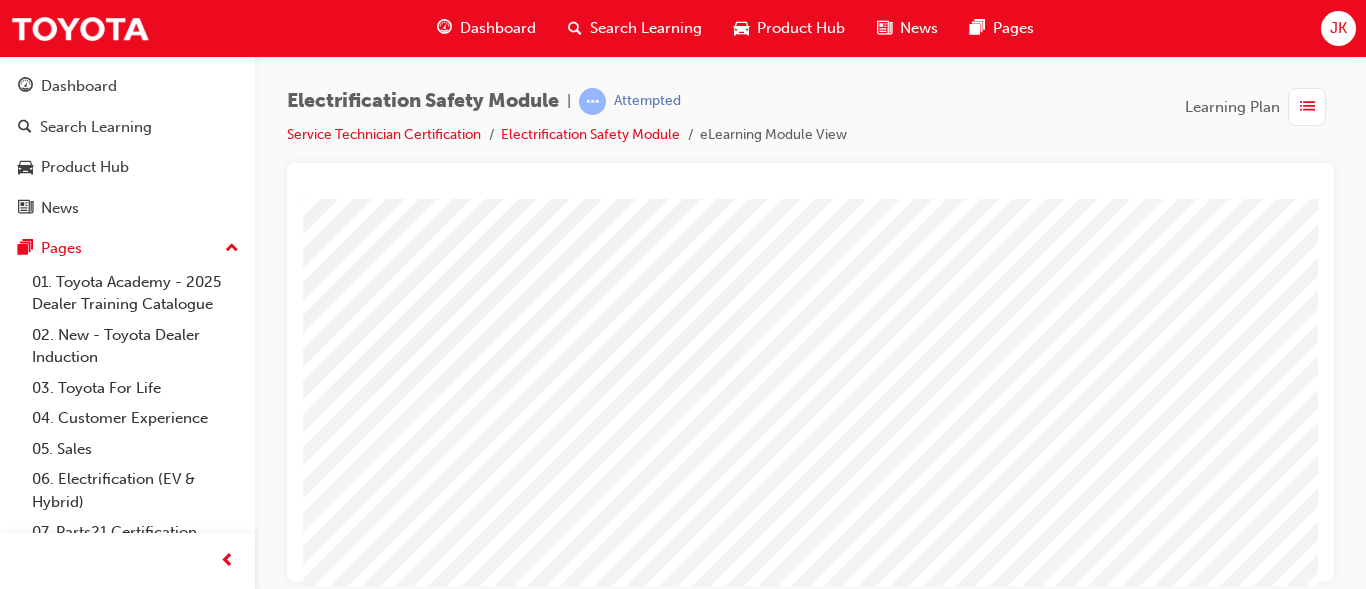 scroll, scrollTop: 320, scrollLeft: 160, axis: both 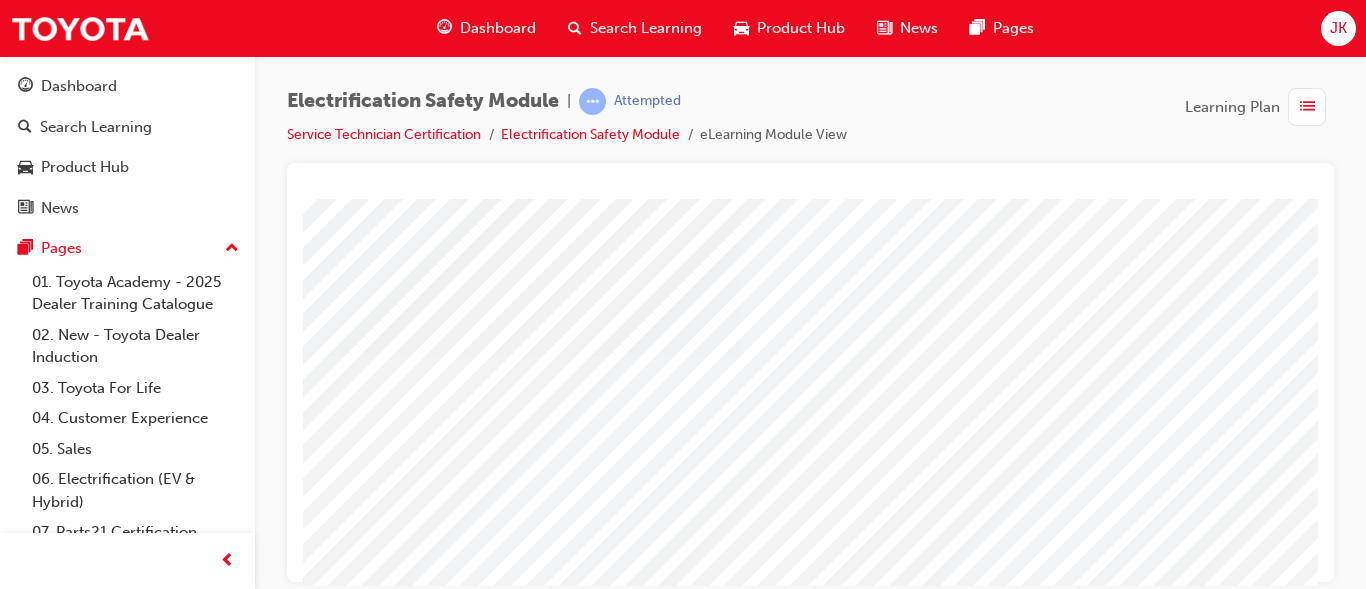 click at bounding box center [172, 3737] 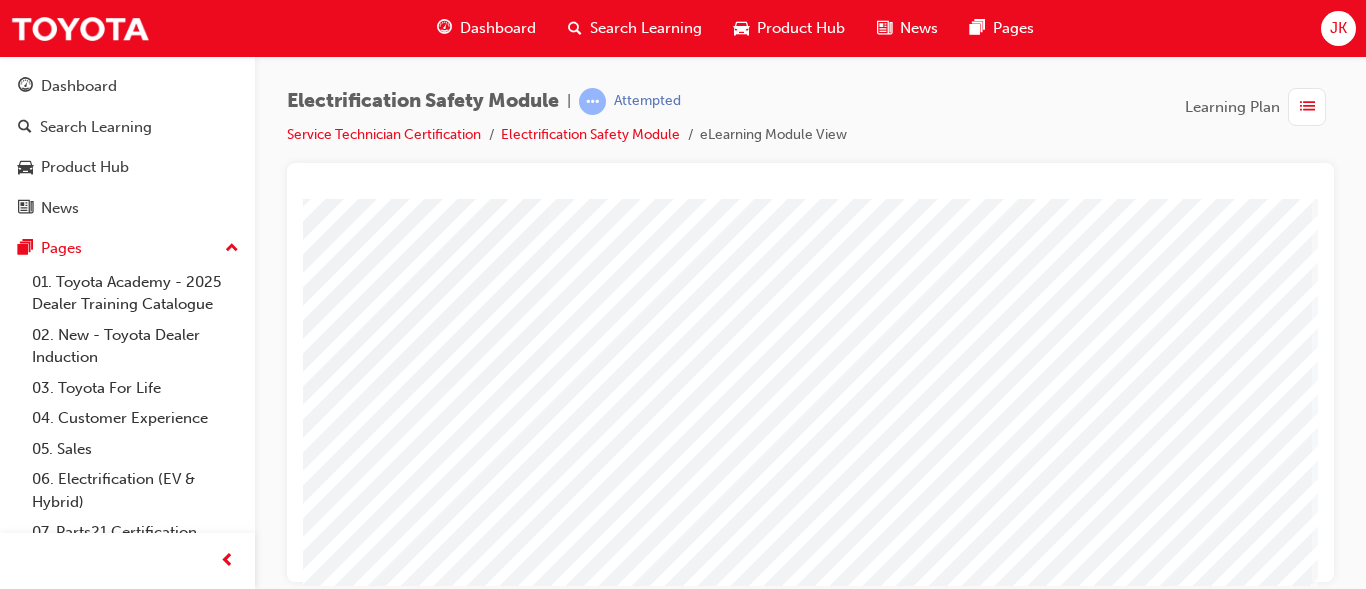 scroll, scrollTop: 320, scrollLeft: 360, axis: both 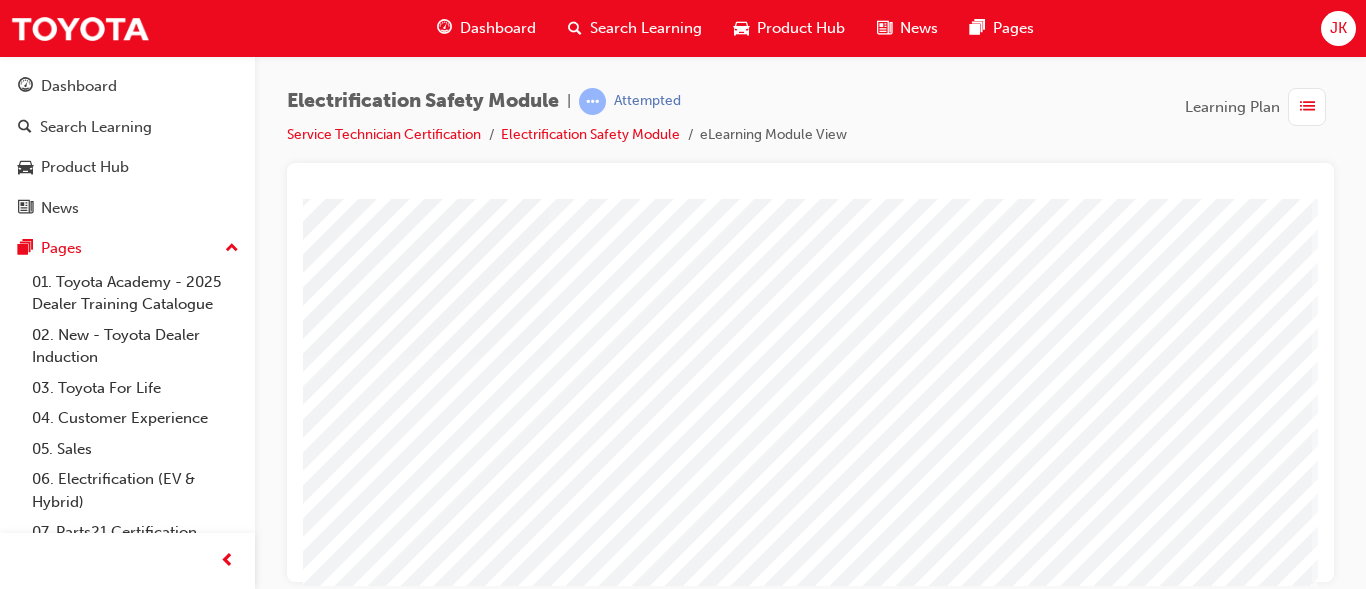 click at bounding box center [-19, 3796] 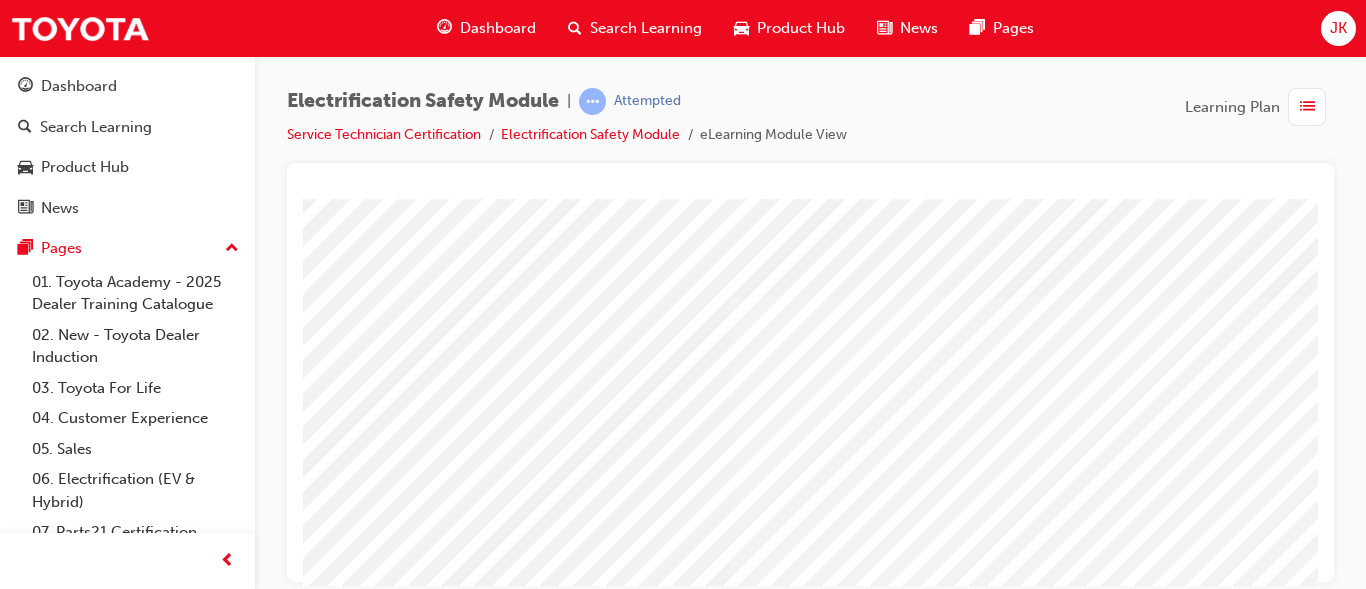 scroll, scrollTop: 0, scrollLeft: 0, axis: both 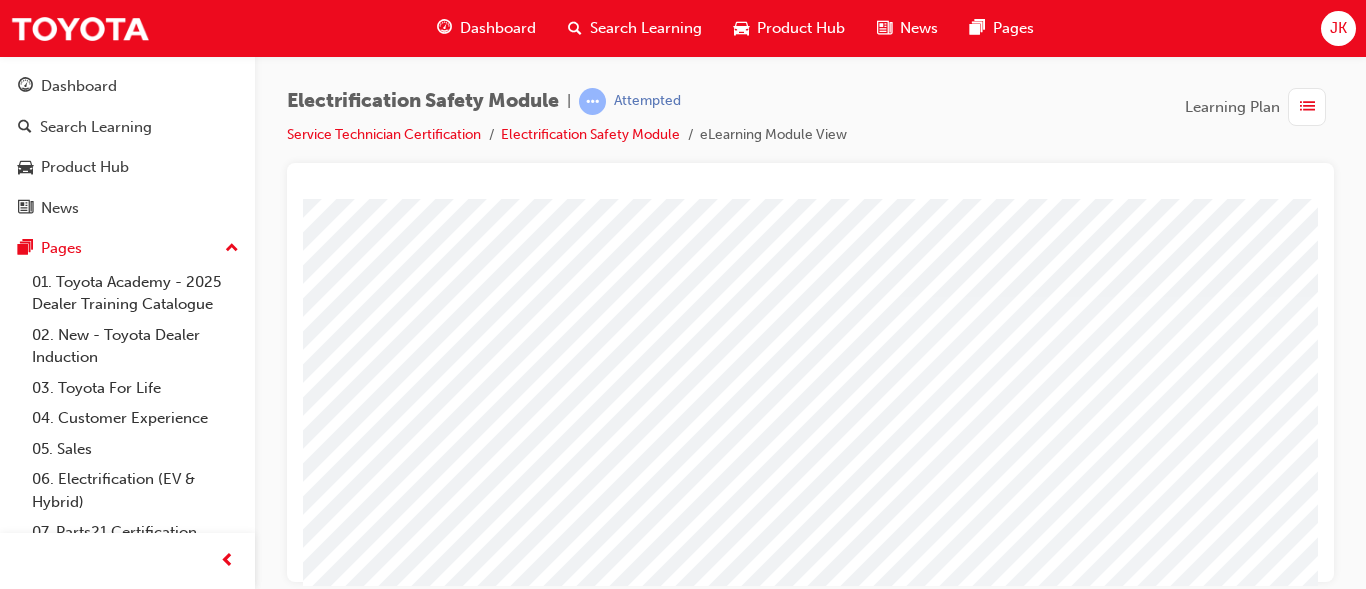 click at bounding box center (601, 3276) 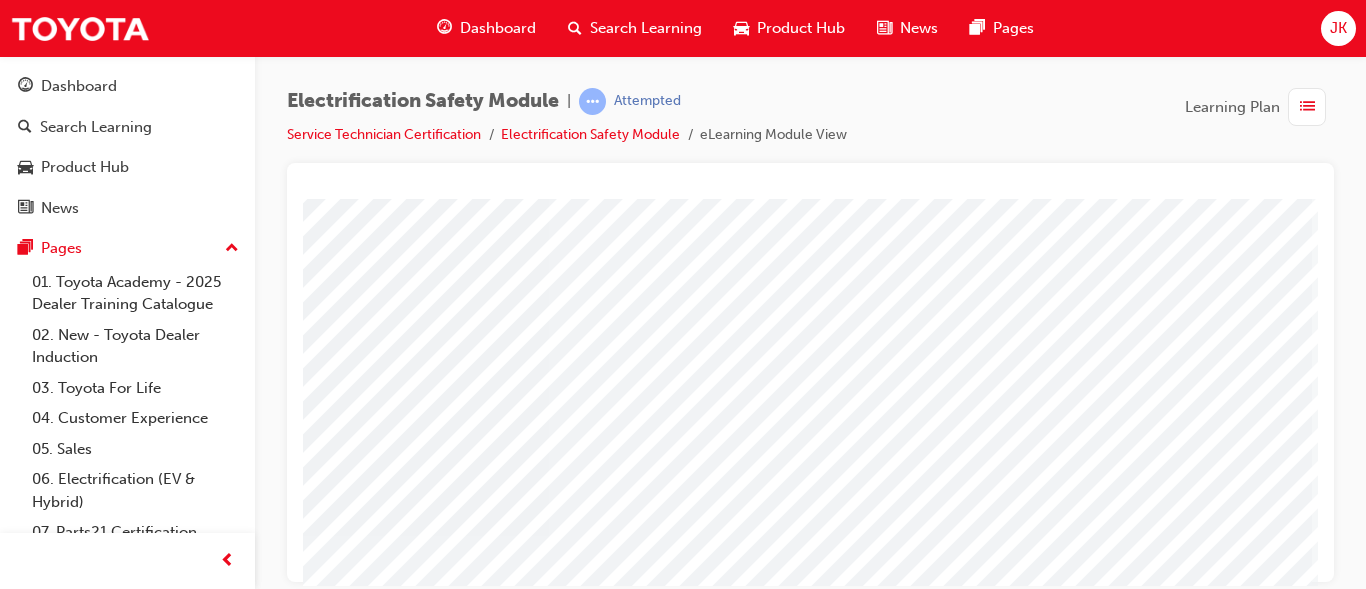 scroll, scrollTop: 138, scrollLeft: 360, axis: both 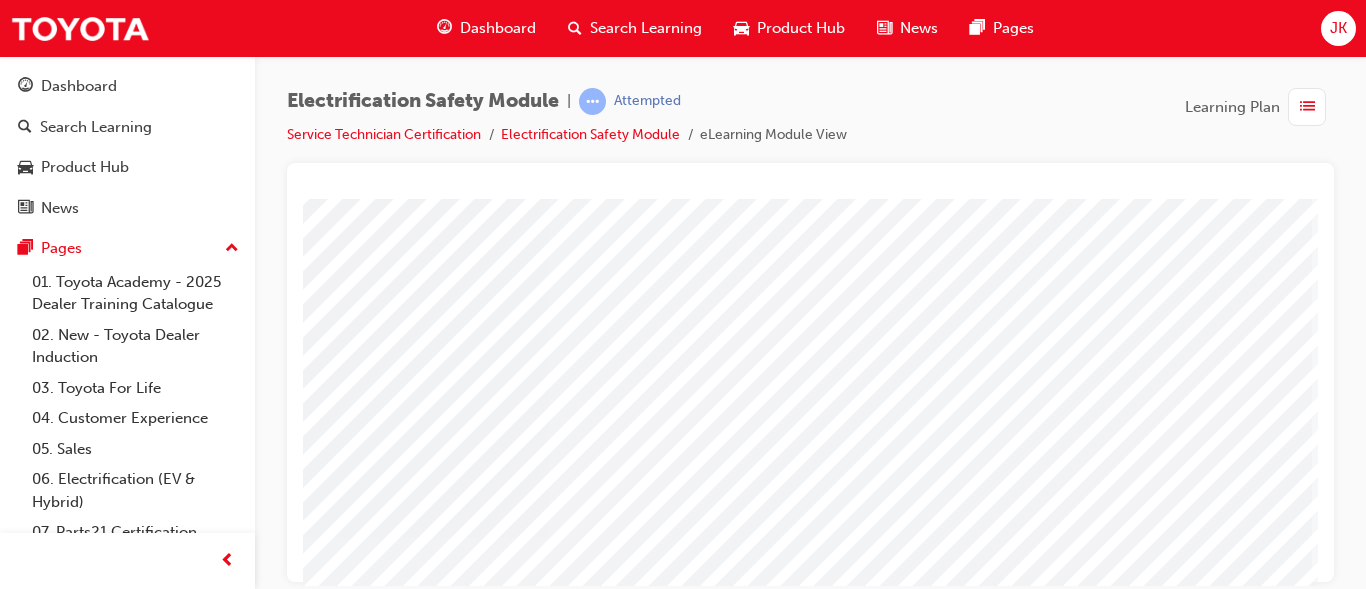 click at bounding box center [-19, 4526] 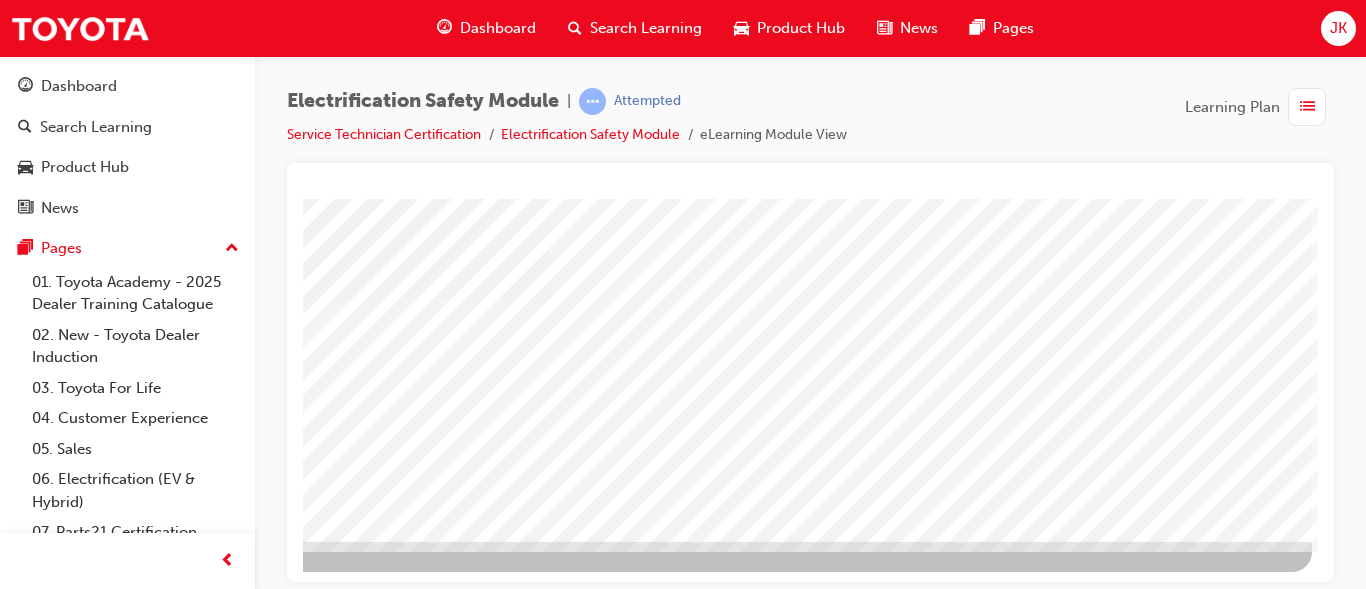 scroll, scrollTop: 378, scrollLeft: 360, axis: both 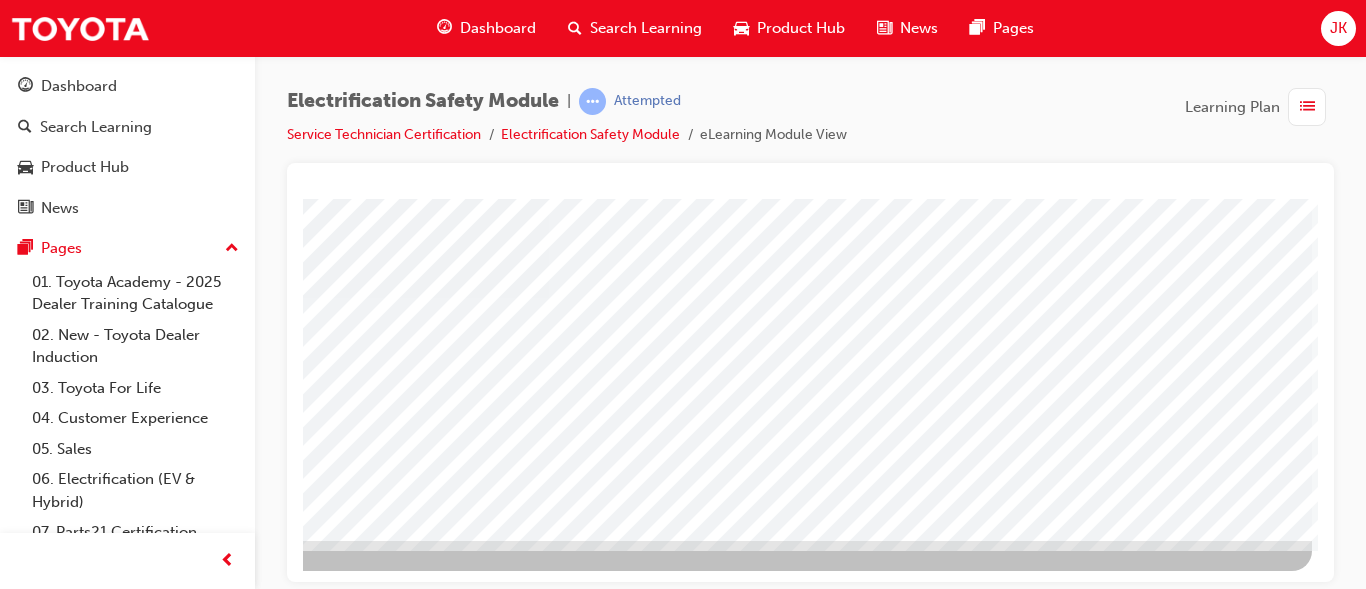 click at bounding box center [15, 2606] 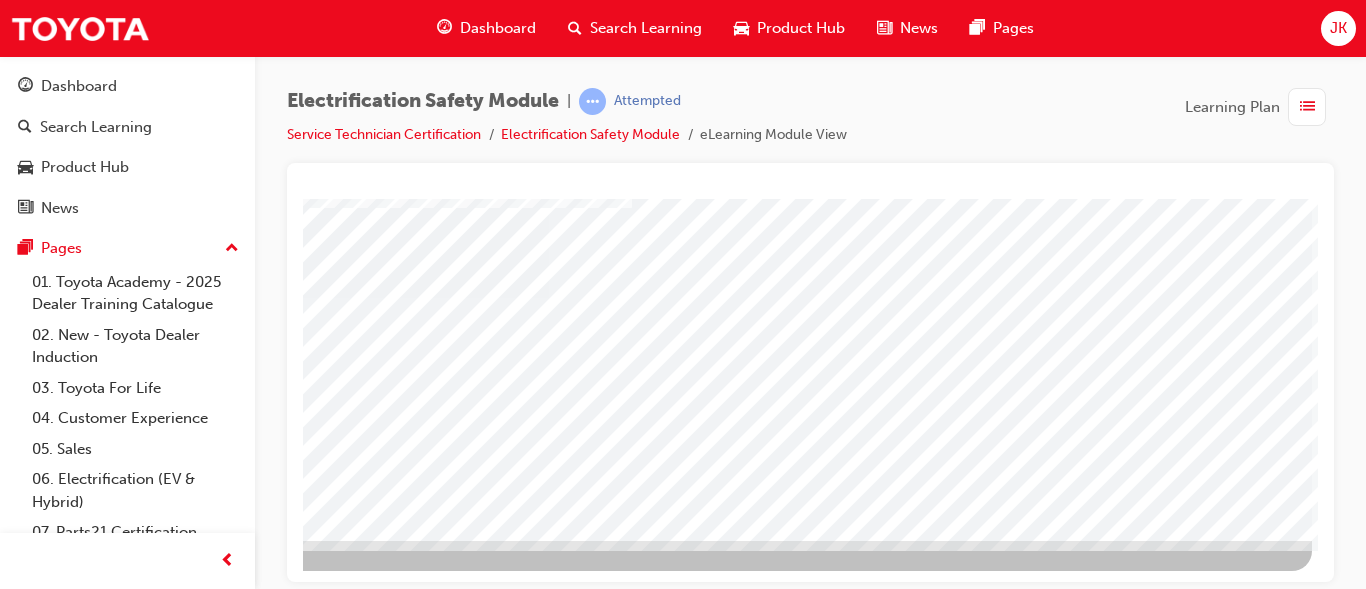 scroll, scrollTop: 0, scrollLeft: 0, axis: both 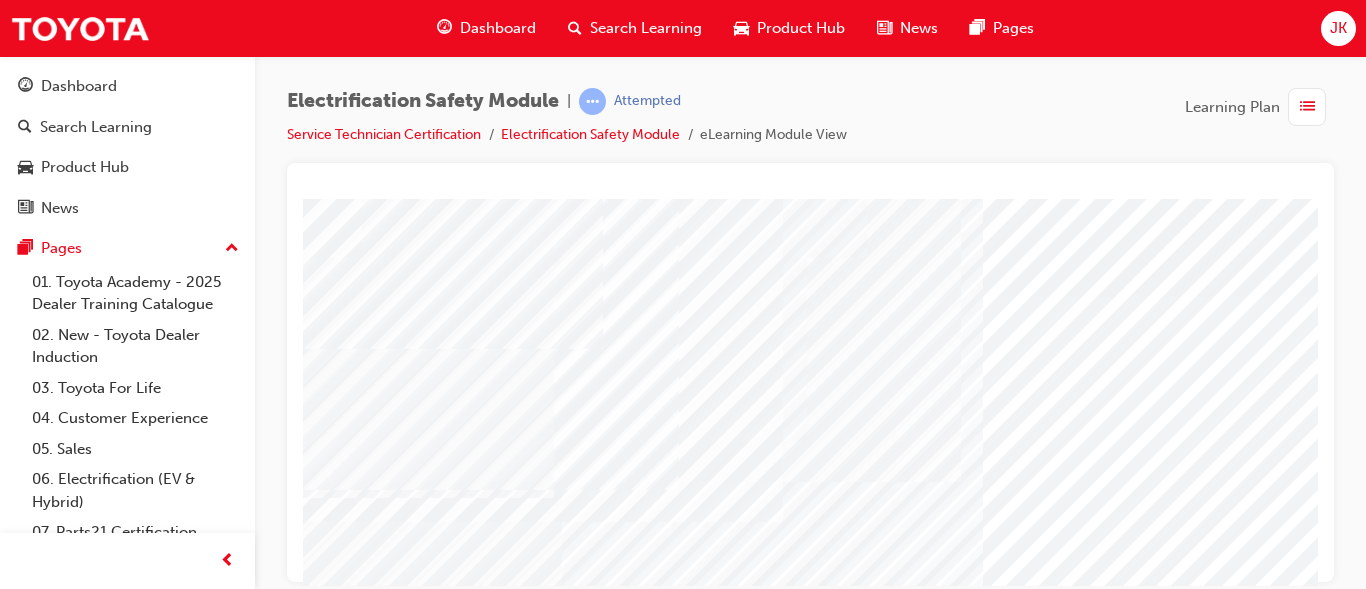 click at bounding box center (983, 2445) 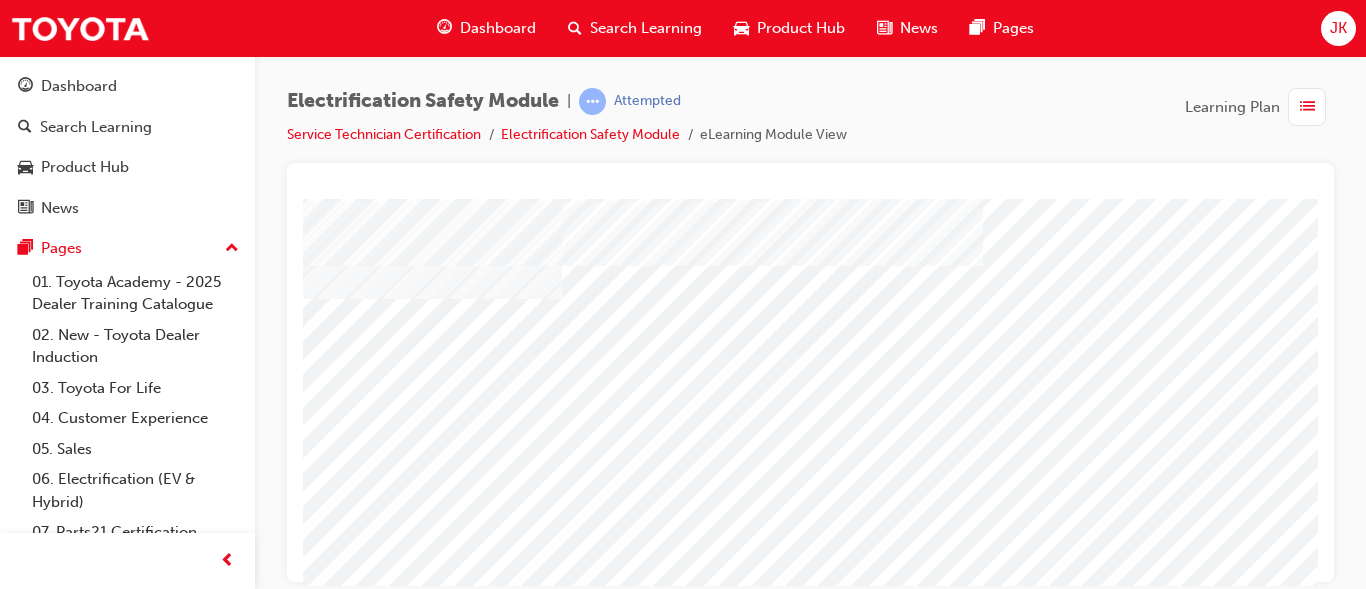 scroll, scrollTop: 280, scrollLeft: 0, axis: vertical 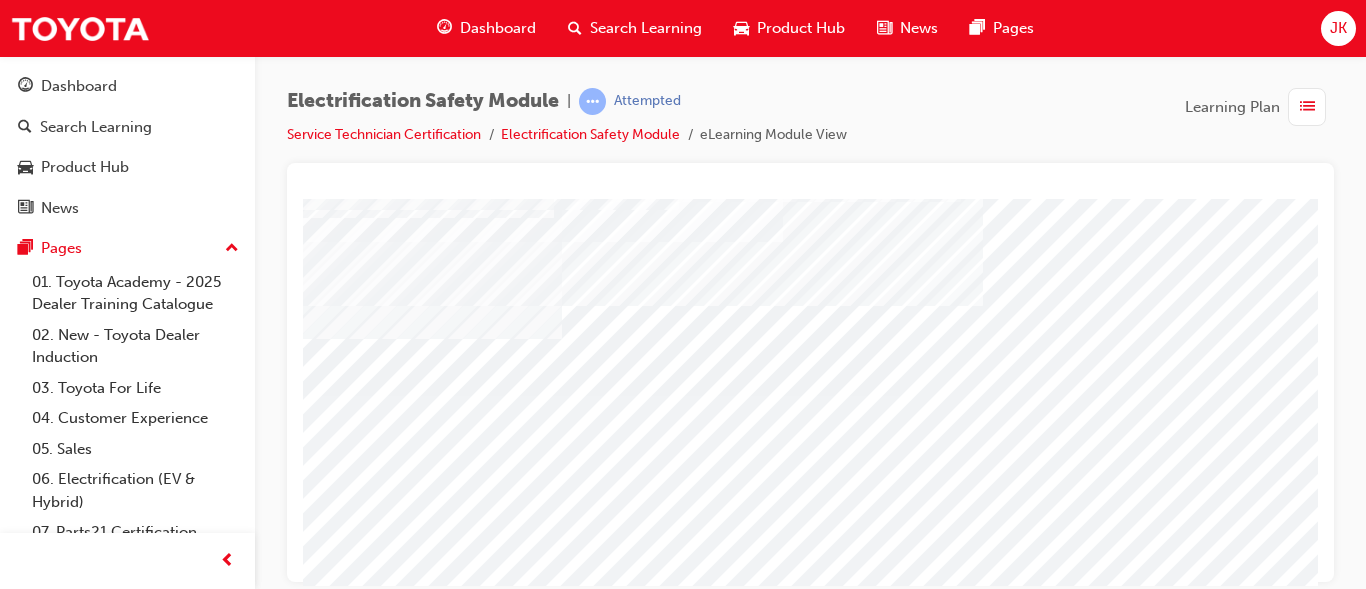click at bounding box center [332, 4560] 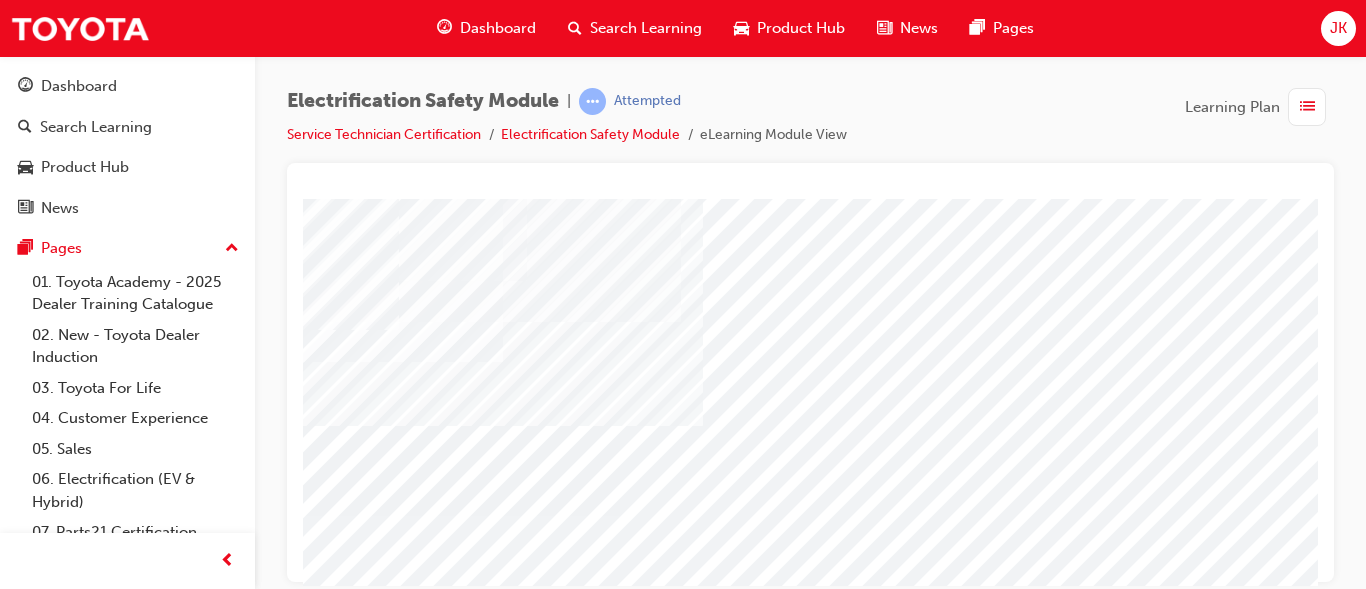 scroll, scrollTop: 160, scrollLeft: 320, axis: both 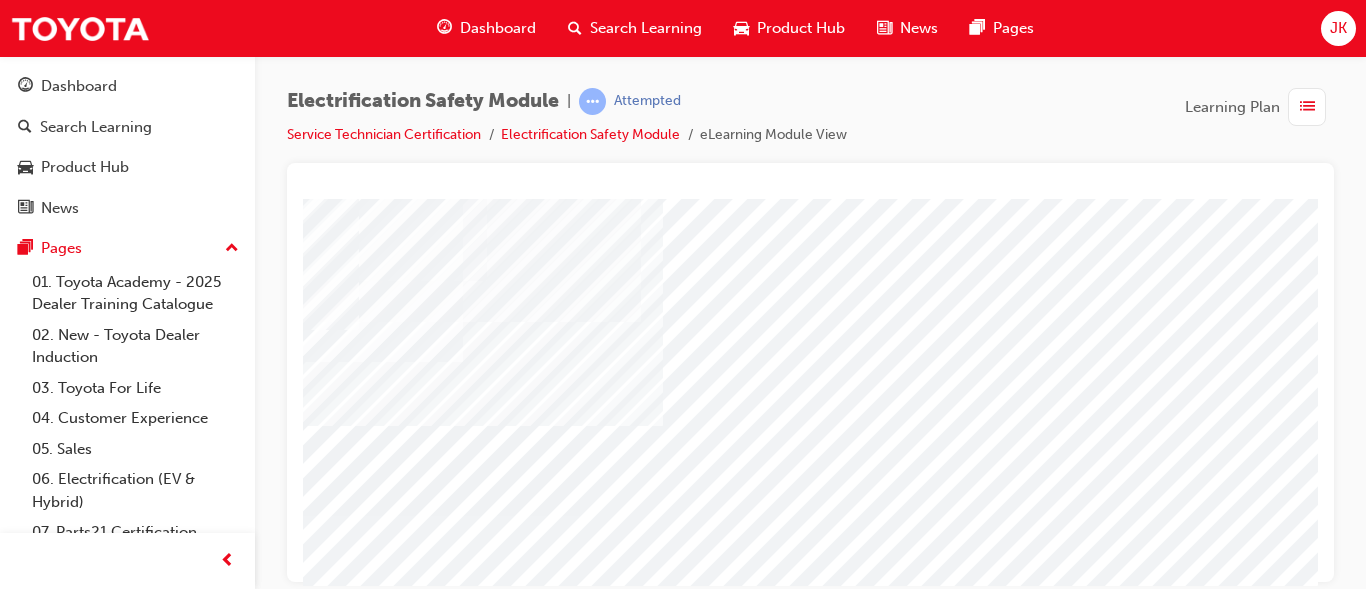 click at bounding box center (12, 5656) 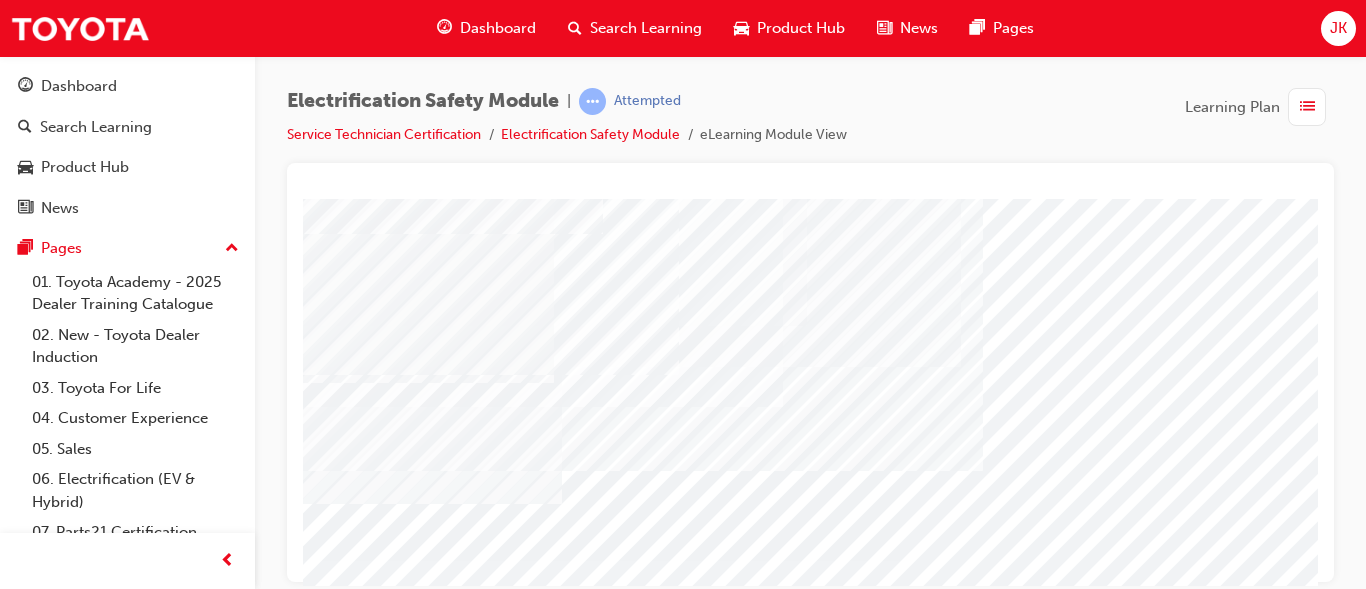 scroll, scrollTop: 120, scrollLeft: 0, axis: vertical 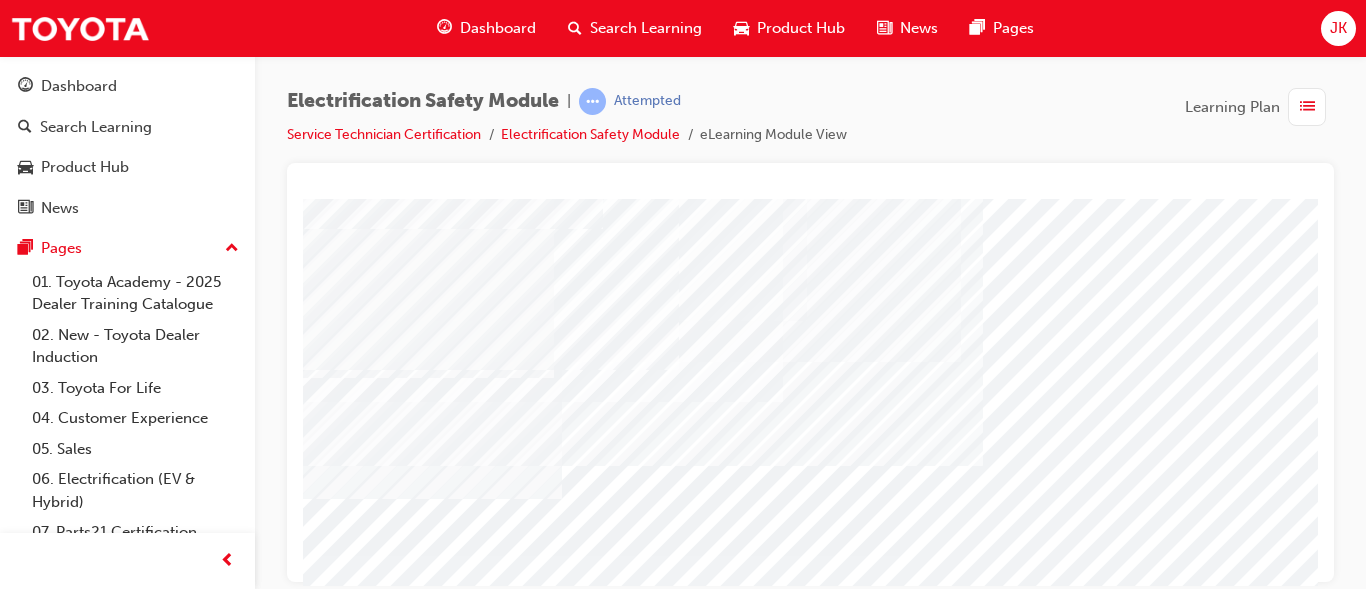 click at bounding box center (601, 3156) 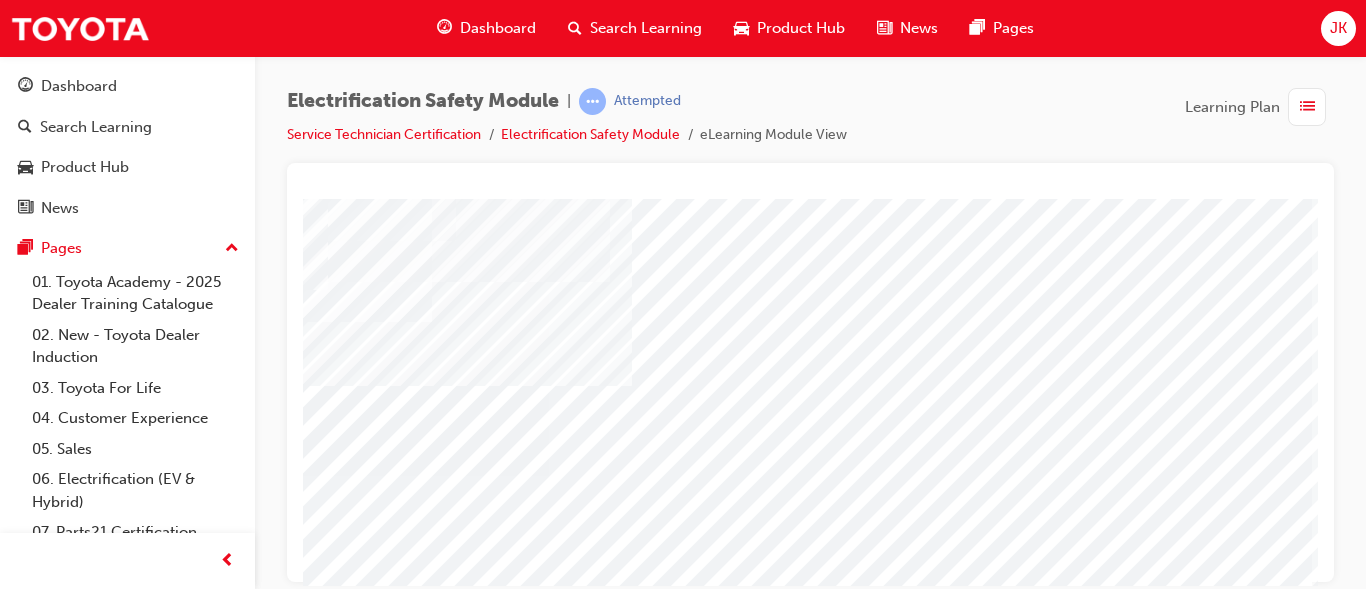scroll, scrollTop: 240, scrollLeft: 360, axis: both 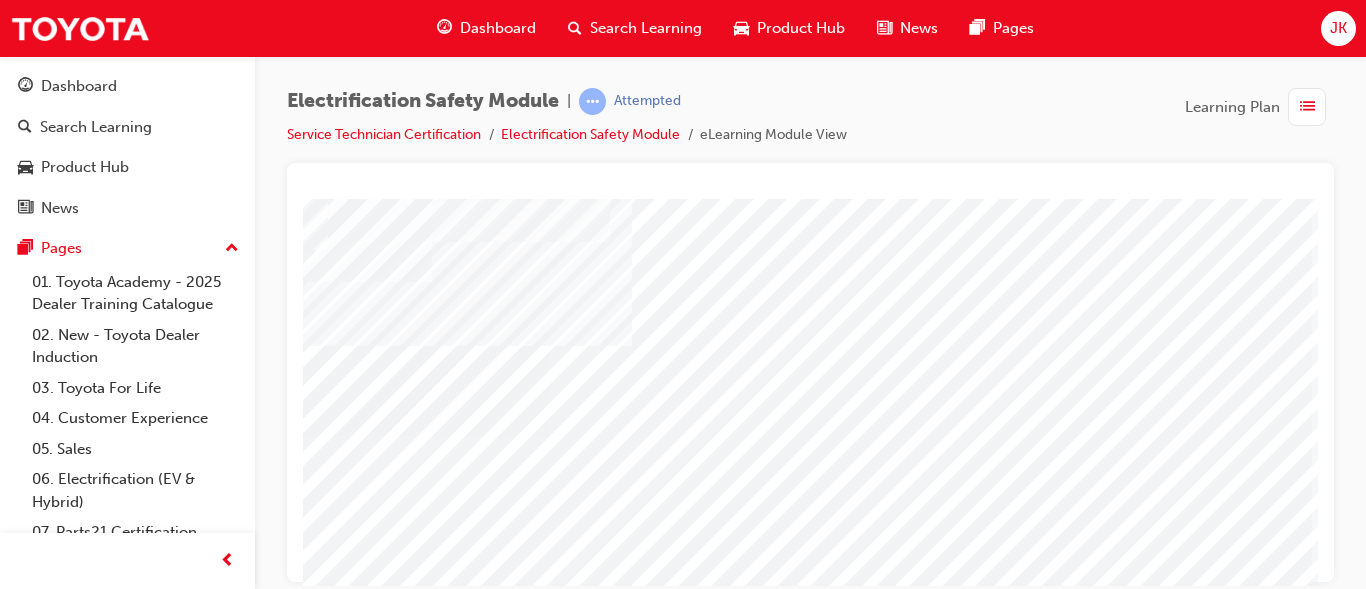 click at bounding box center [-19, 5149] 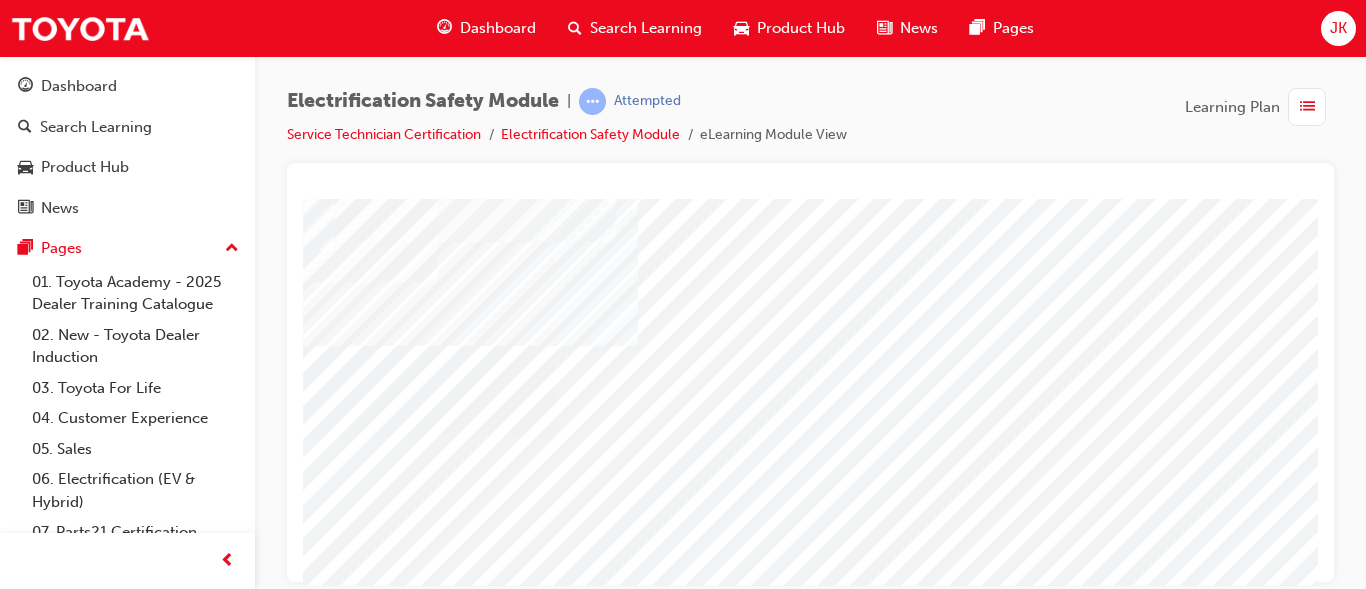 click at bounding box center [256, 3036] 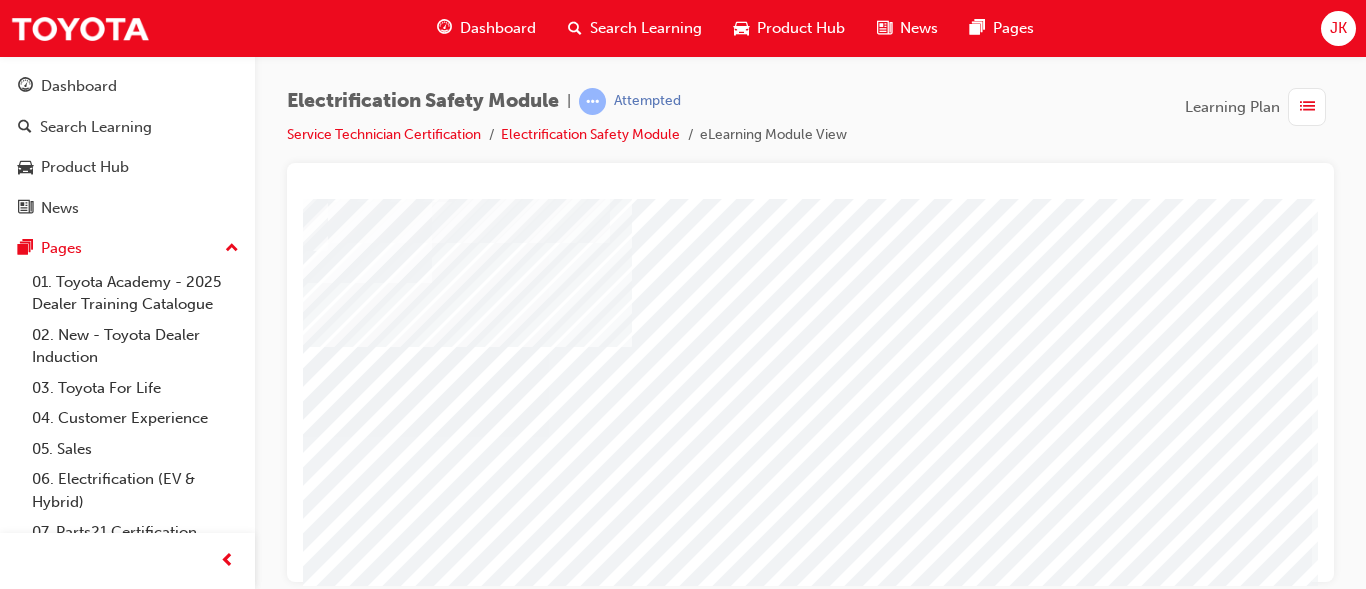 scroll, scrollTop: 280, scrollLeft: 360, axis: both 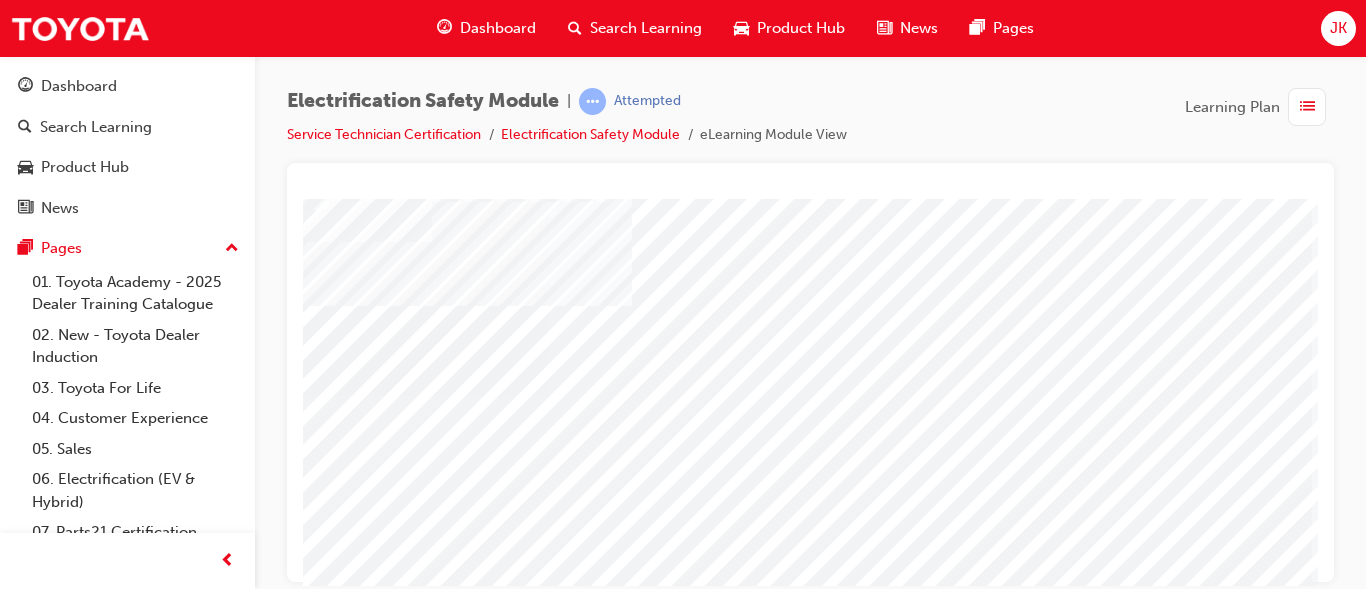 click at bounding box center [631, 1755] 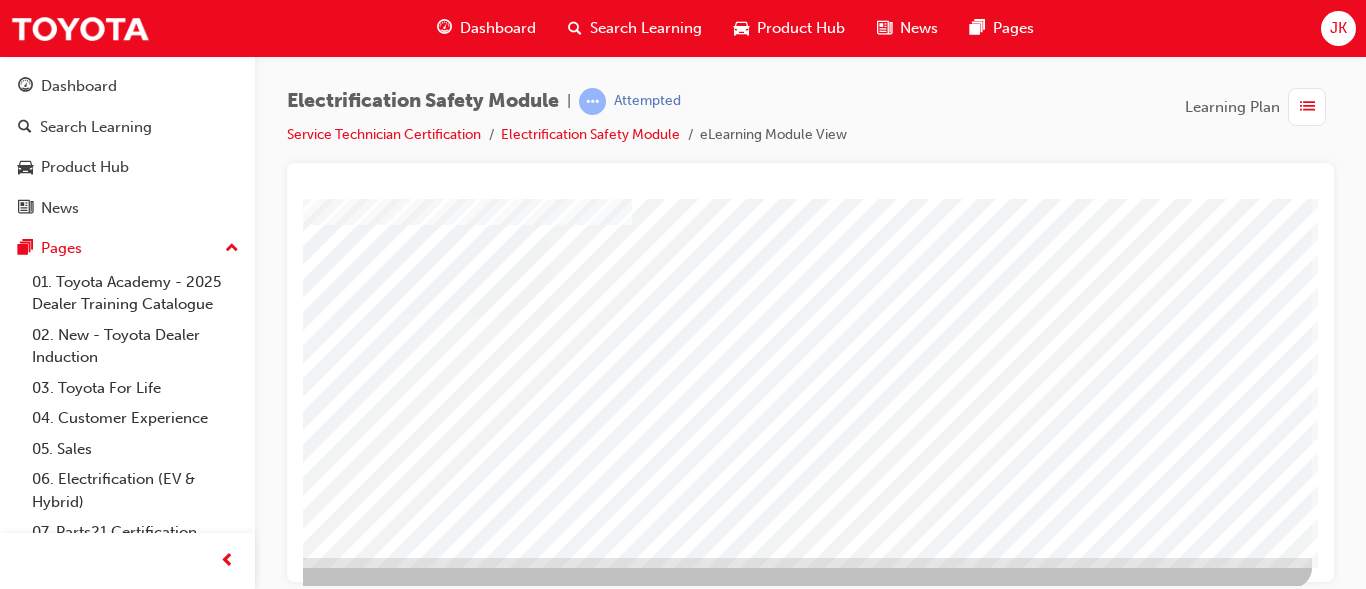 scroll, scrollTop: 378, scrollLeft: 360, axis: both 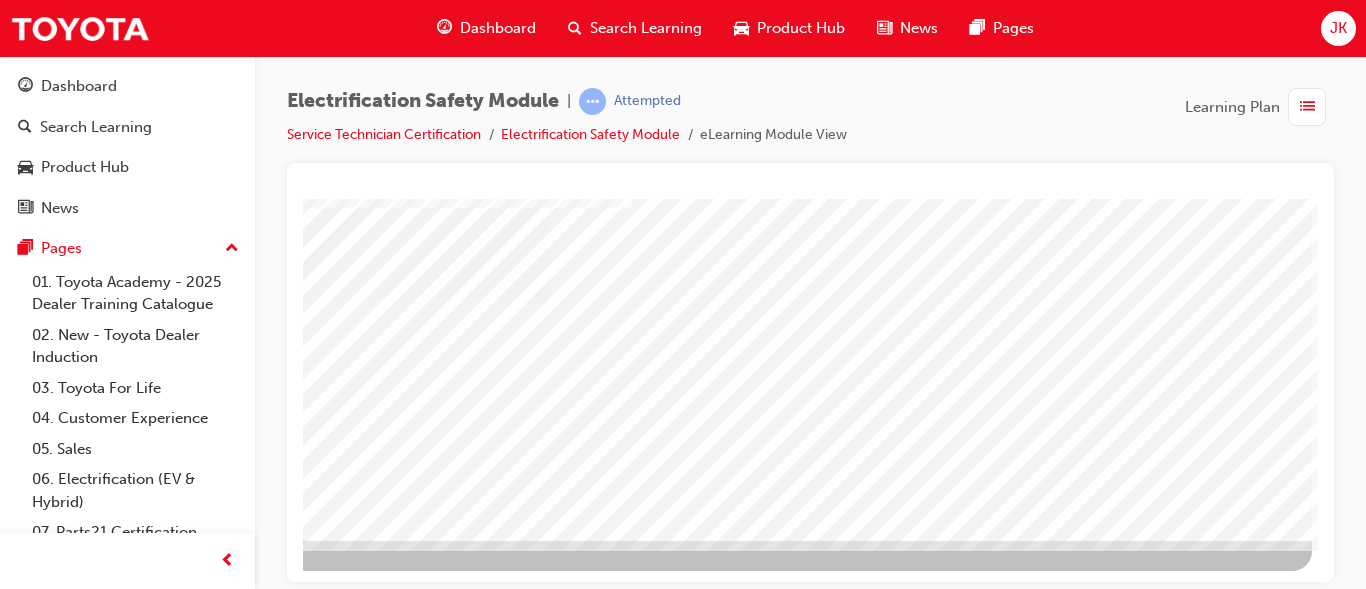 click at bounding box center [15, 2606] 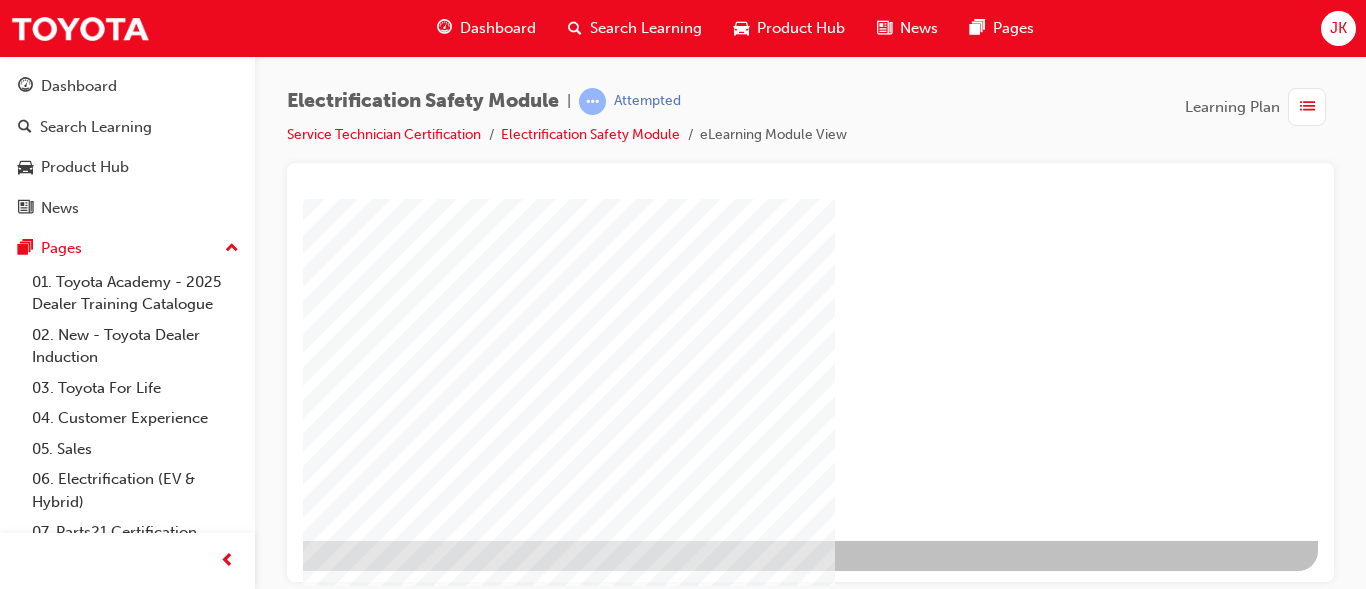 scroll, scrollTop: 0, scrollLeft: 0, axis: both 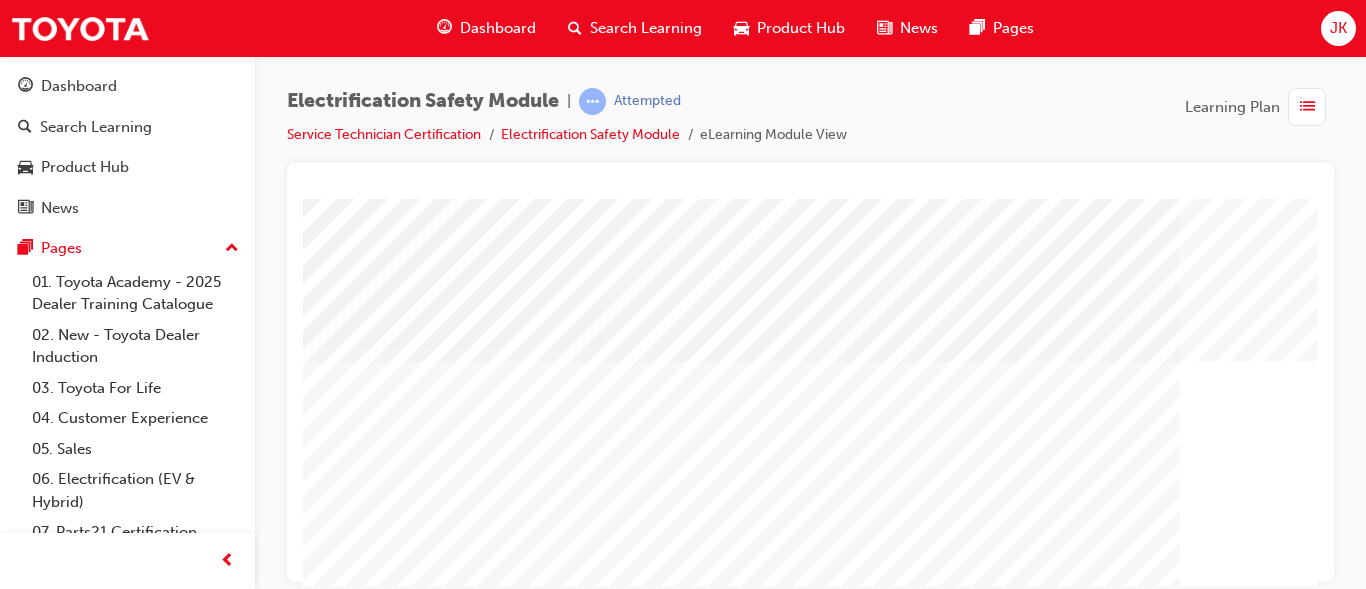 click at bounding box center (678, 1143) 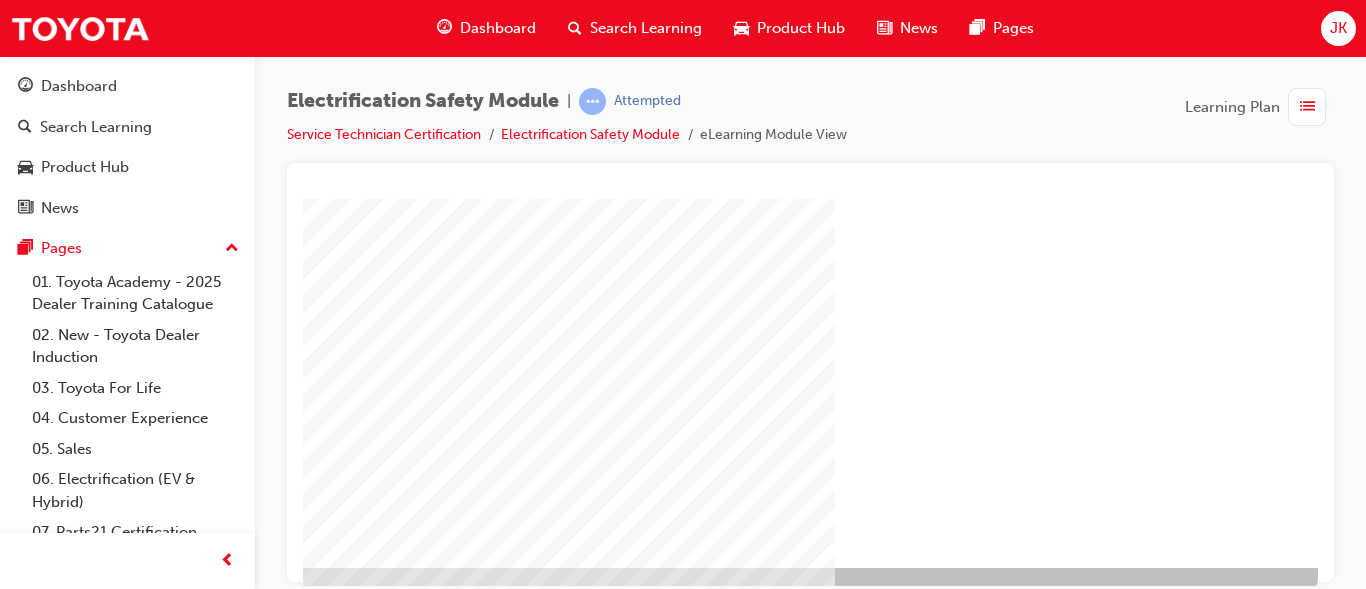 scroll, scrollTop: 378, scrollLeft: 360, axis: both 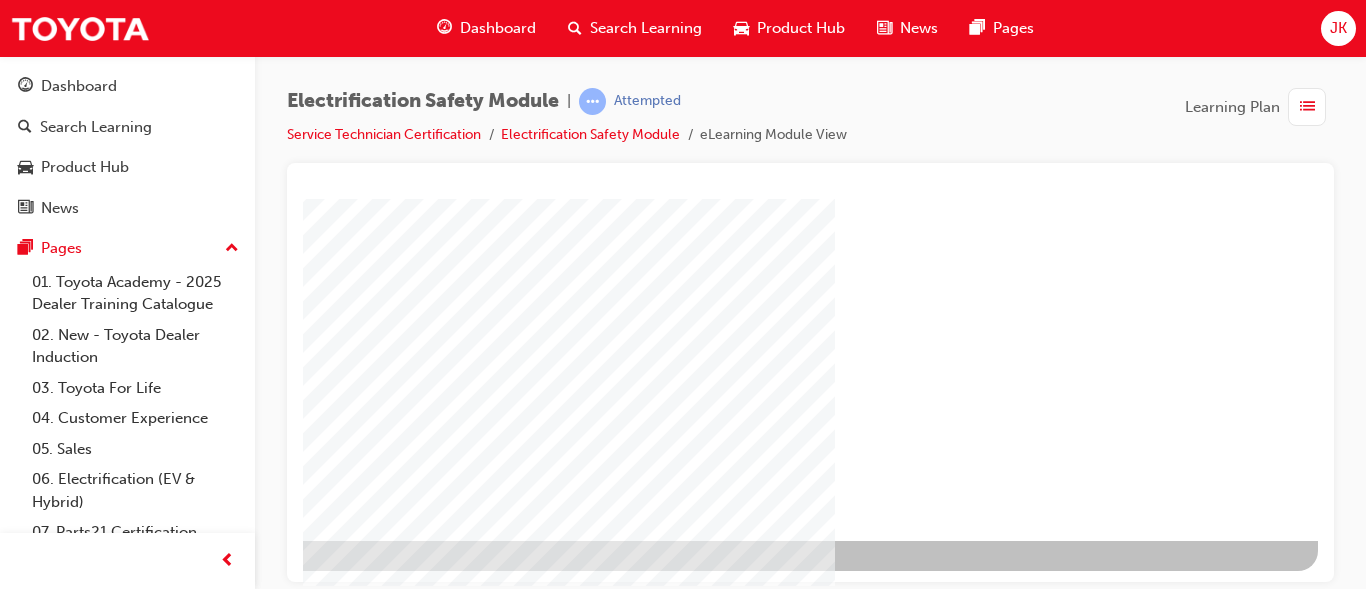click at bounding box center (21, 1172) 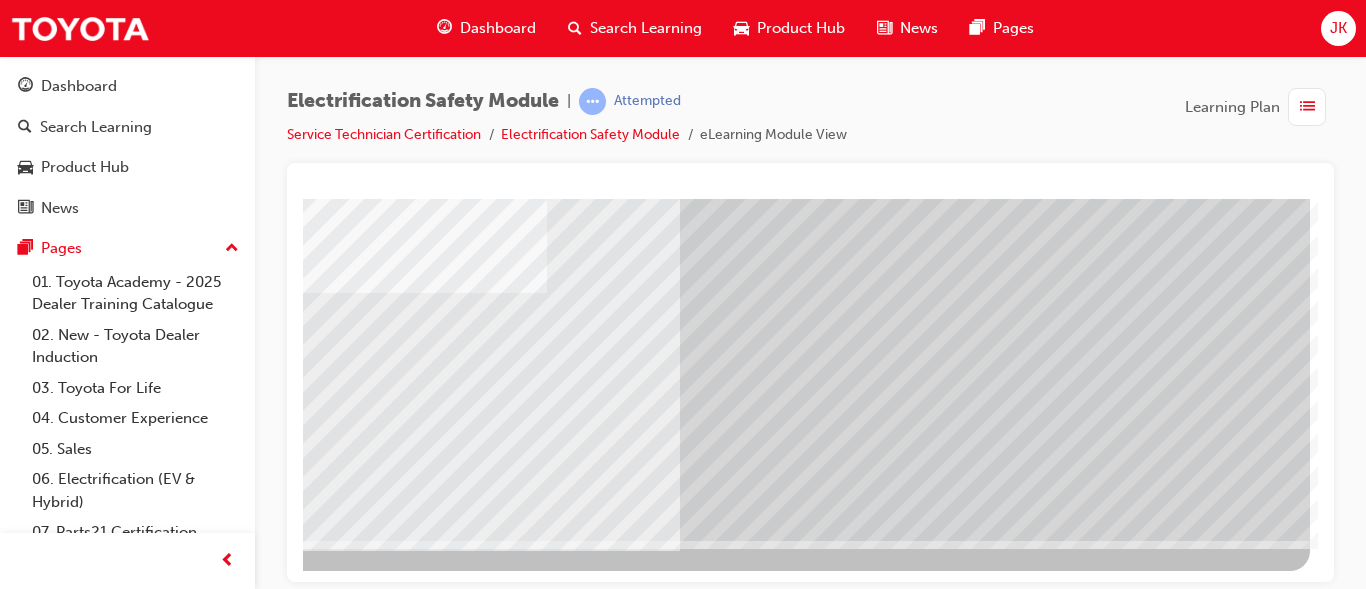 scroll, scrollTop: 0, scrollLeft: 0, axis: both 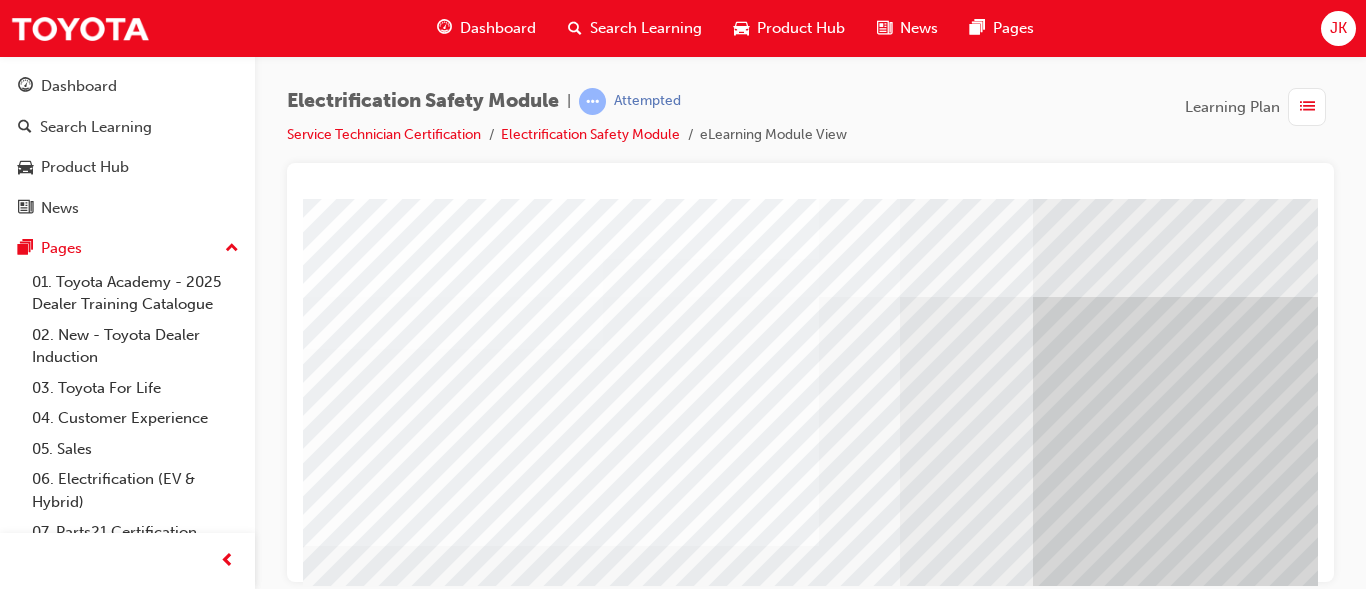 click at bounding box center (664, 2755) 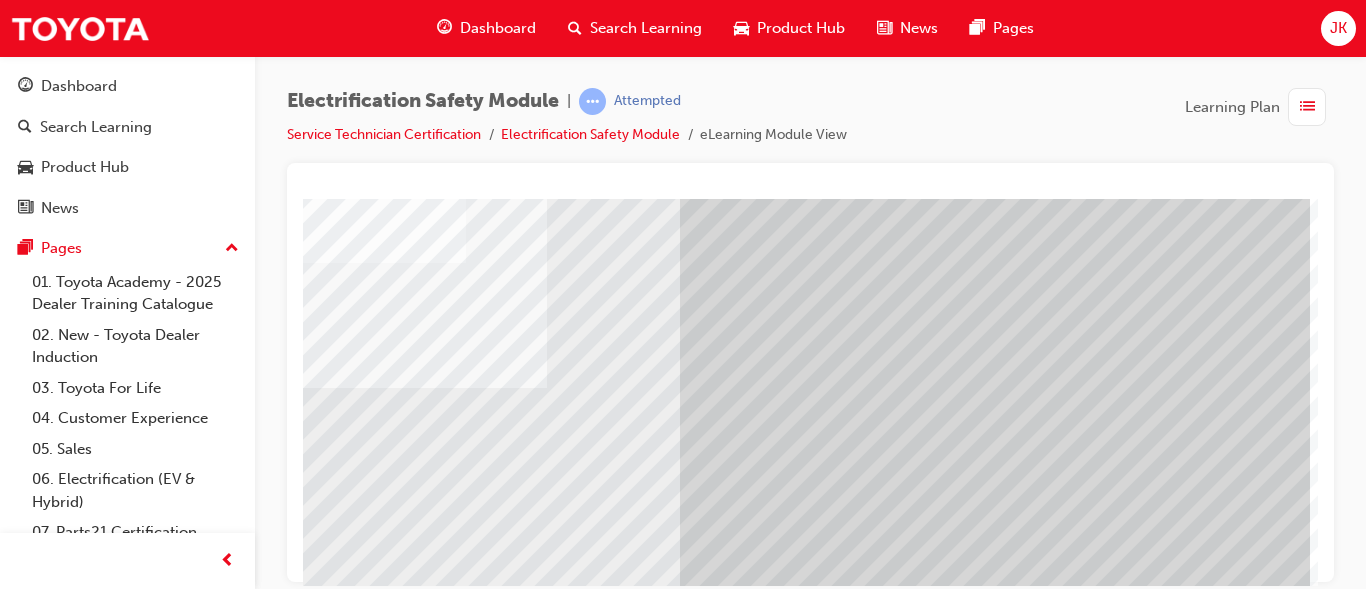 scroll, scrollTop: 378, scrollLeft: 360, axis: both 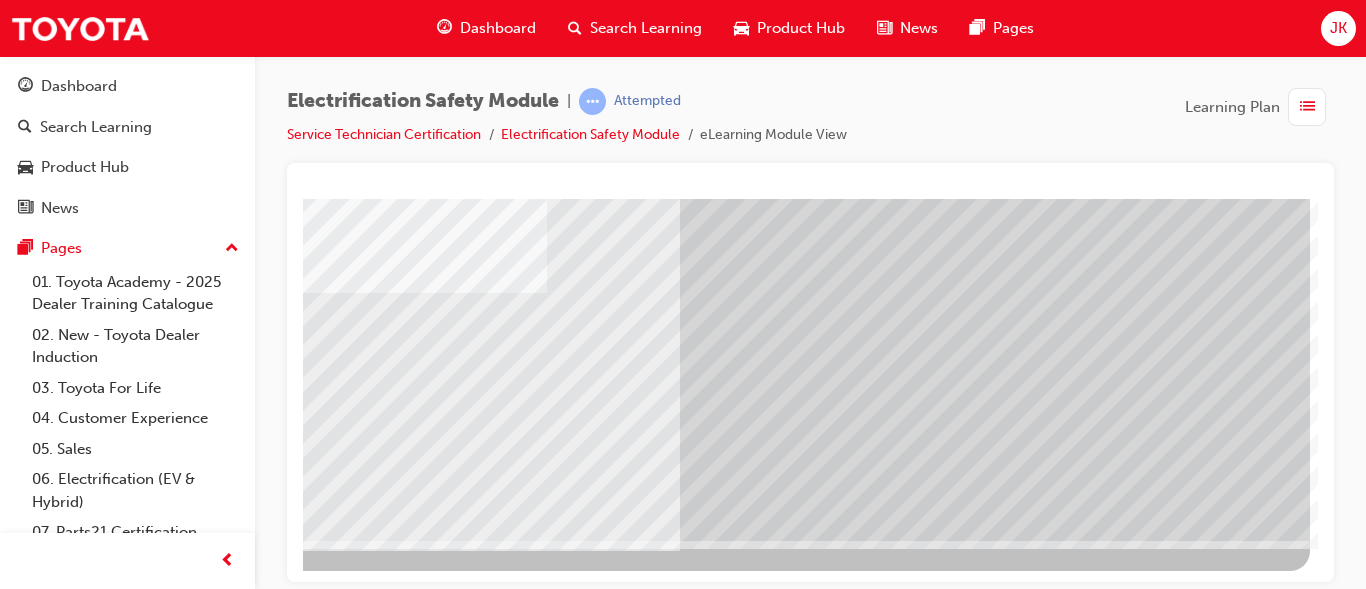 click at bounding box center (13, 2854) 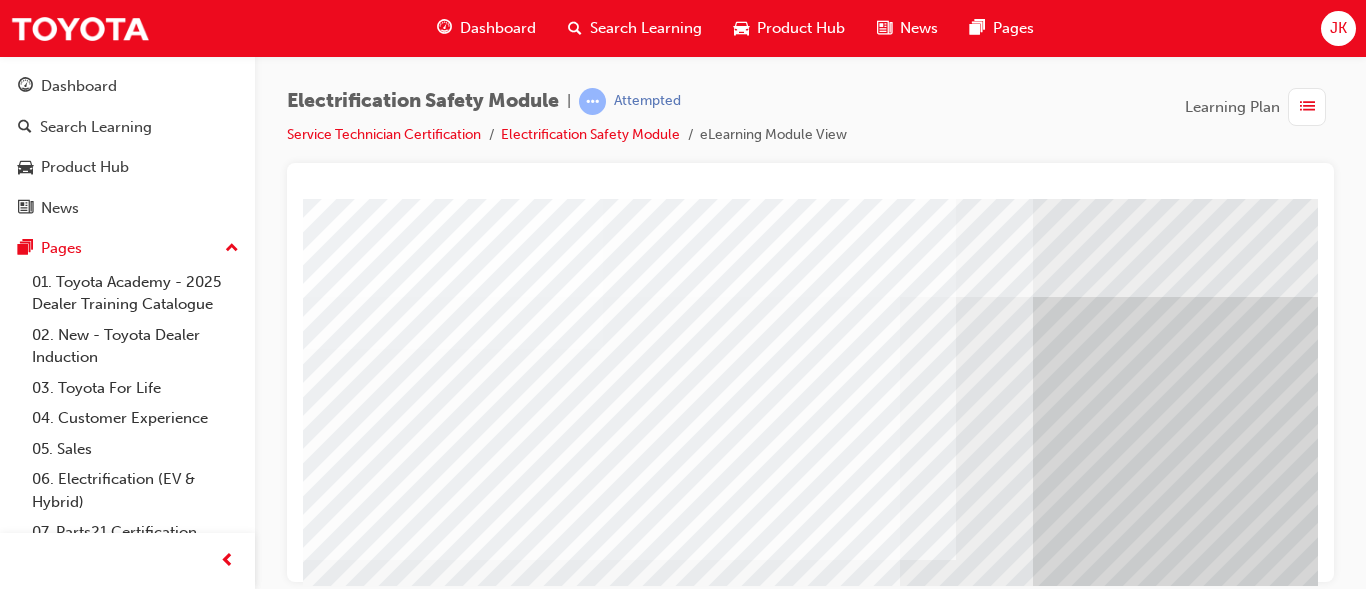 click at bounding box center [810, 189] 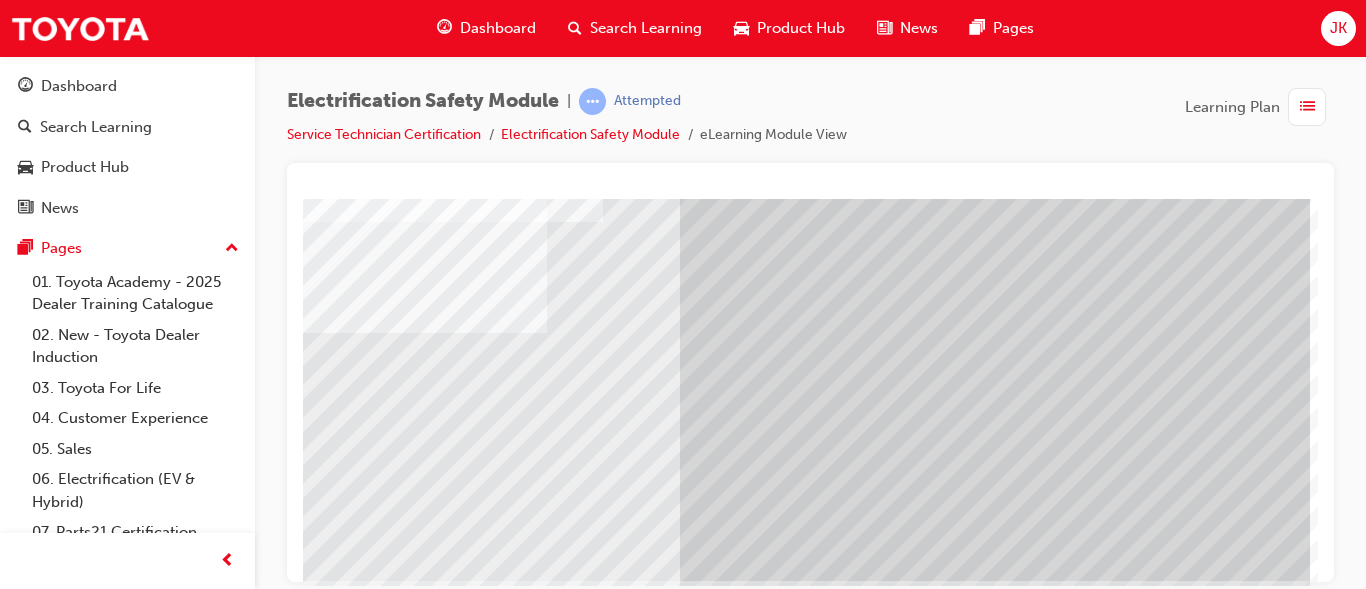 scroll, scrollTop: 378, scrollLeft: 360, axis: both 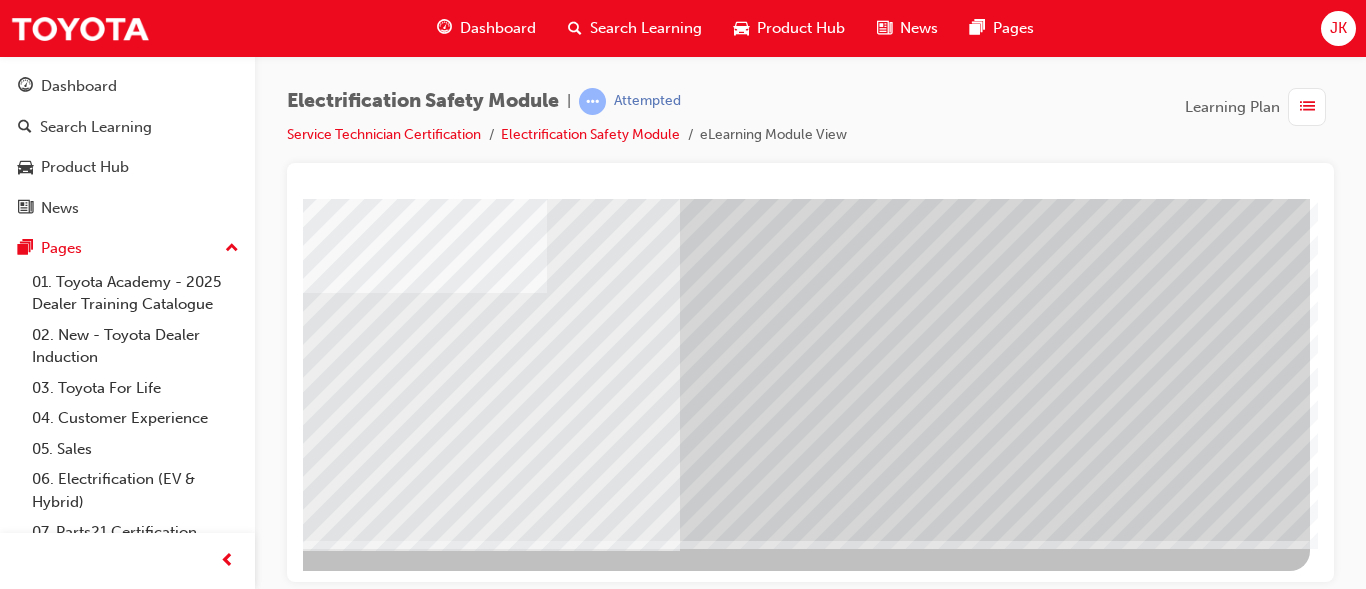 click at bounding box center [13, 2854] 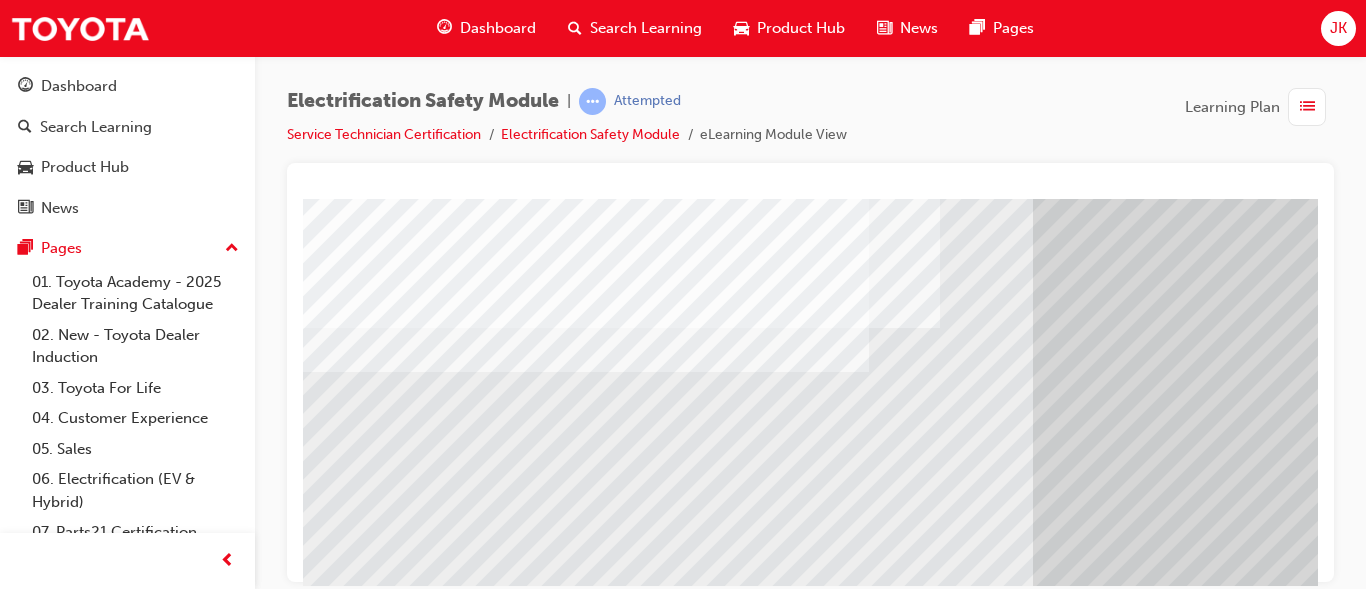 scroll, scrollTop: 378, scrollLeft: 0, axis: vertical 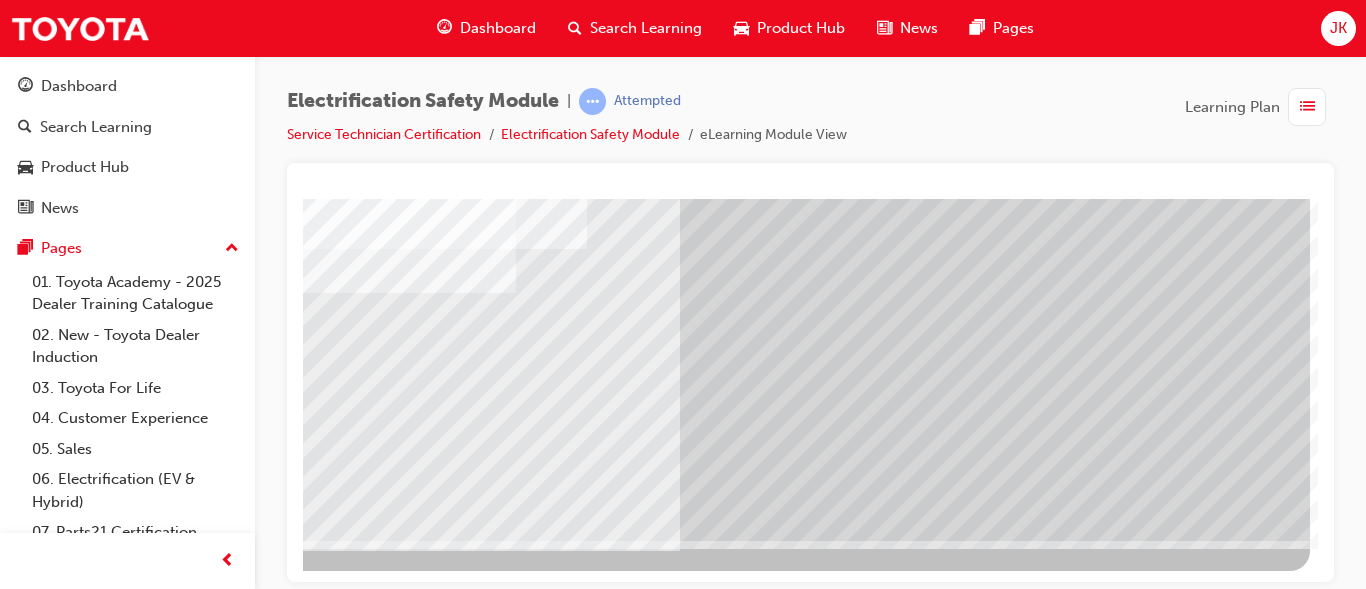 click at bounding box center [13, 2854] 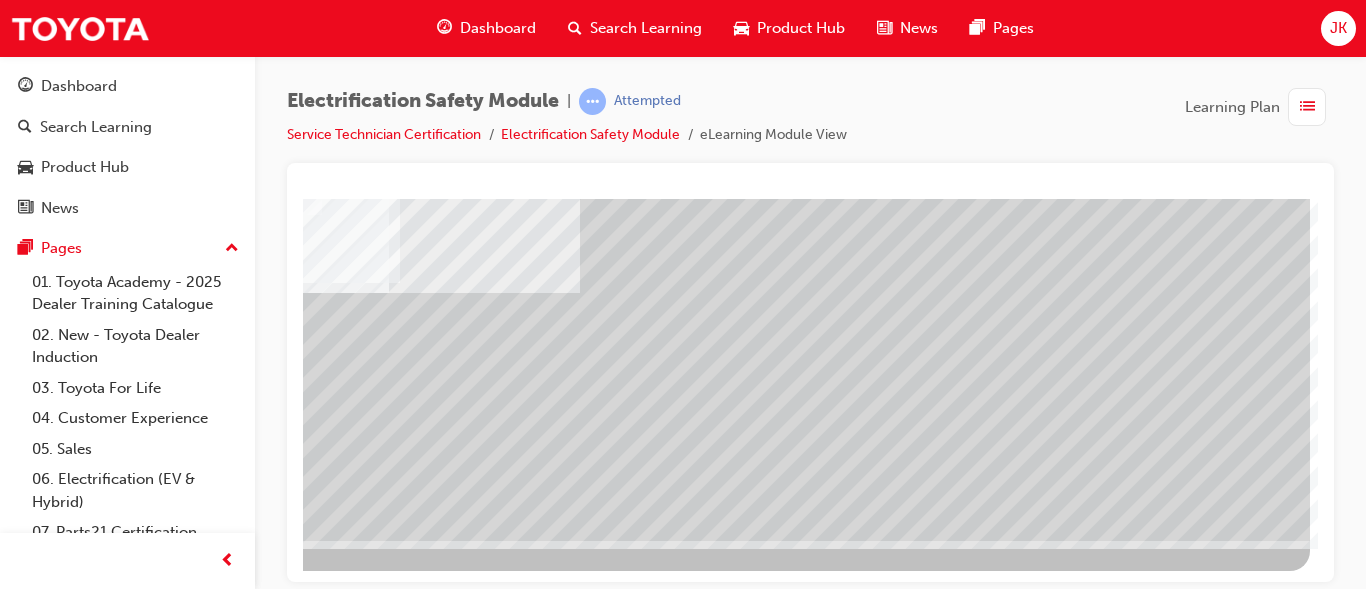 scroll, scrollTop: 0, scrollLeft: 0, axis: both 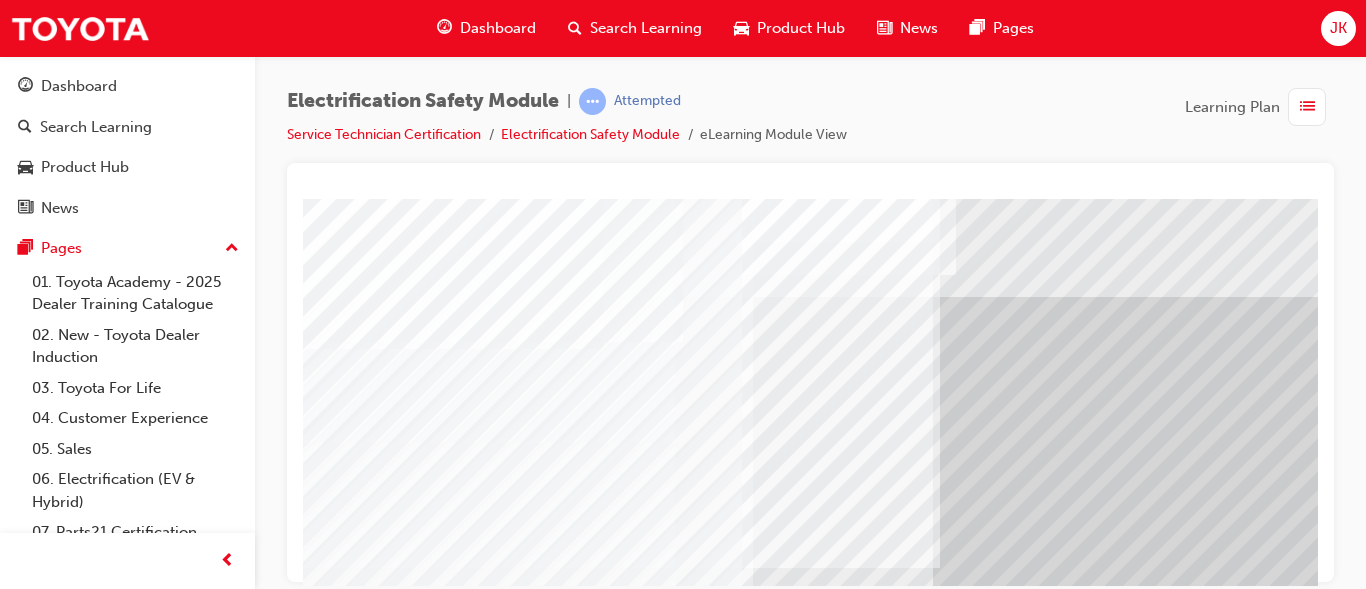 click at bounding box center (983, 2034) 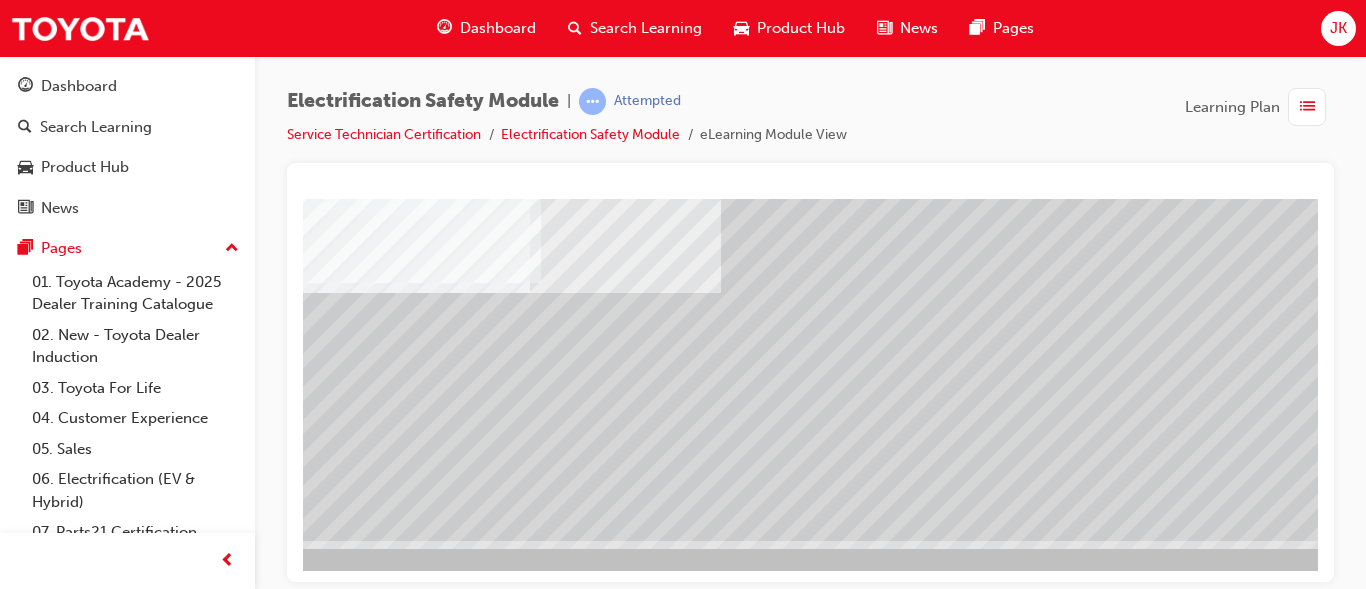 scroll, scrollTop: 378, scrollLeft: 360, axis: both 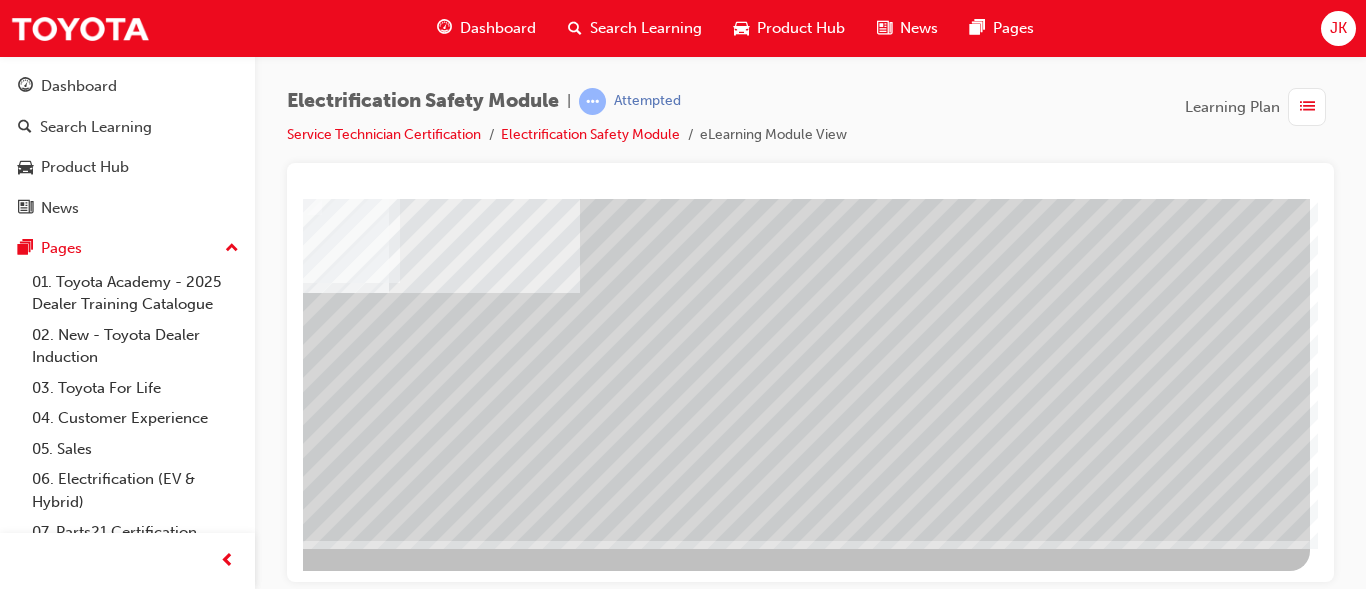 click at bounding box center [13, 2132] 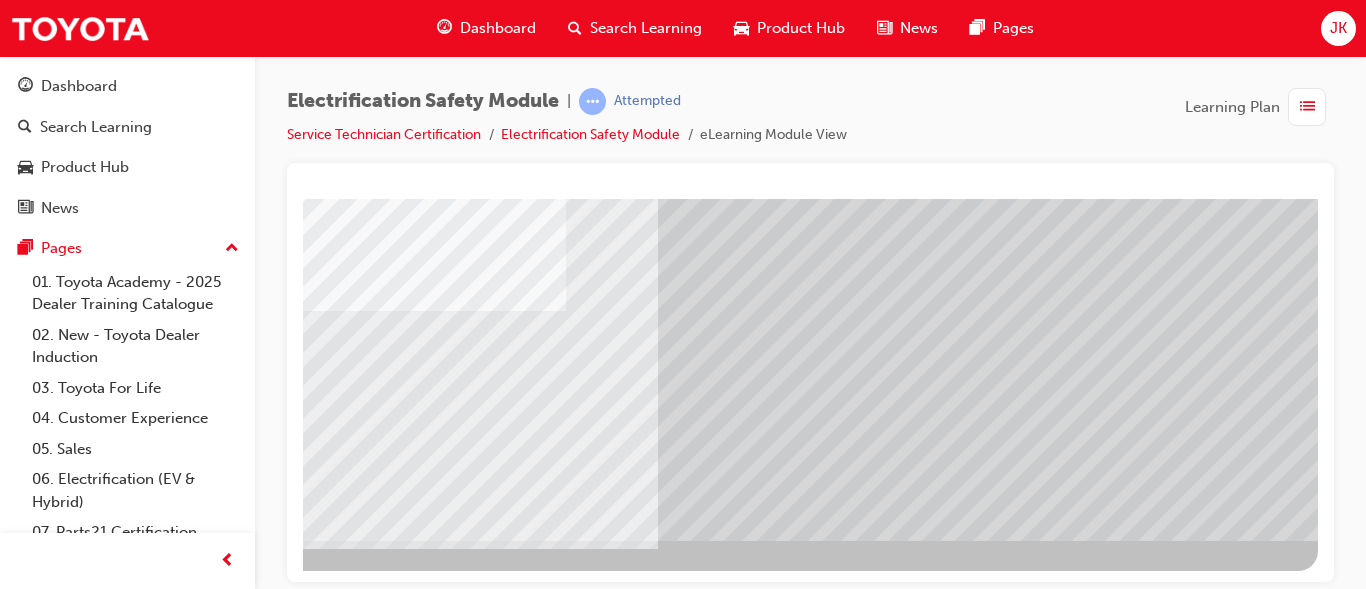 scroll, scrollTop: 0, scrollLeft: 0, axis: both 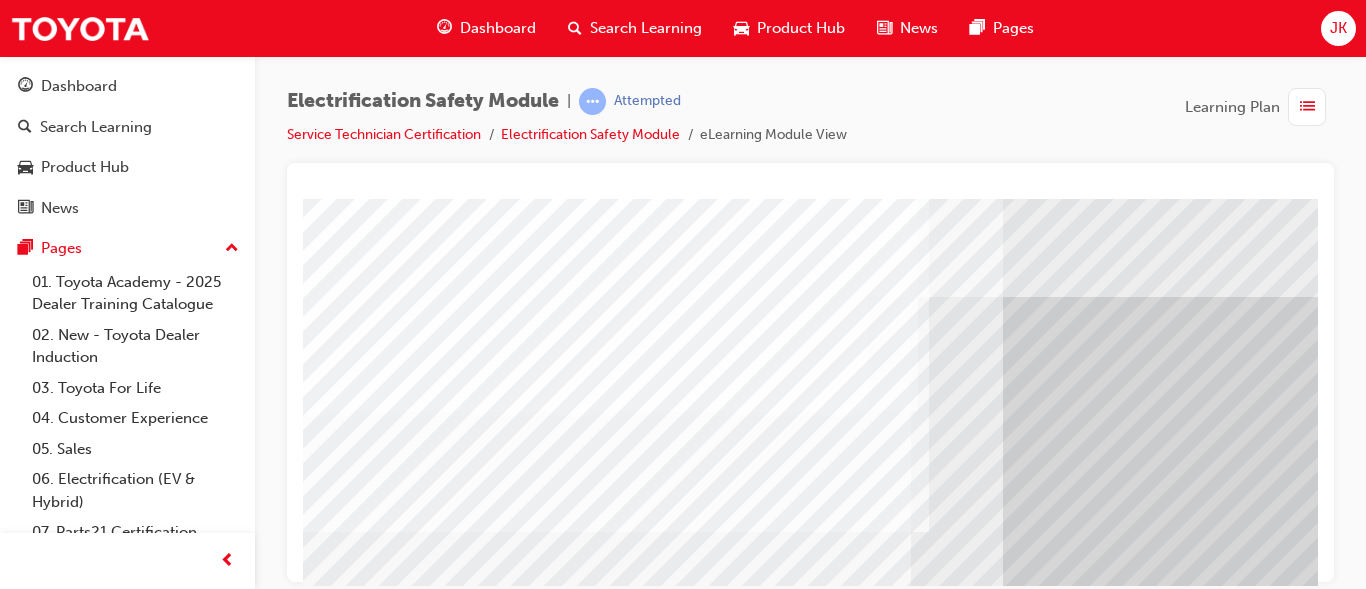click at bounding box center [616, 4073] 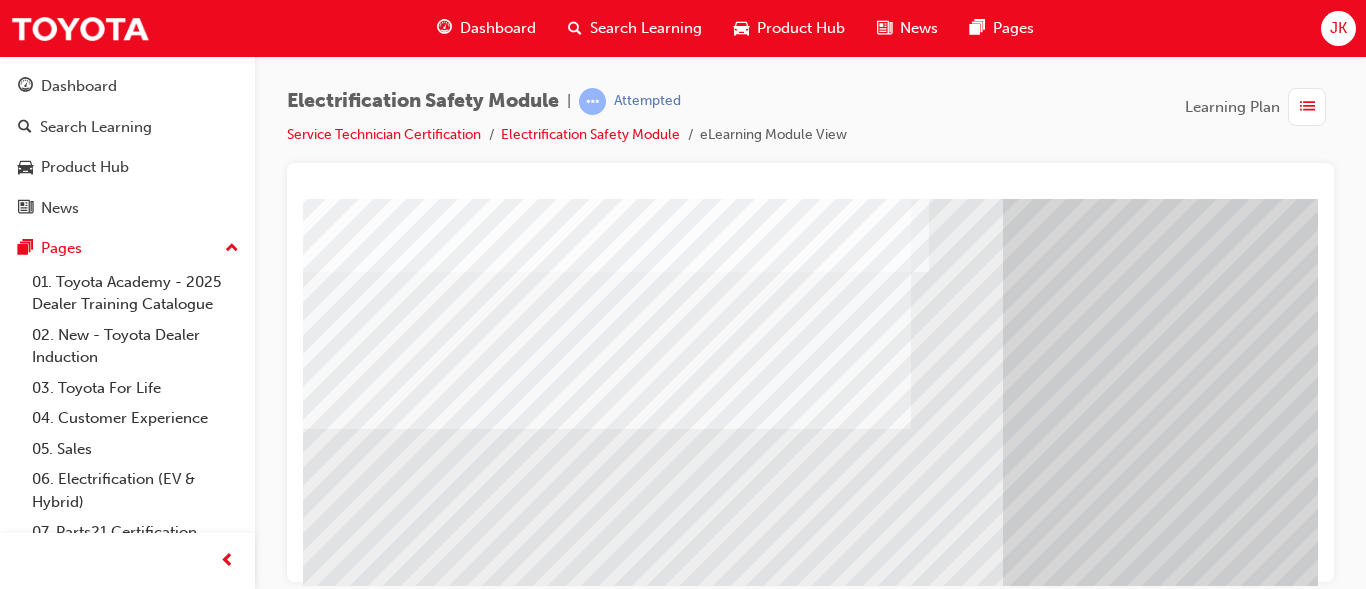 scroll, scrollTop: 258, scrollLeft: 0, axis: vertical 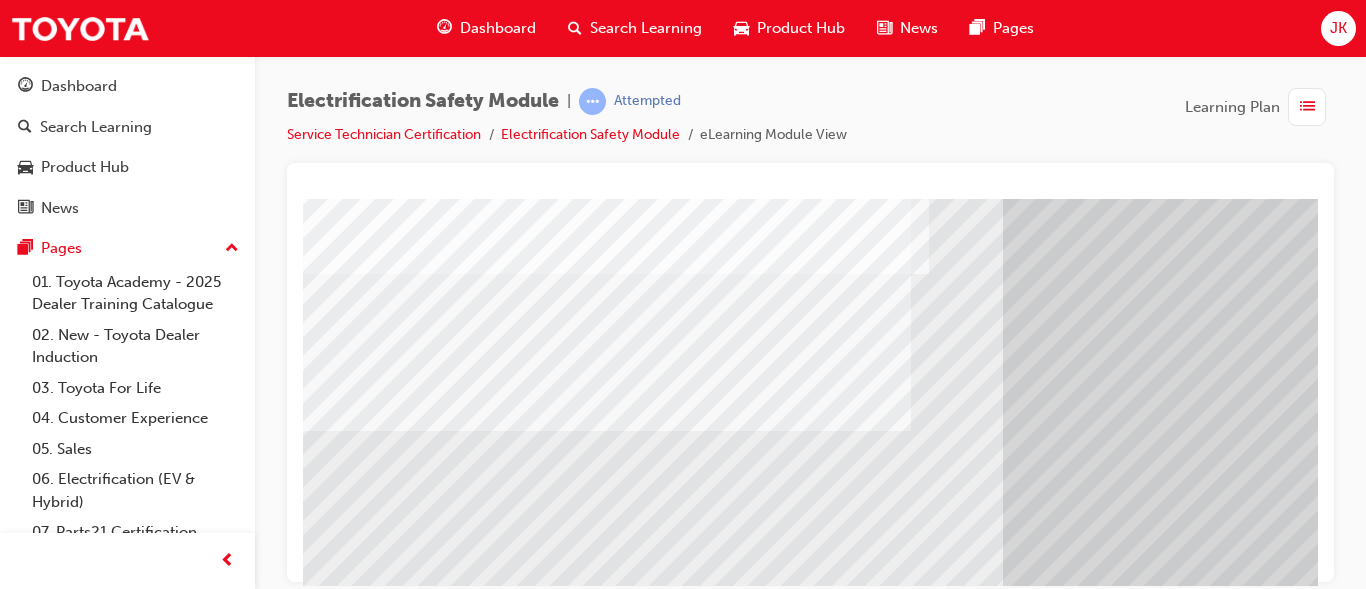 click at bounding box center (323, 5612) 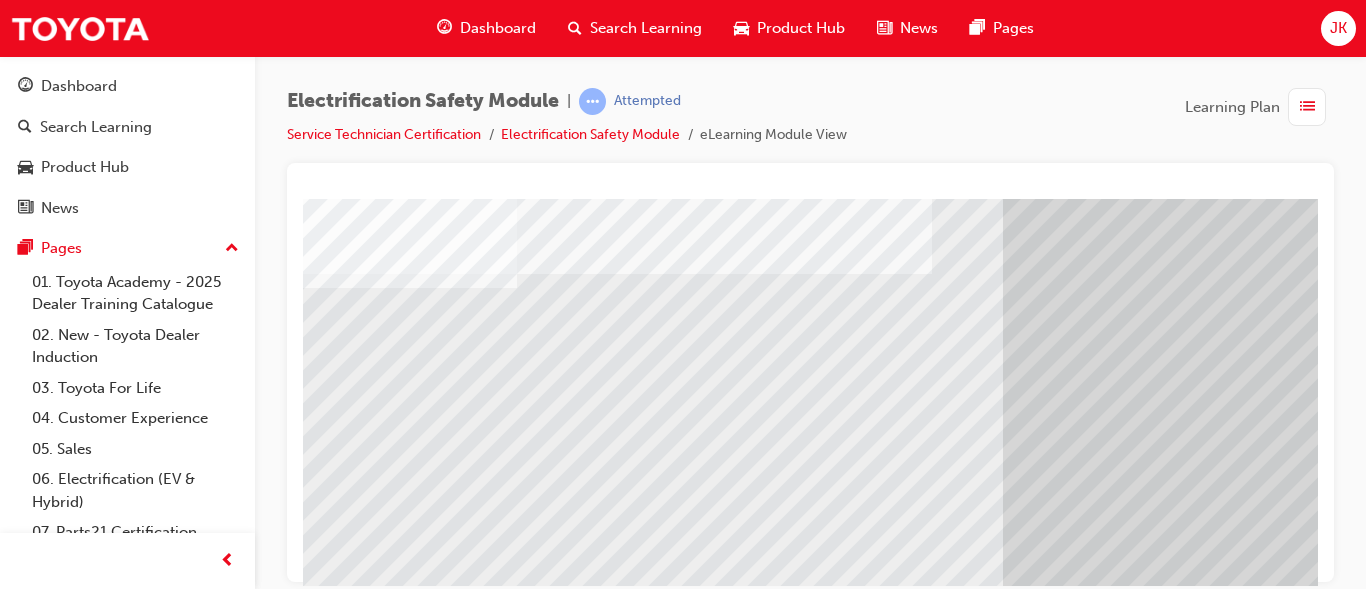 click at bounding box center [983, 2496] 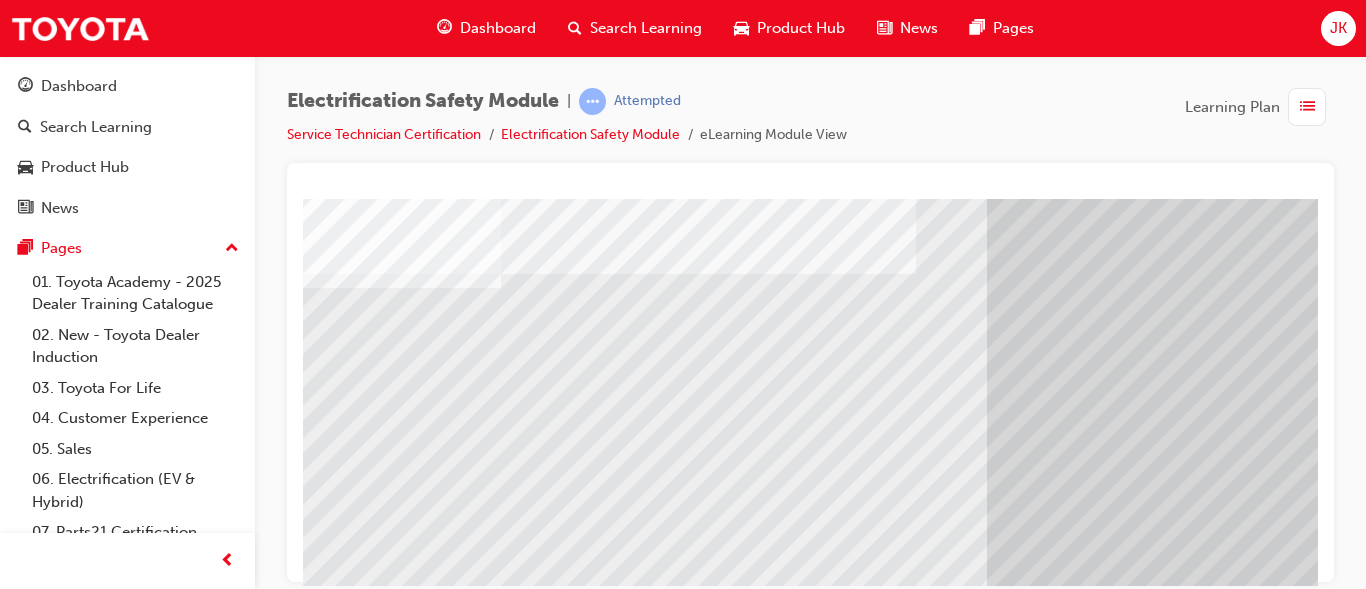 scroll, scrollTop: 258, scrollLeft: 0, axis: vertical 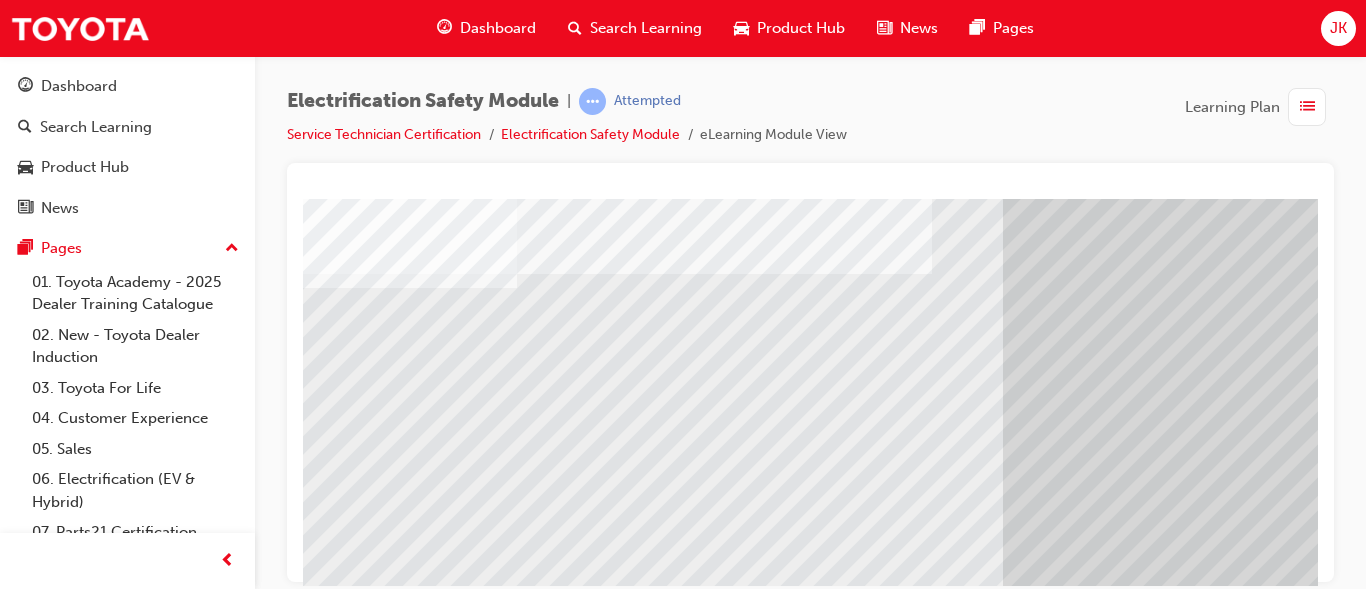 click at bounding box center [323, 5652] 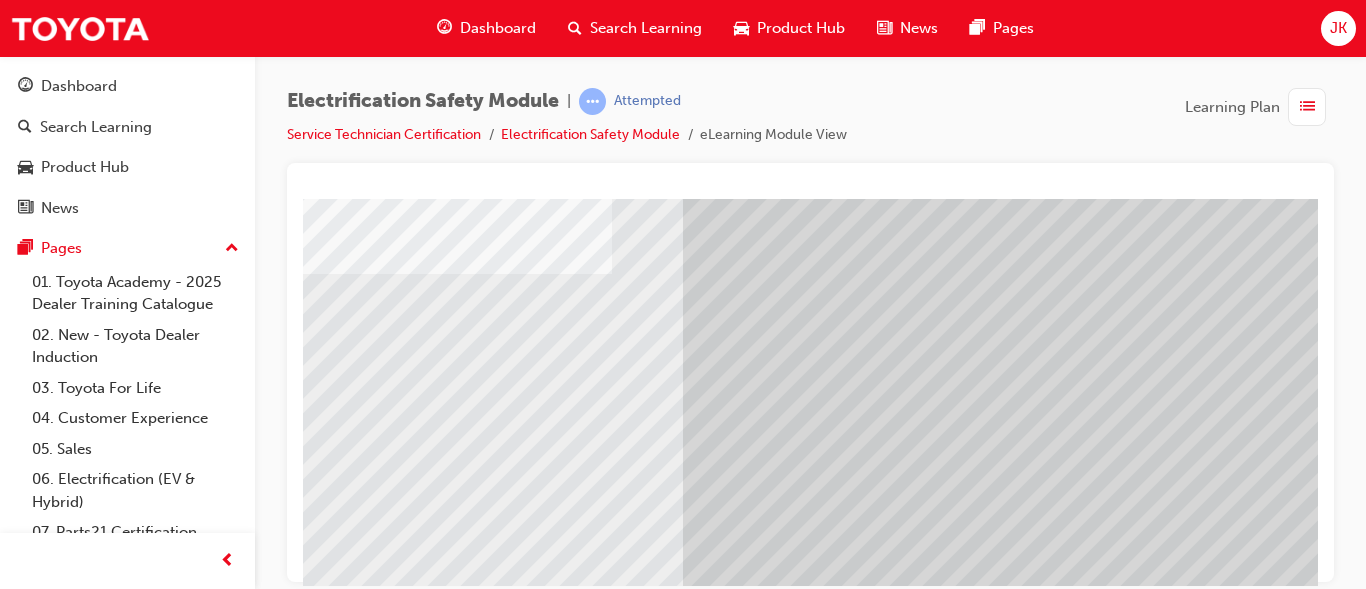 scroll, scrollTop: 258, scrollLeft: 360, axis: both 